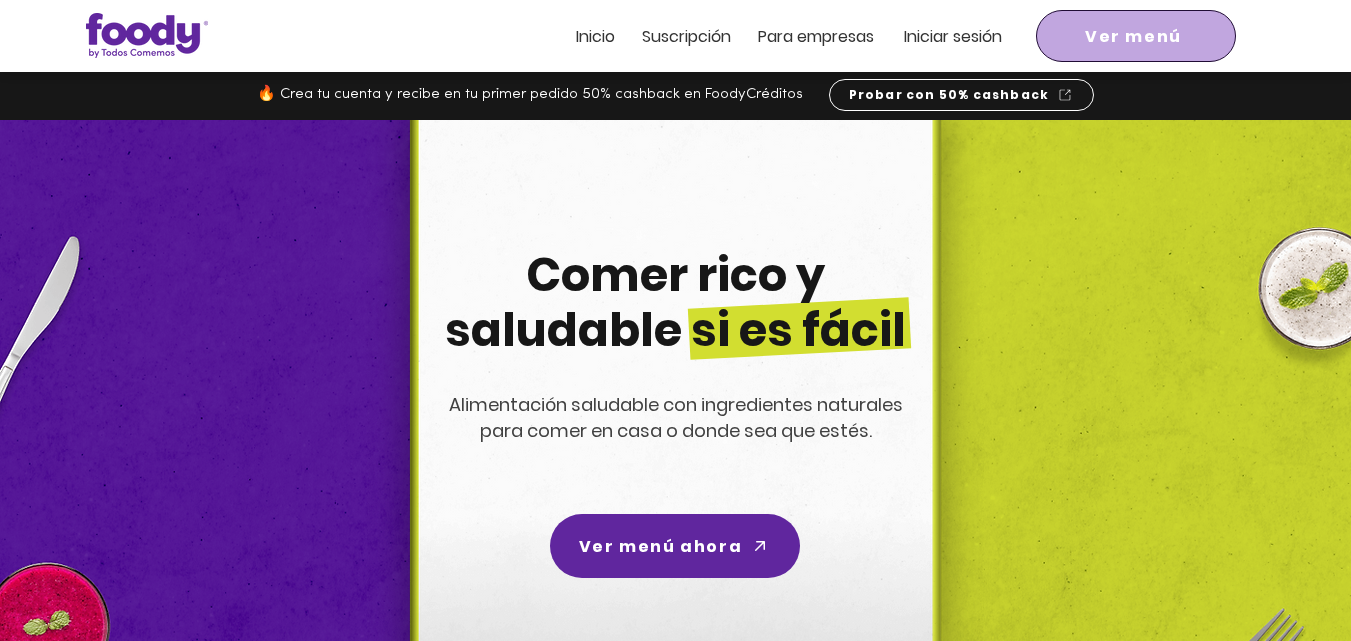 scroll, scrollTop: 0, scrollLeft: 0, axis: both 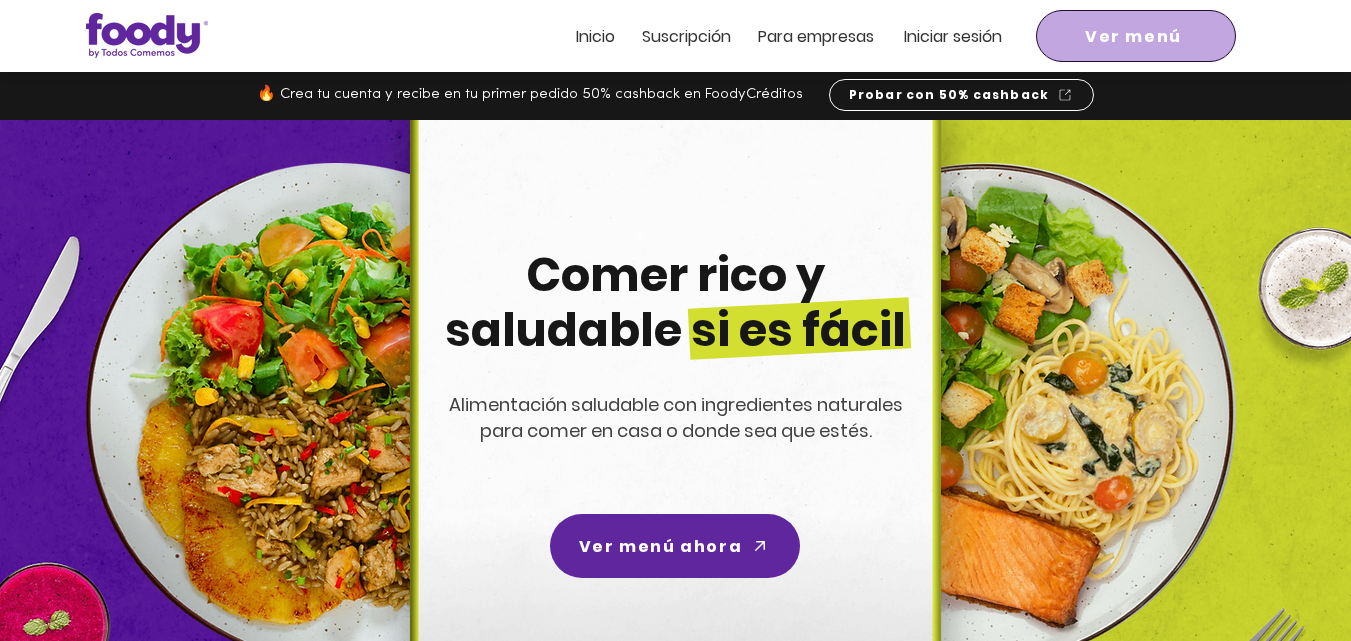 click on "Ver menú" at bounding box center [1133, 36] 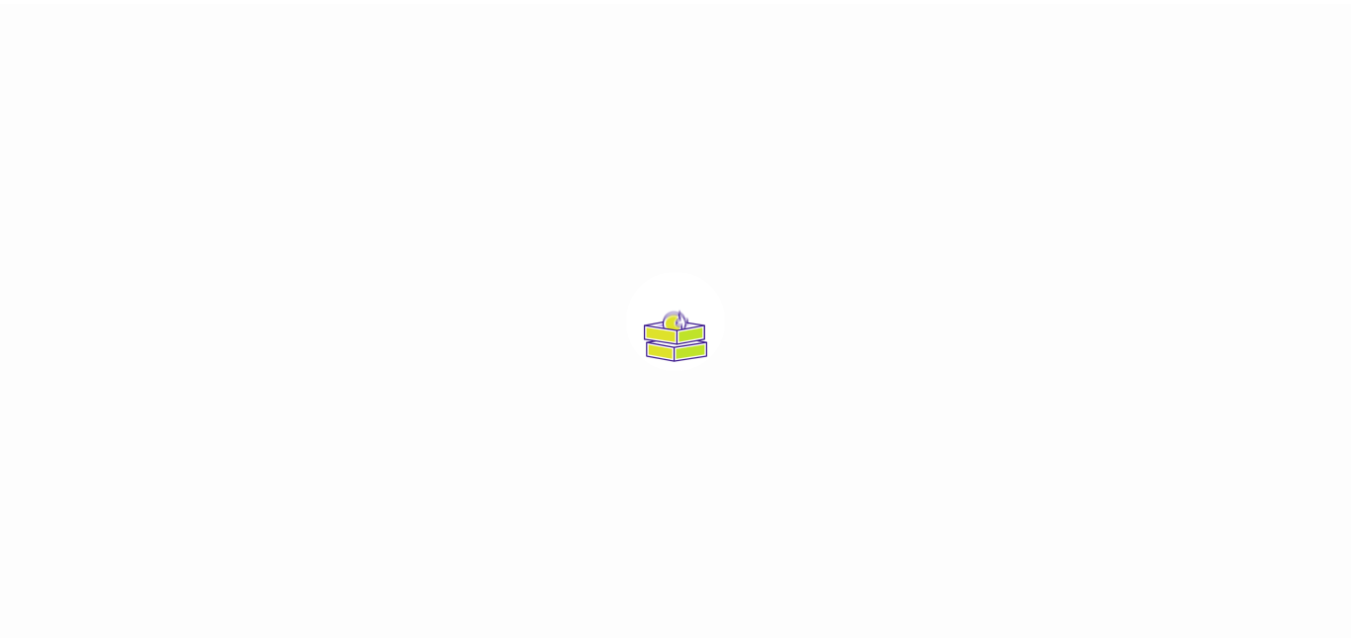 scroll, scrollTop: 0, scrollLeft: 0, axis: both 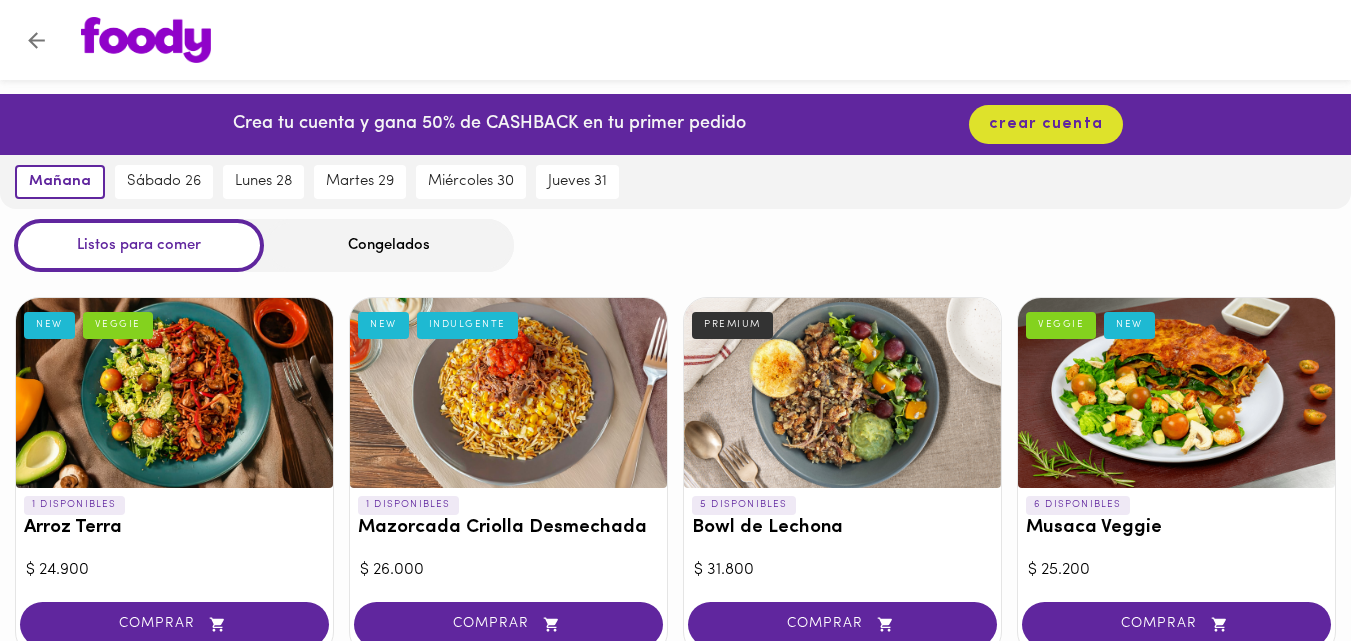 click 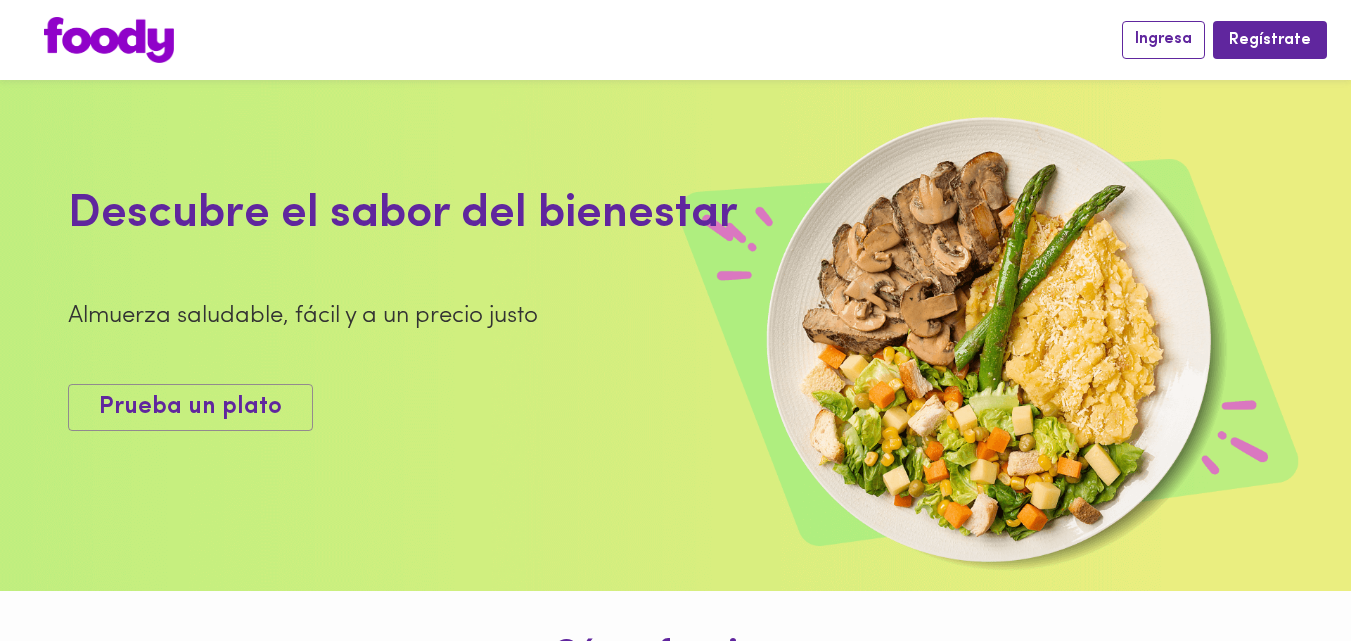 click on "Ingresa" at bounding box center (1163, 39) 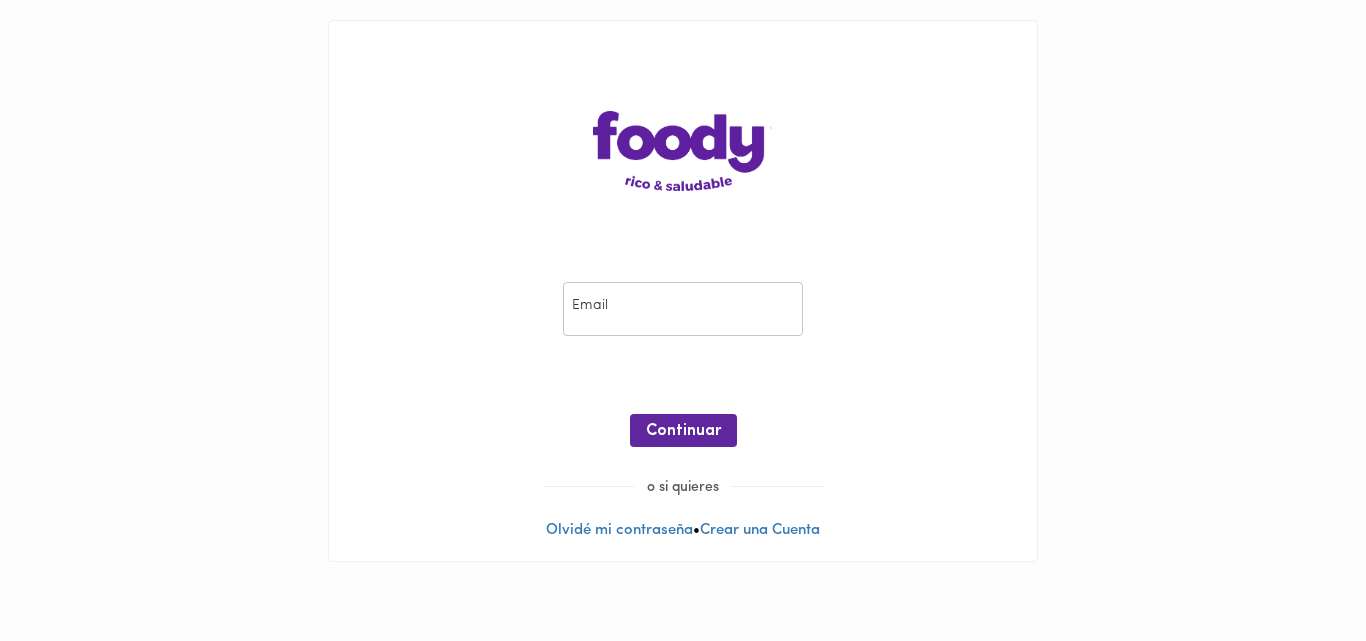 click at bounding box center [683, 309] 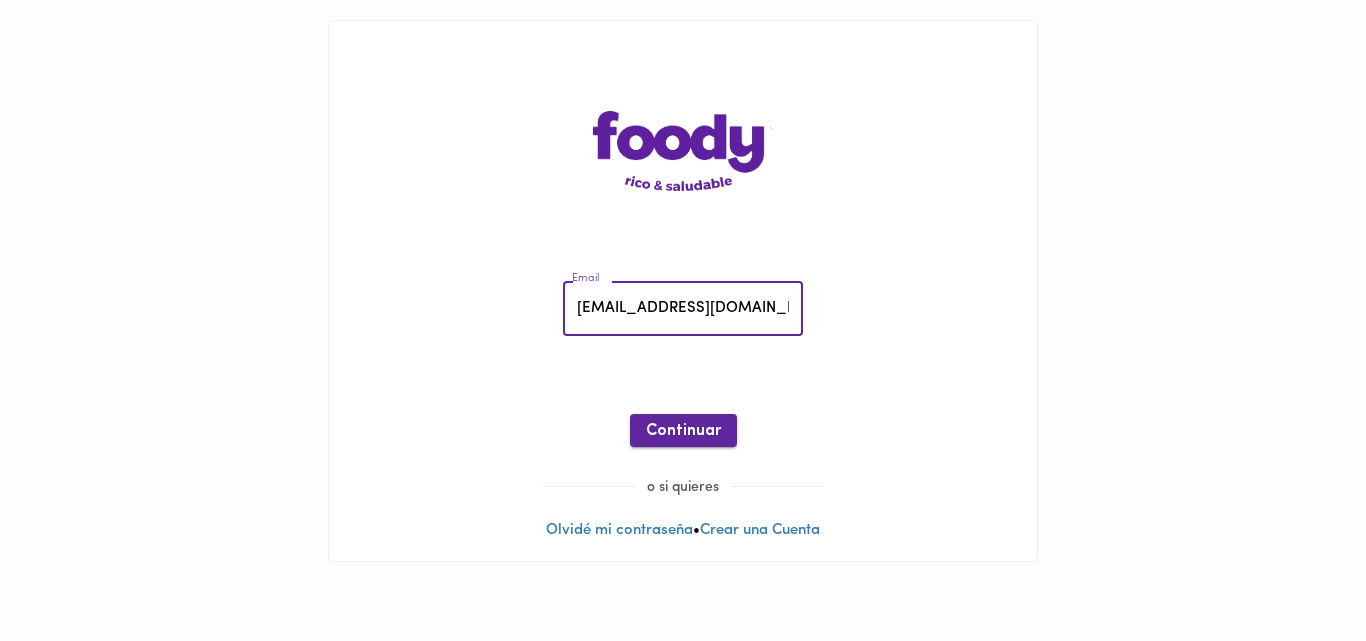 type on "[EMAIL_ADDRESS][DOMAIN_NAME]" 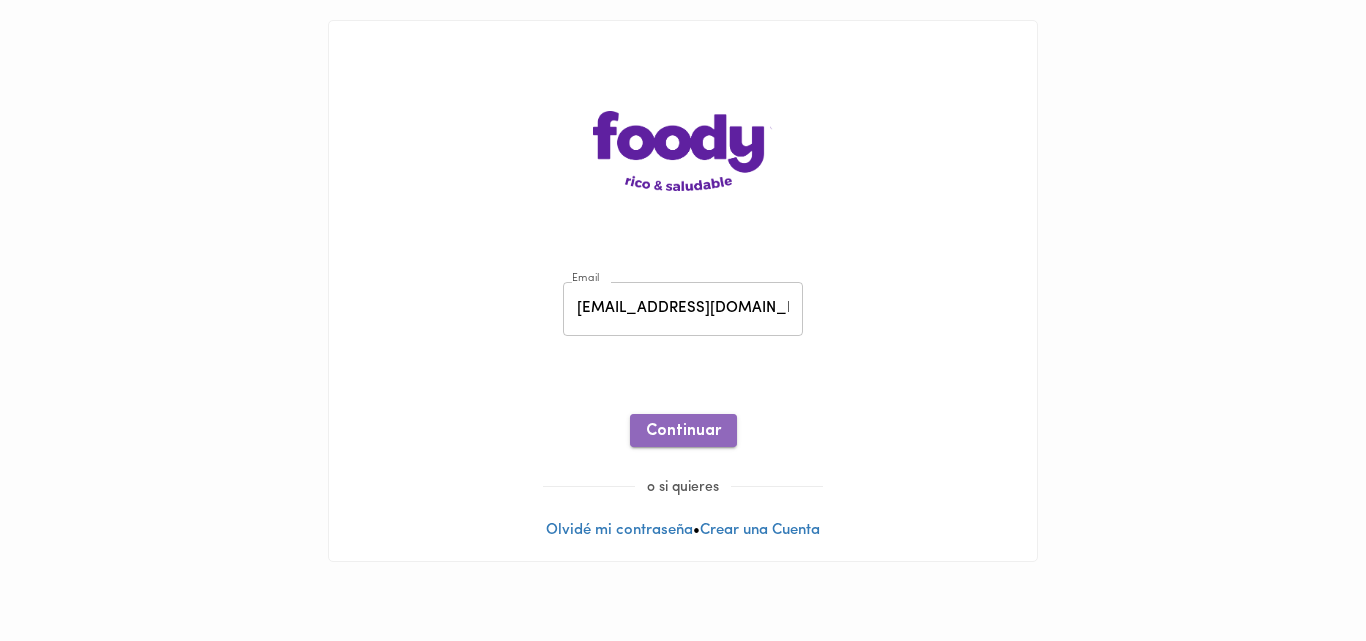 click on "Continuar" at bounding box center [683, 431] 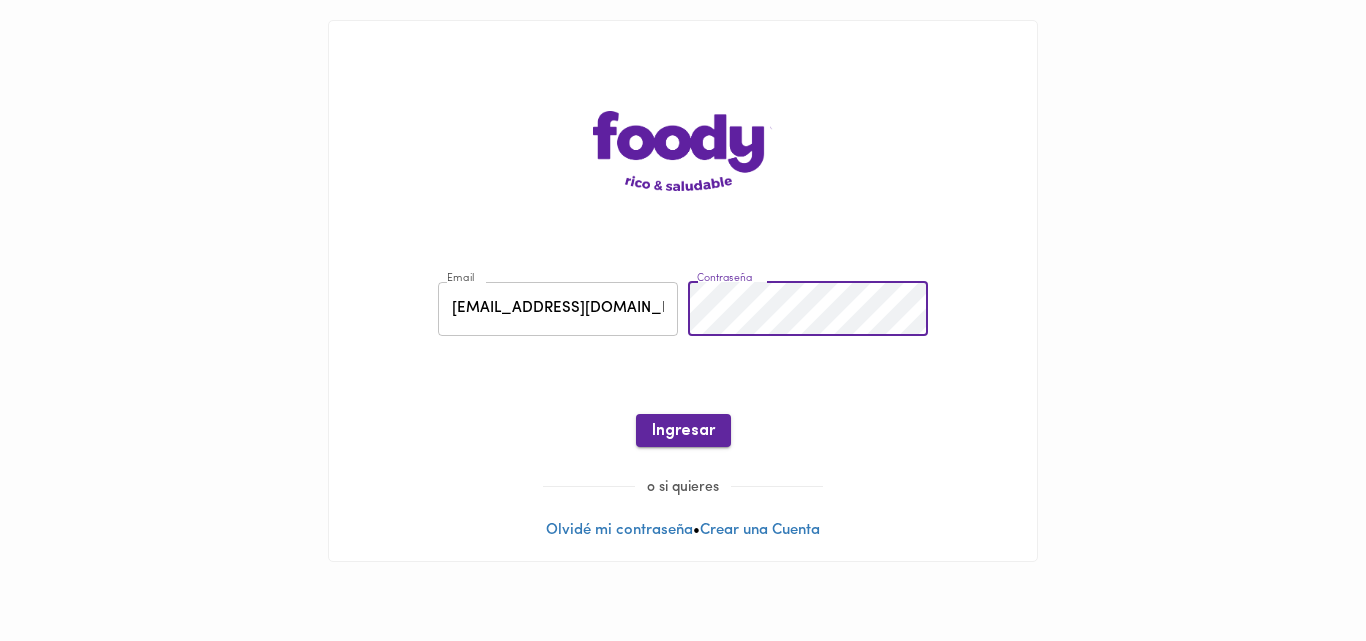 click on "Ingresar" at bounding box center (683, 431) 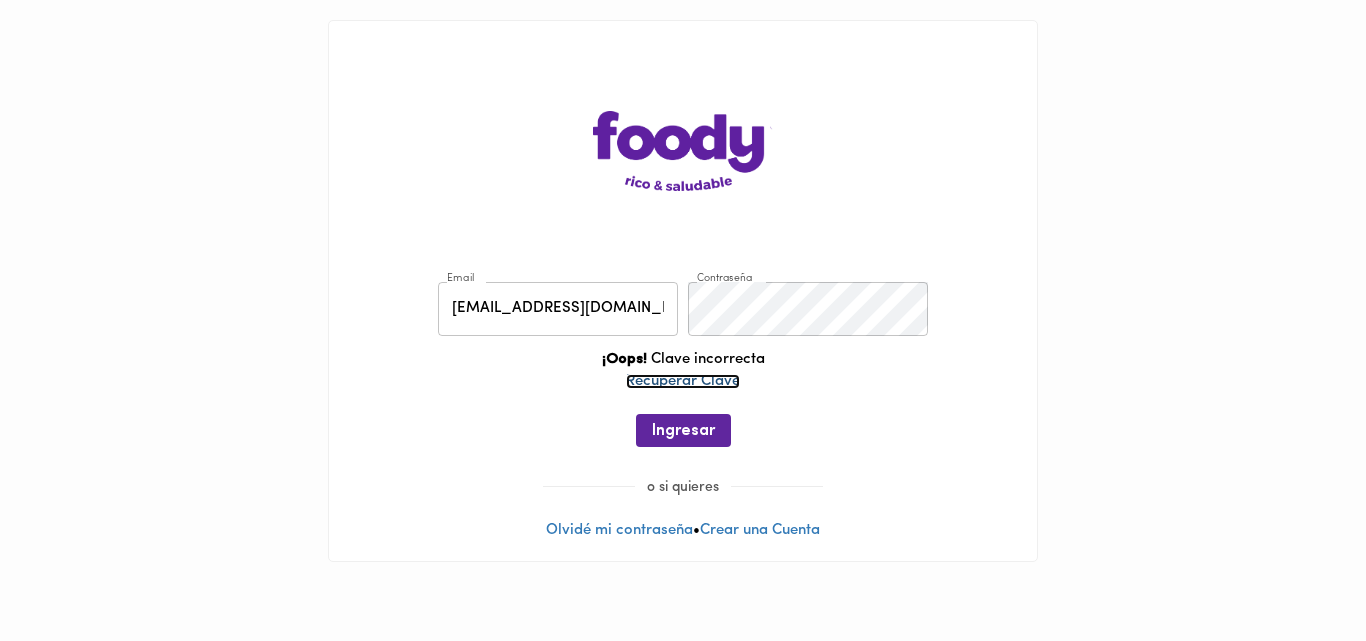 click on "Recuperar Clave" at bounding box center [683, 381] 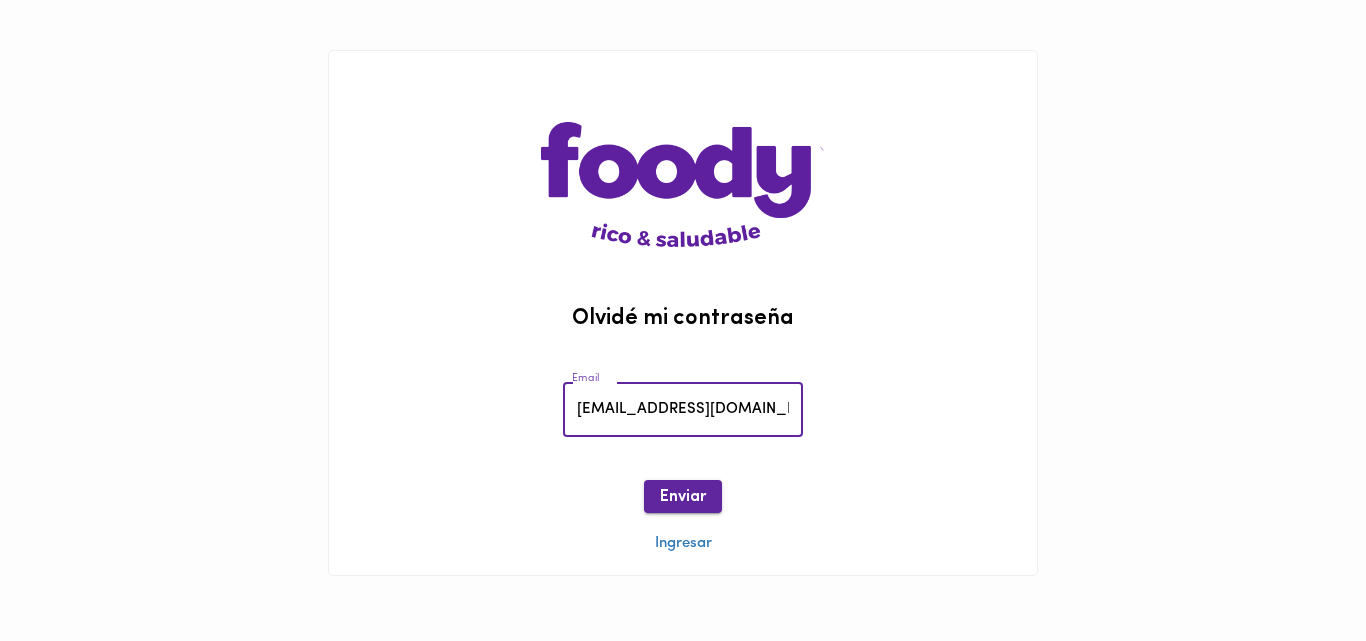 click on "Enviar" at bounding box center [683, 497] 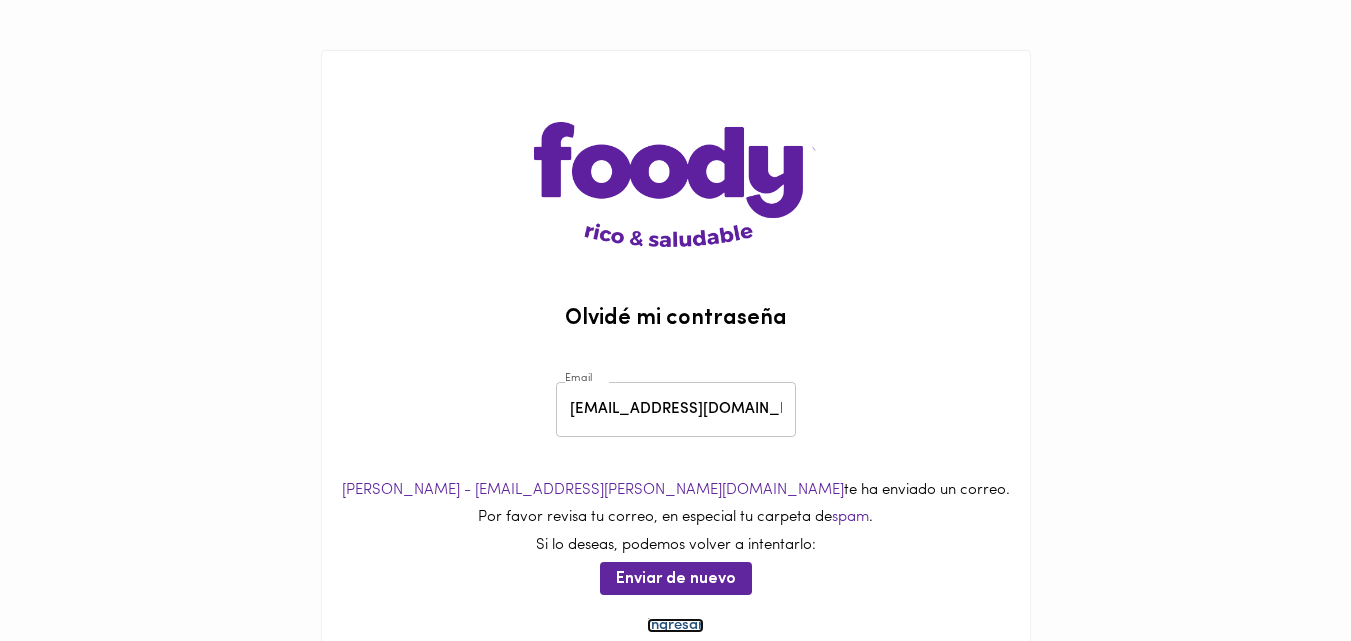 click on "Ingresar" at bounding box center [675, 625] 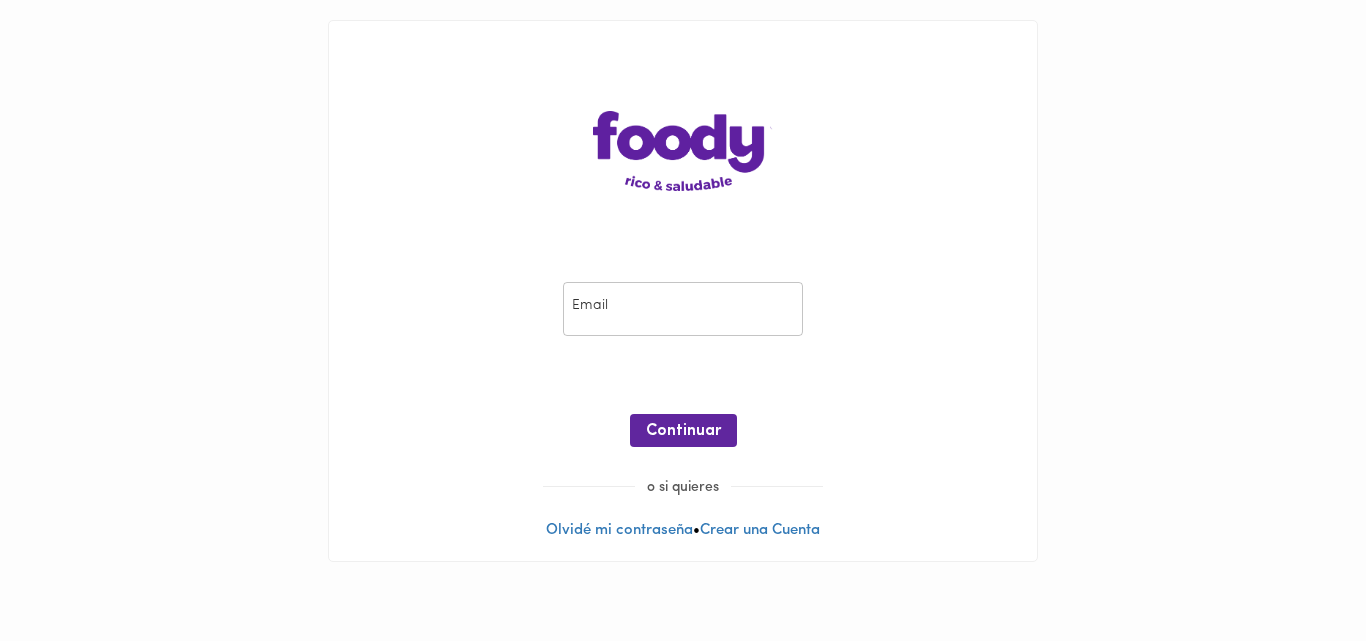 click at bounding box center (683, 309) 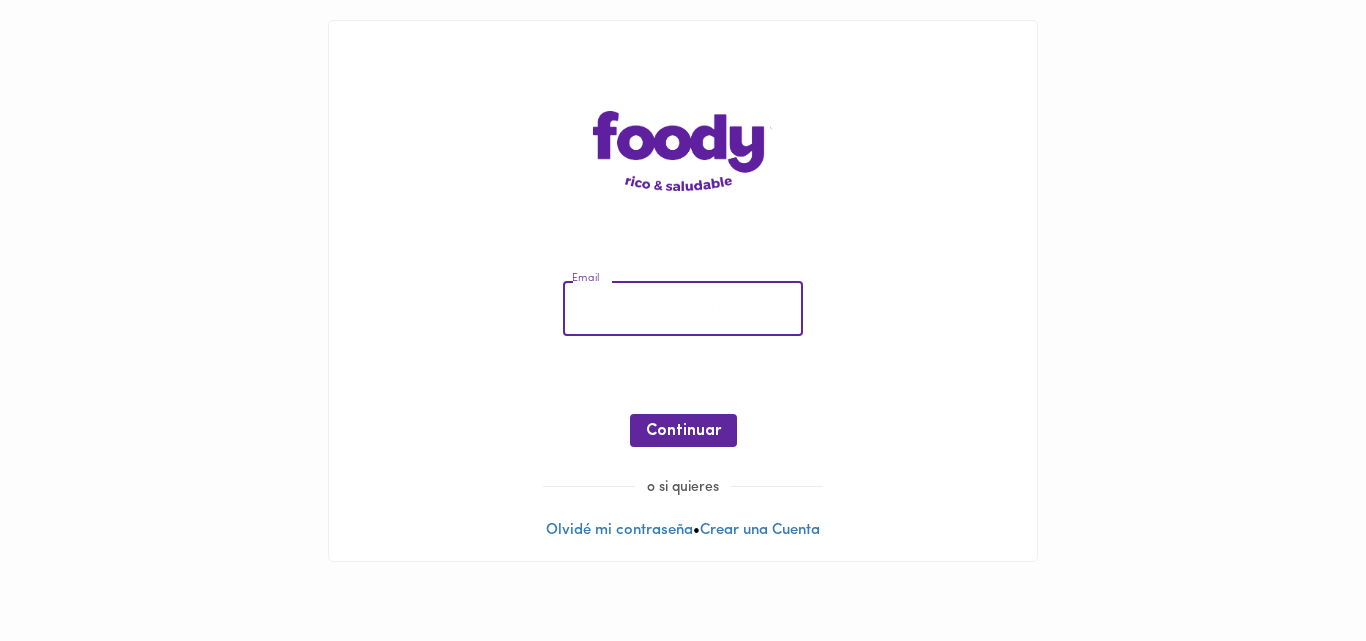 type on "[EMAIL_ADDRESS][DOMAIN_NAME]" 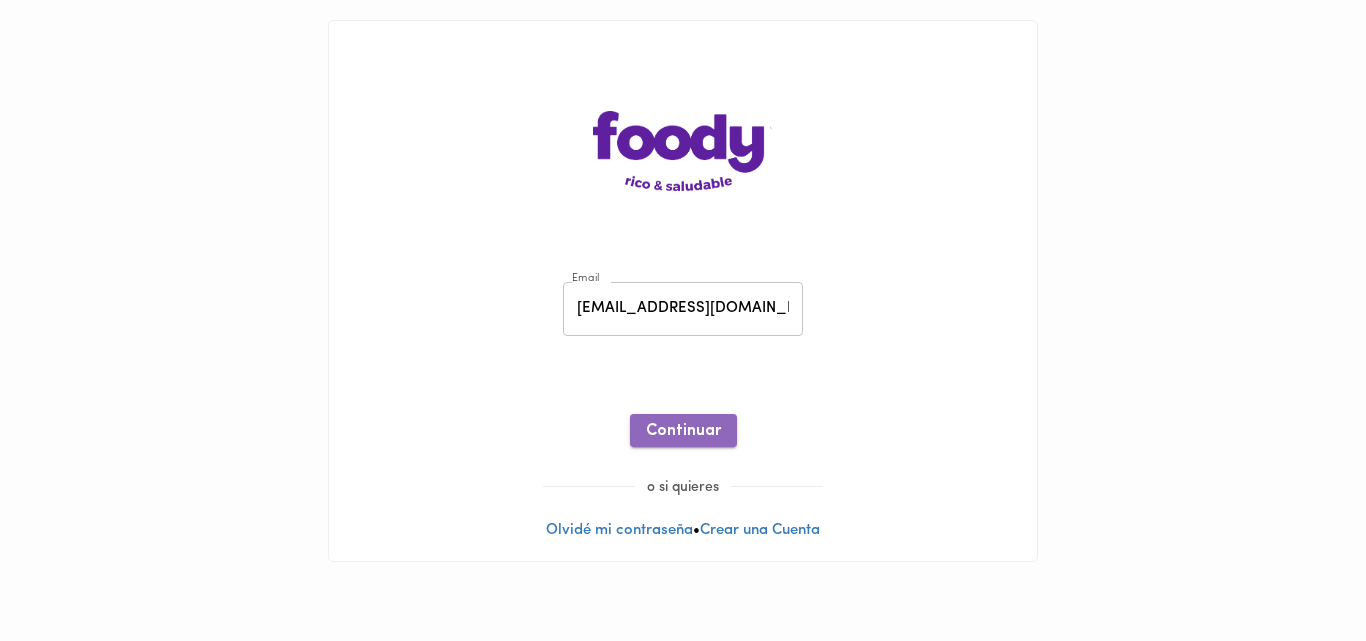 click on "Continuar" at bounding box center [683, 431] 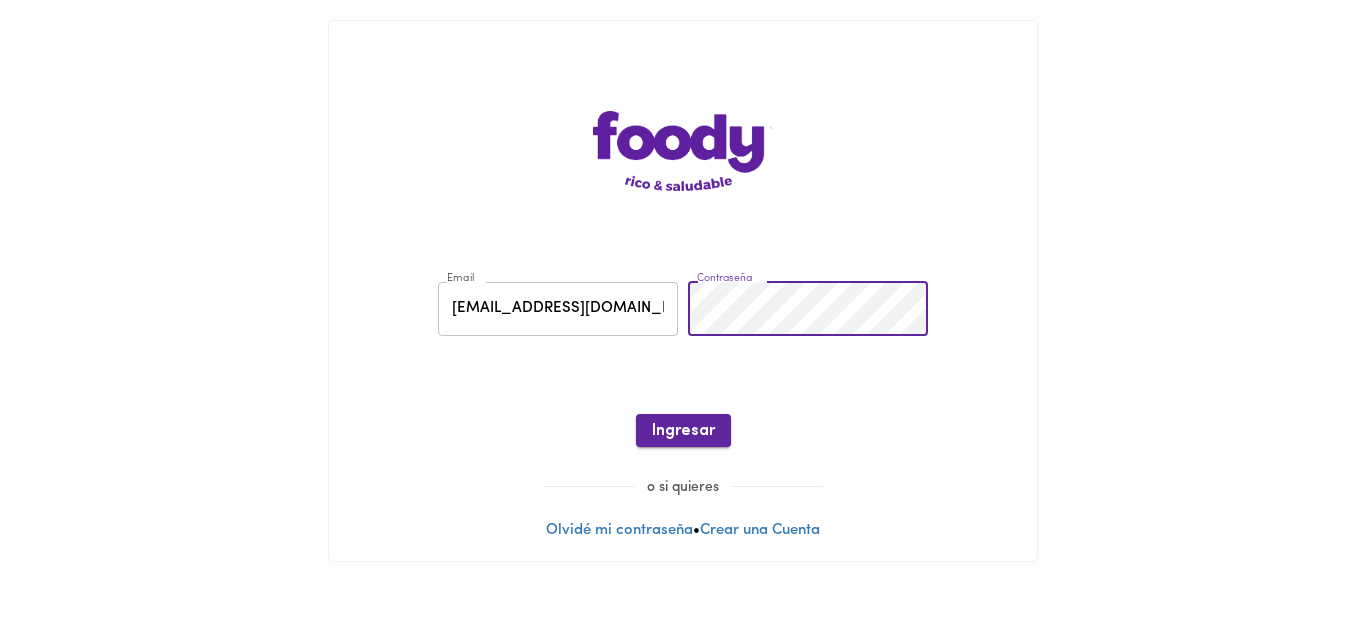 click on "Ingresar" at bounding box center [683, 431] 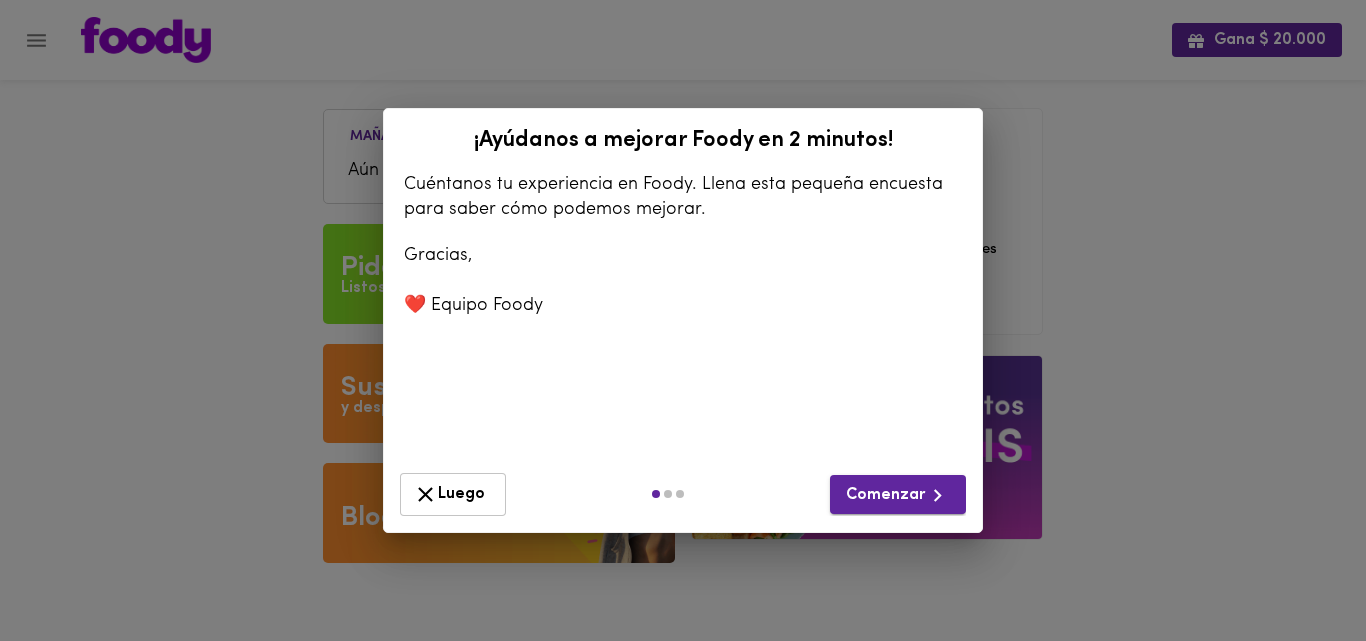 click on "Comenzar" at bounding box center (898, 495) 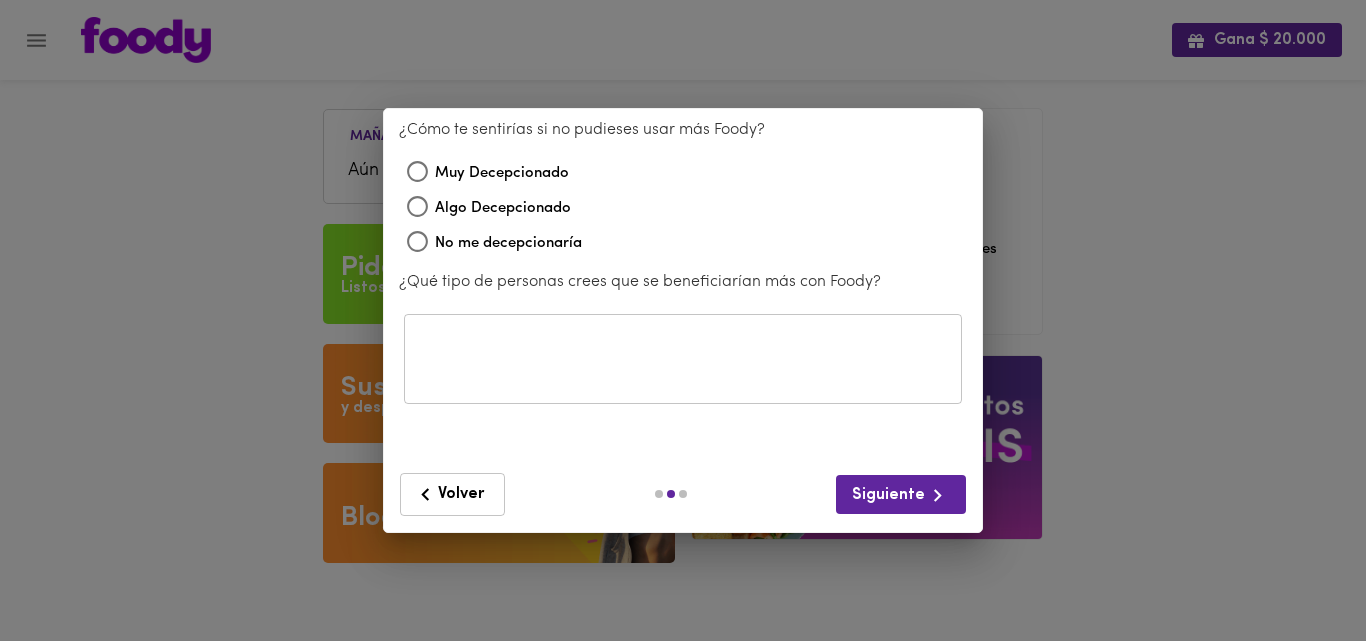 click 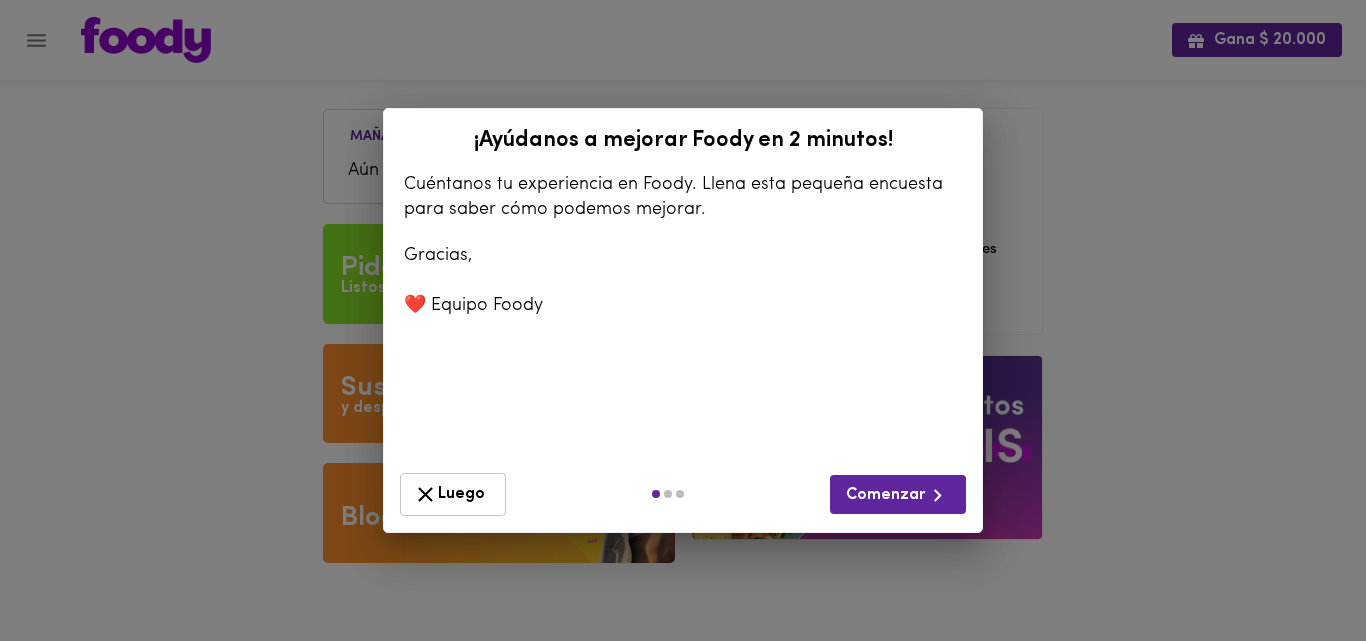 click 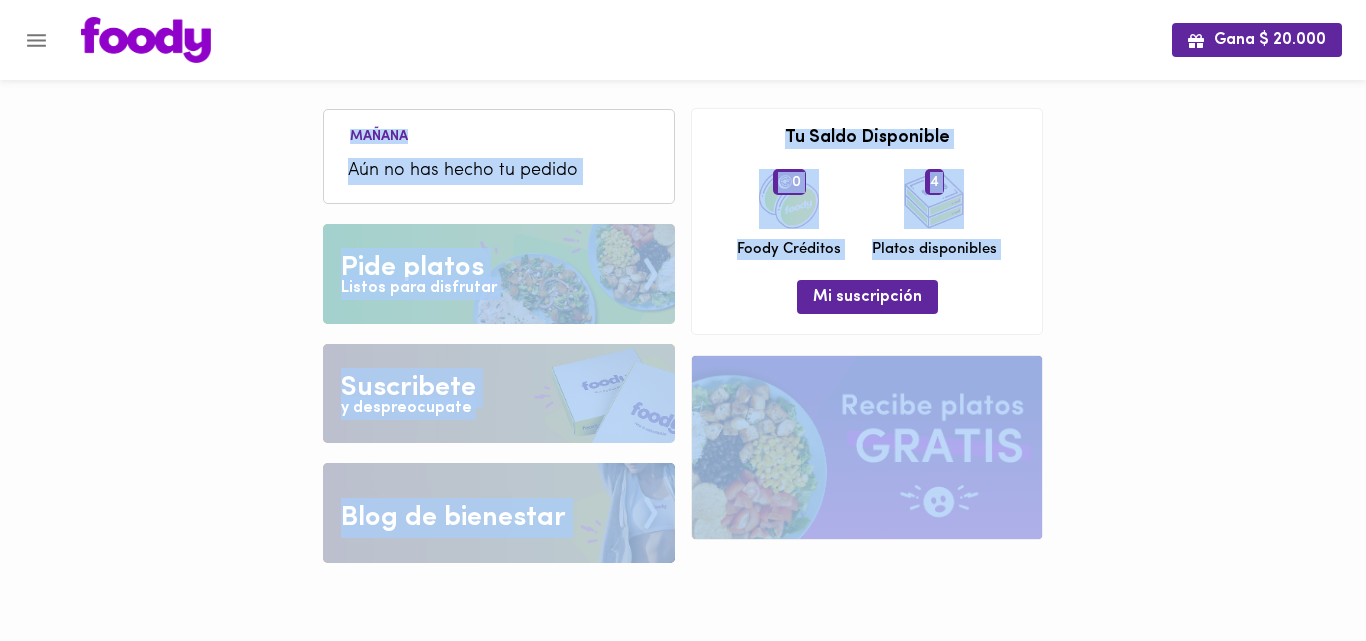 drag, startPoint x: 1365, startPoint y: 357, endPoint x: 1340, endPoint y: -5, distance: 362.86224 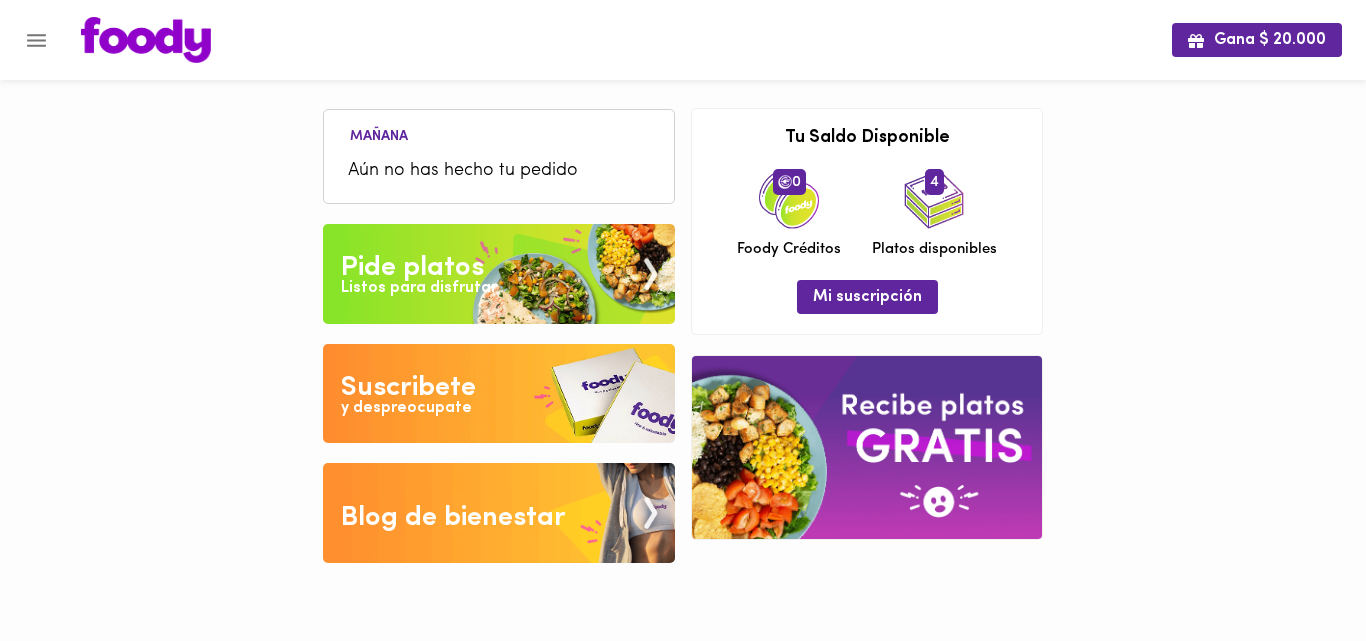 click on "Aún no has hecho tu pedido" at bounding box center [499, 171] 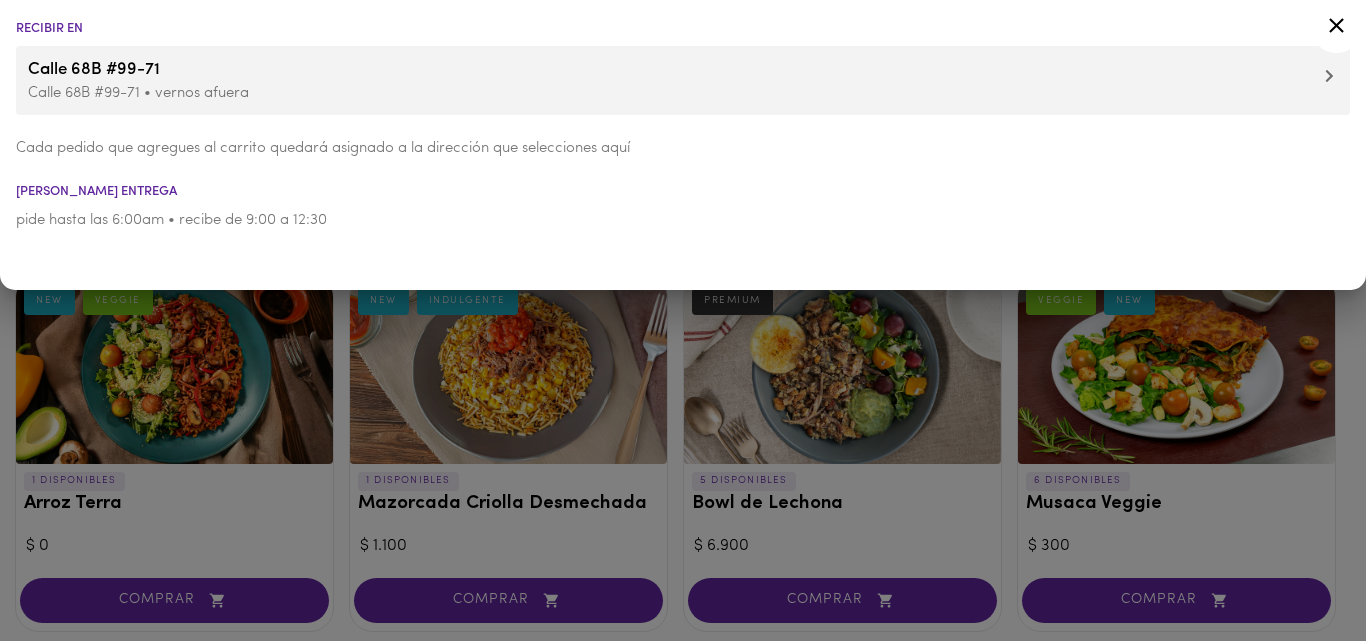 click 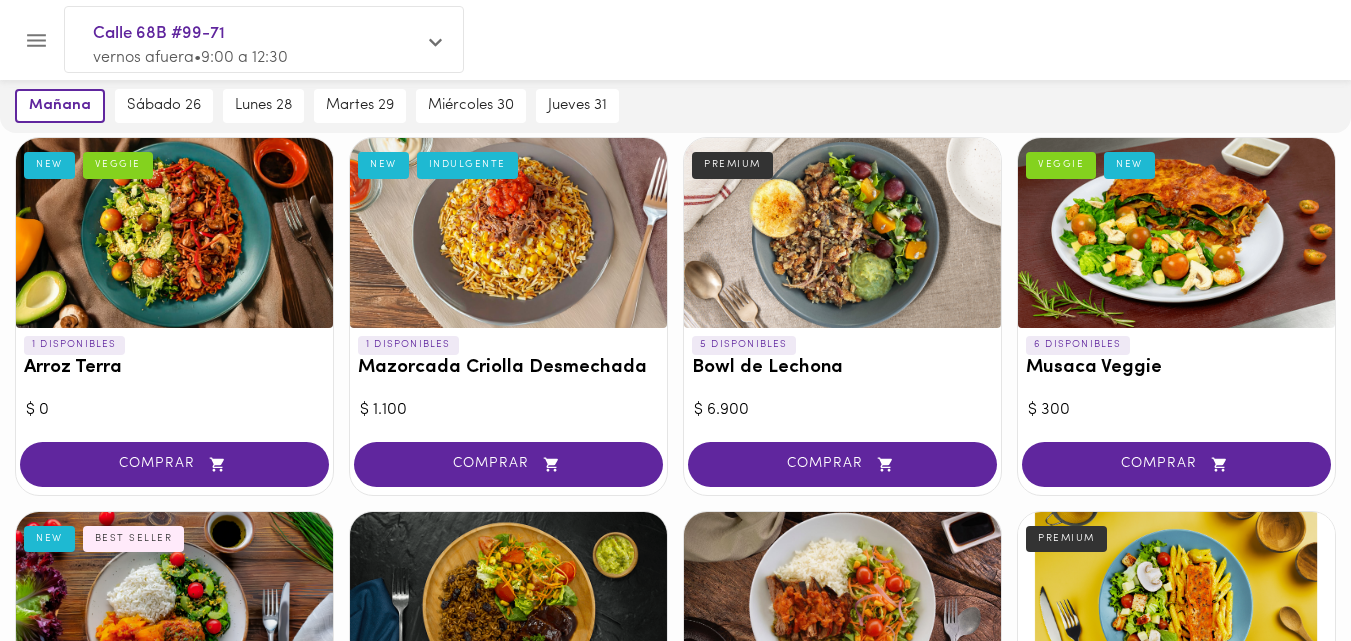 scroll, scrollTop: 140, scrollLeft: 0, axis: vertical 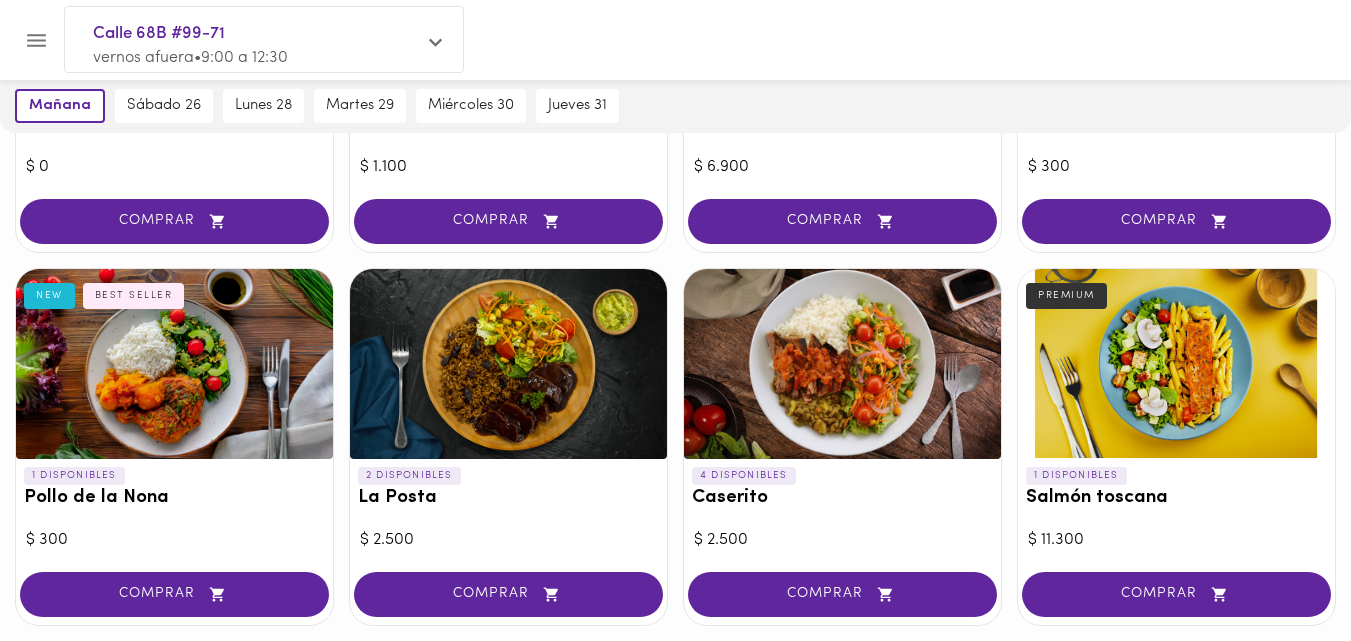 click at bounding box center [508, 364] 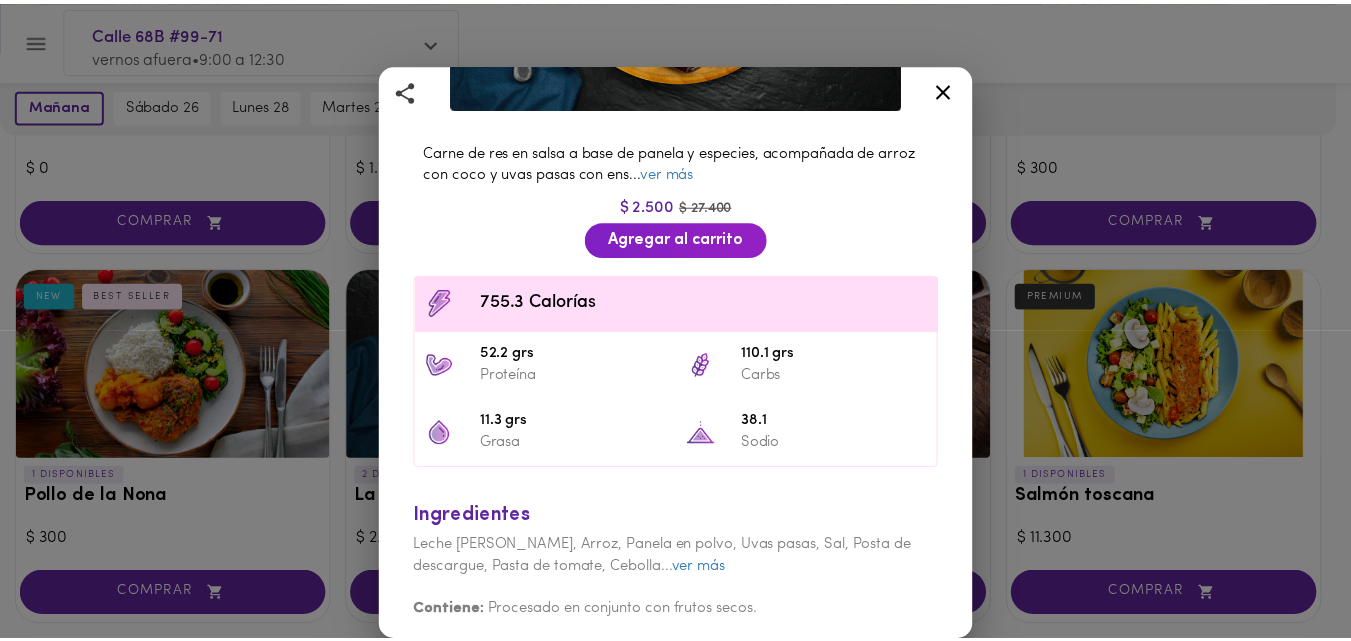 scroll, scrollTop: 0, scrollLeft: 0, axis: both 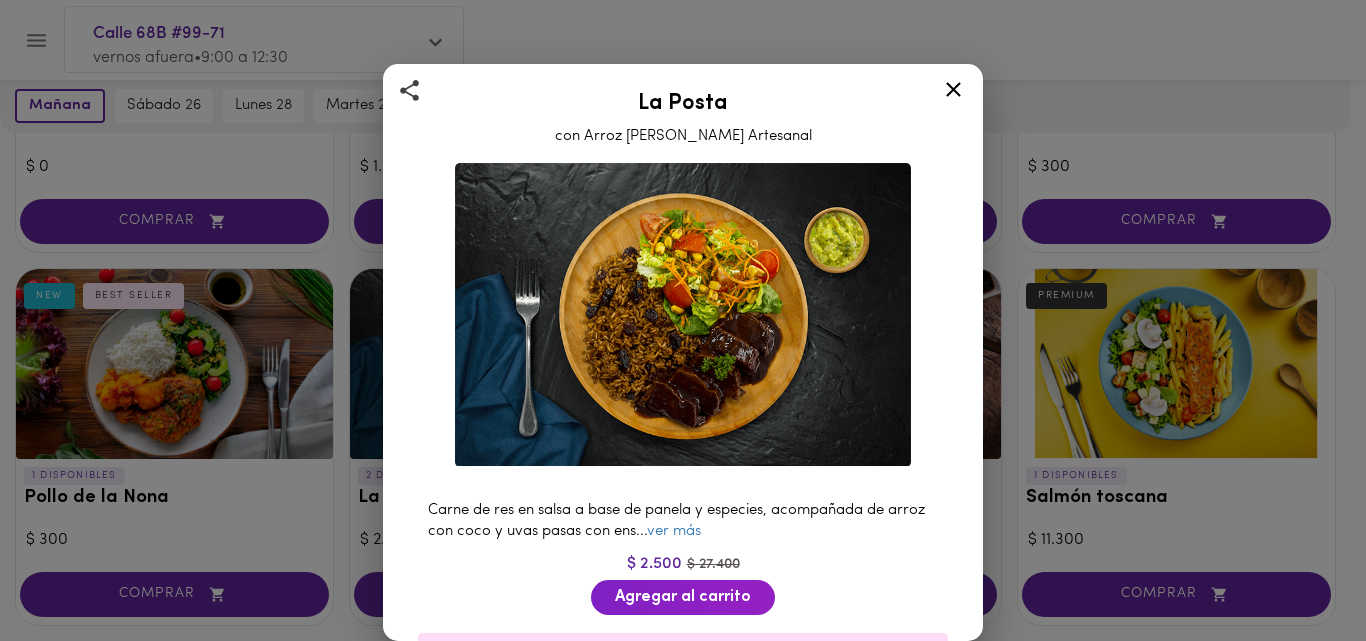 click 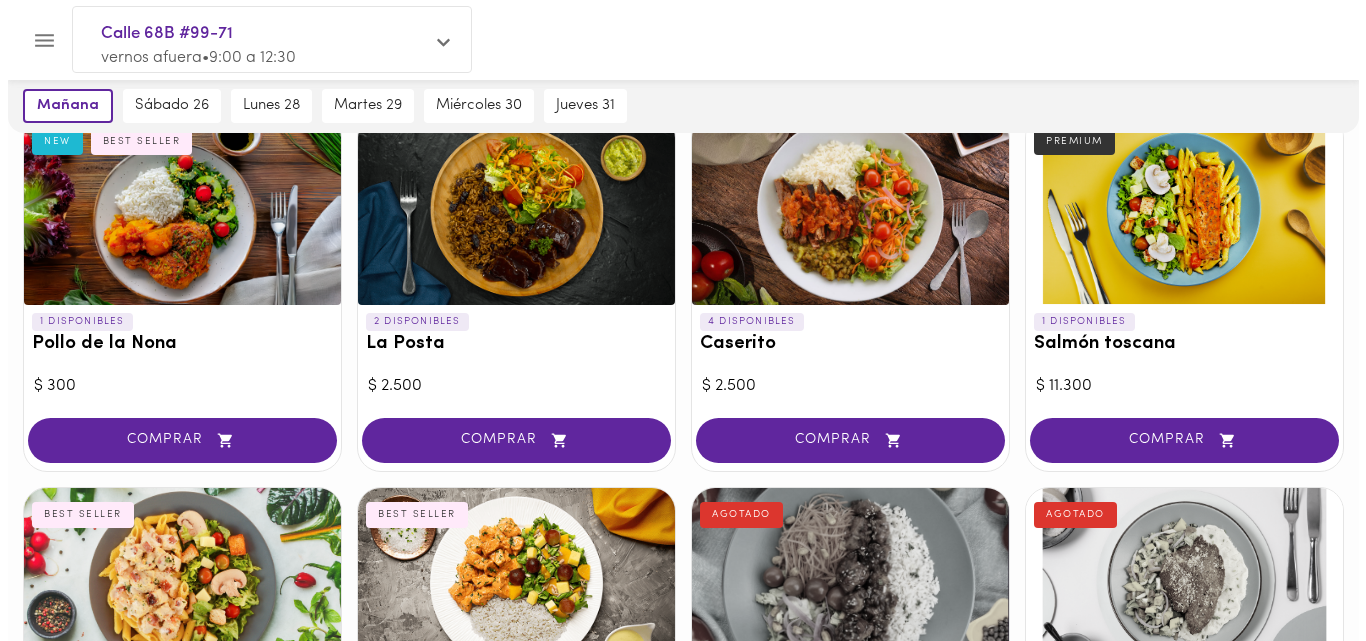 scroll, scrollTop: 542, scrollLeft: 0, axis: vertical 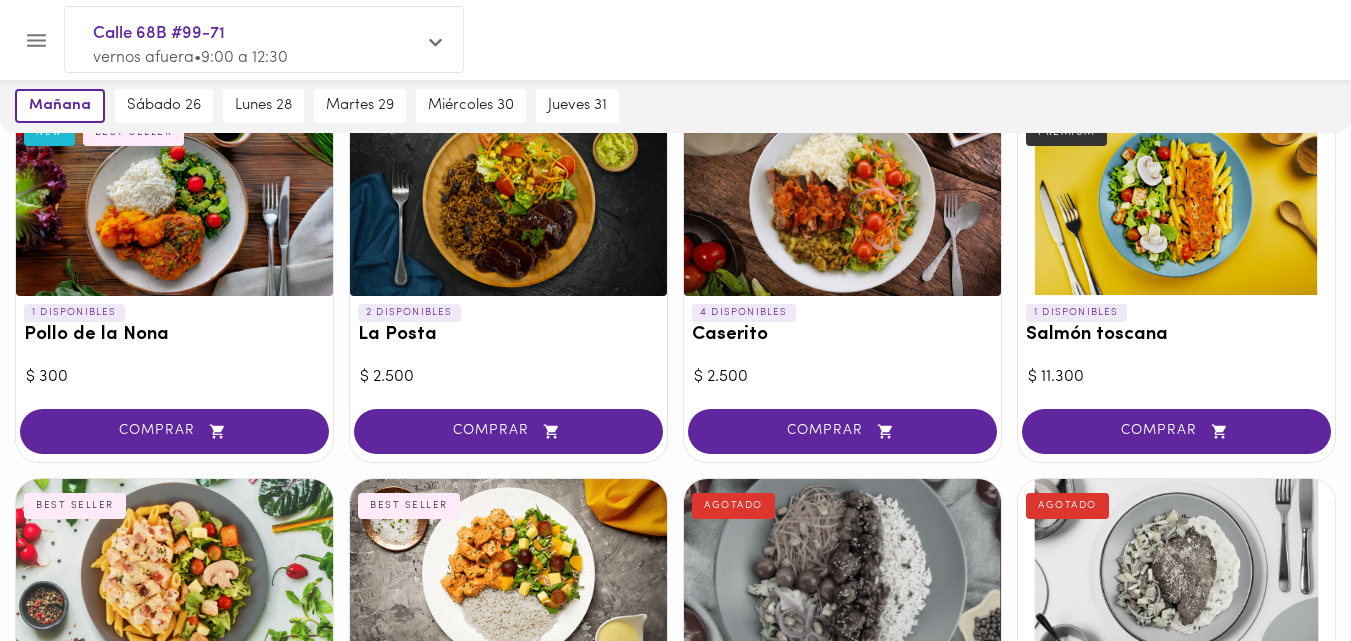 click at bounding box center [174, 201] 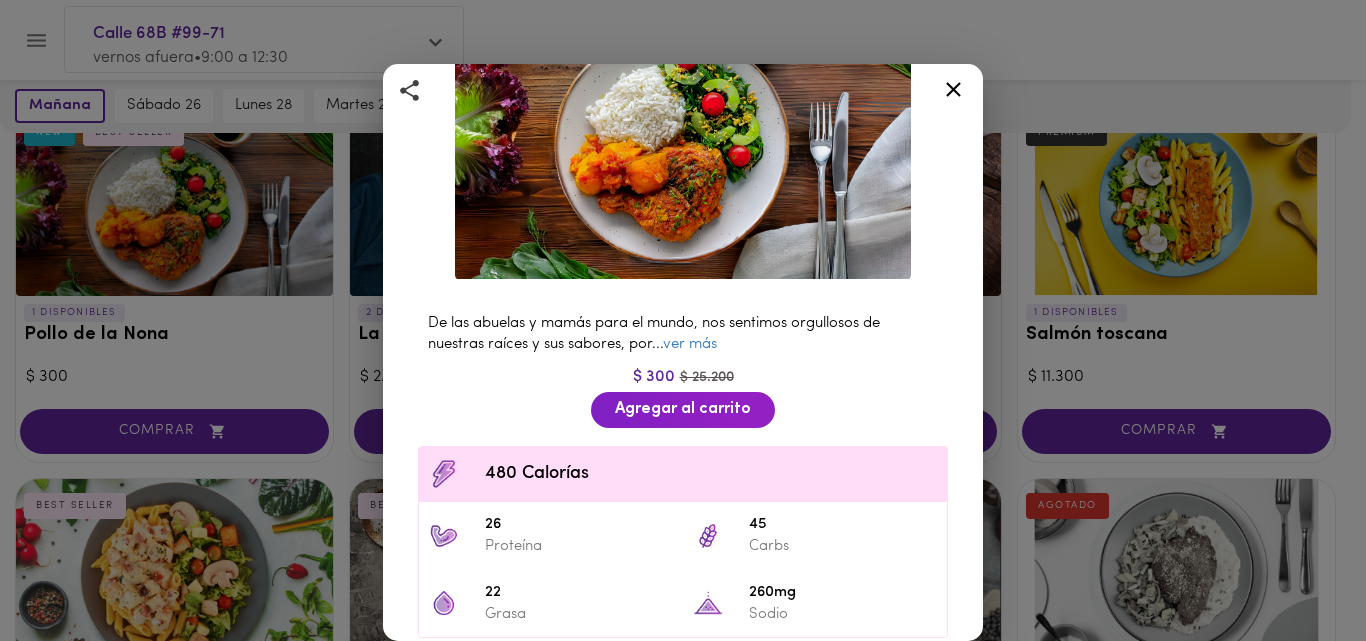 scroll, scrollTop: 235, scrollLeft: 0, axis: vertical 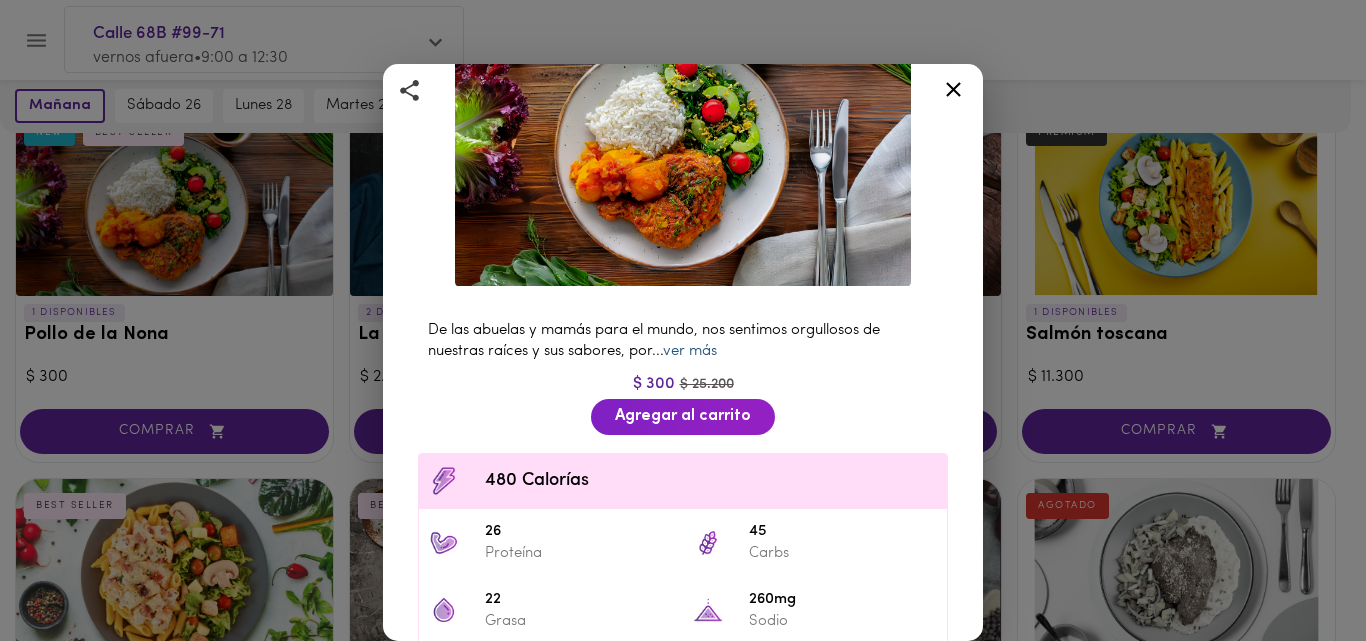 click on "ver más" at bounding box center (690, 351) 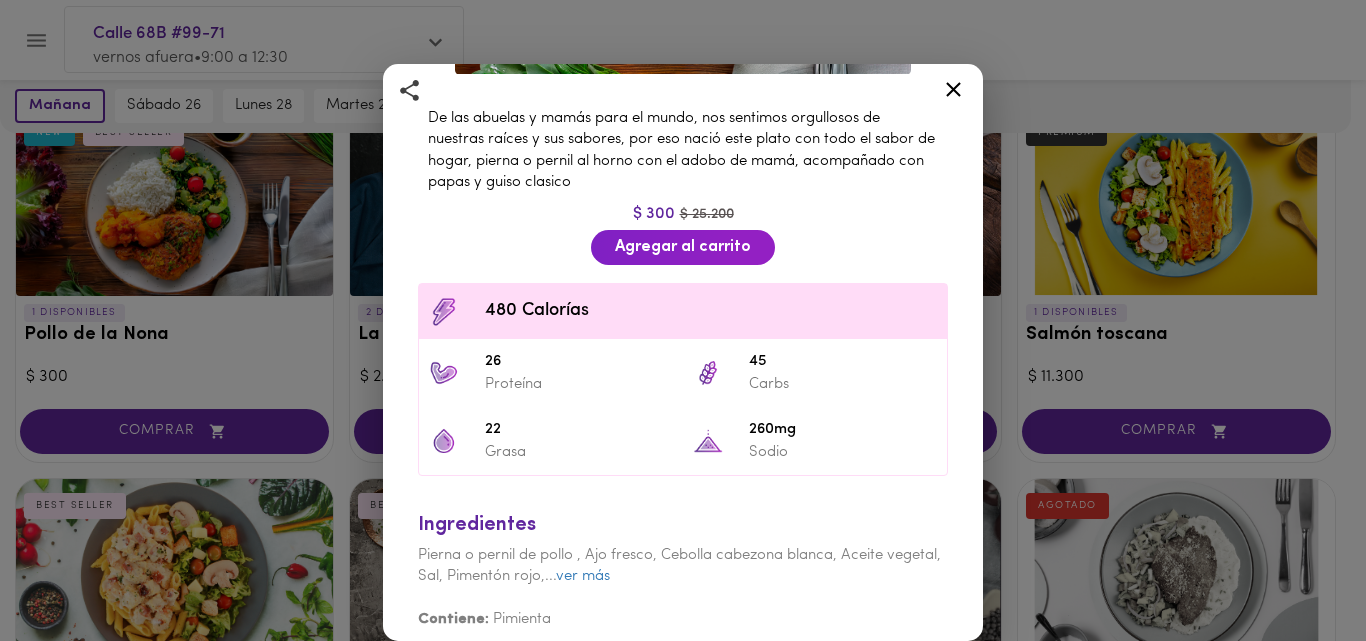 scroll, scrollTop: 400, scrollLeft: 0, axis: vertical 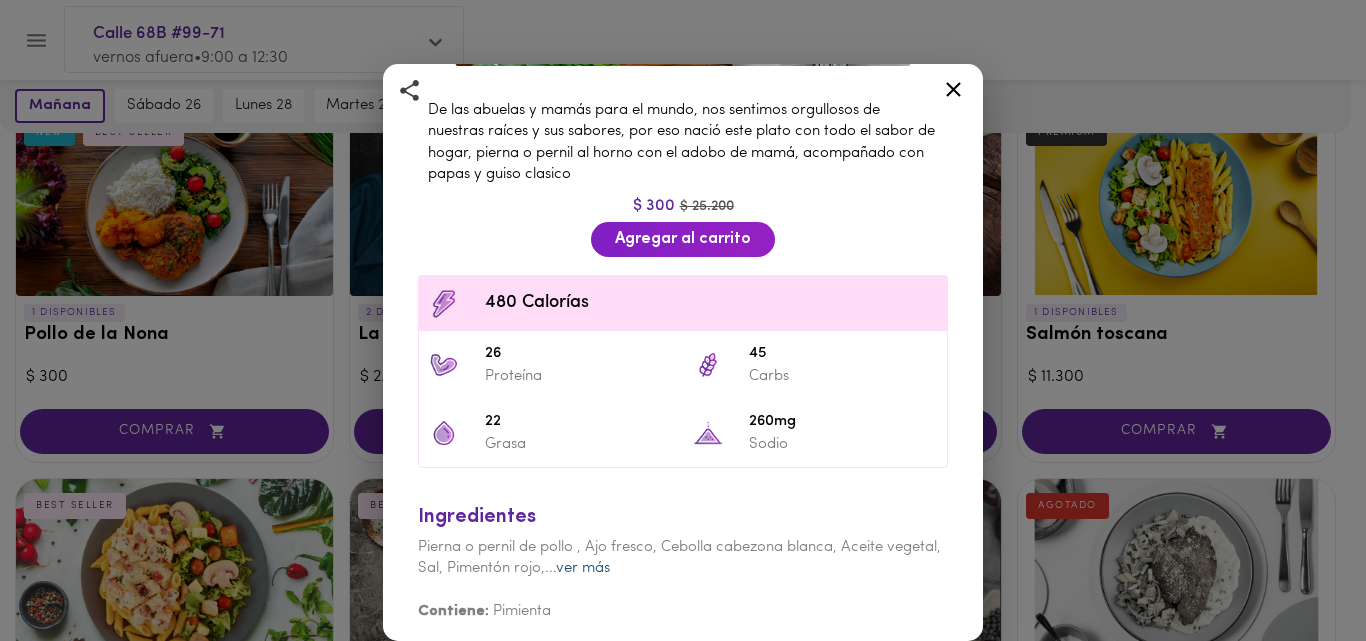 click on "ver más" at bounding box center (583, 568) 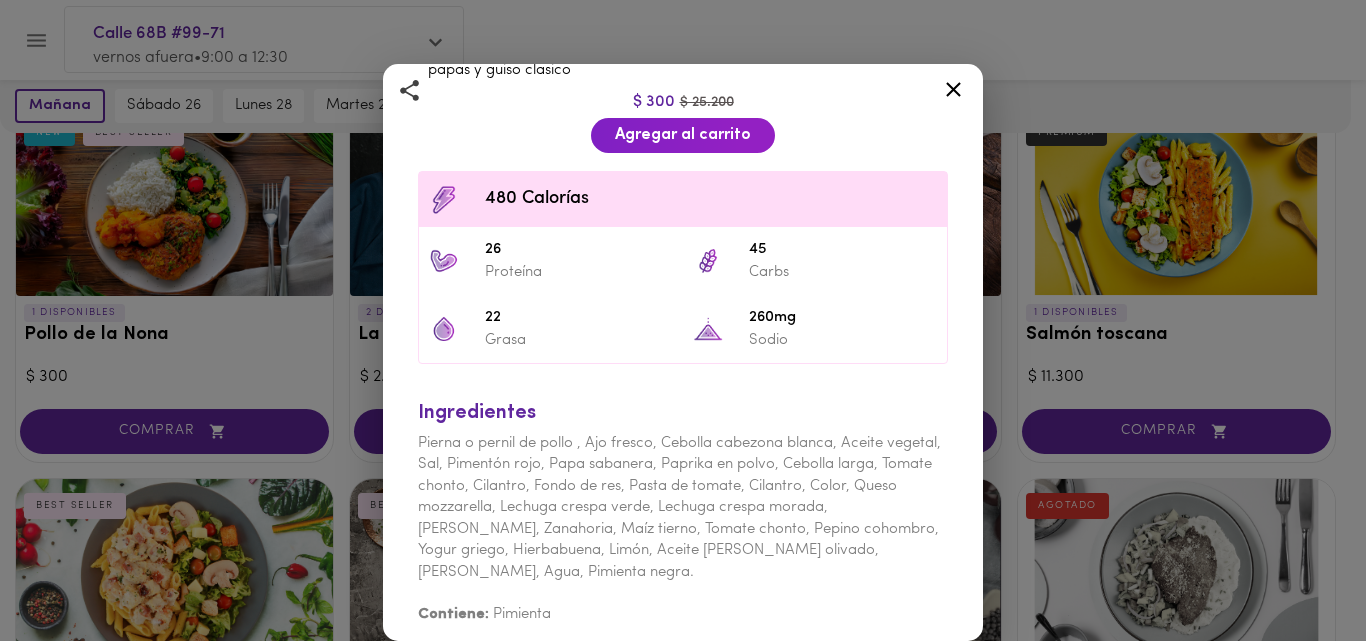 scroll, scrollTop: 508, scrollLeft: 0, axis: vertical 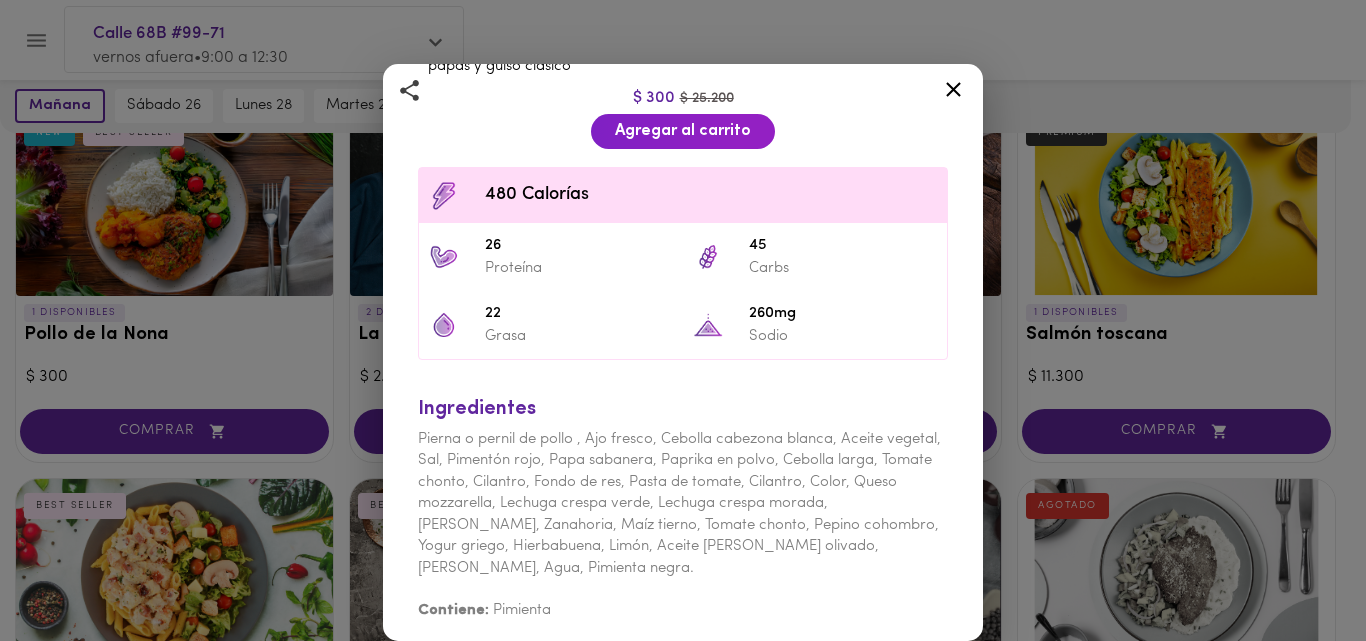 click 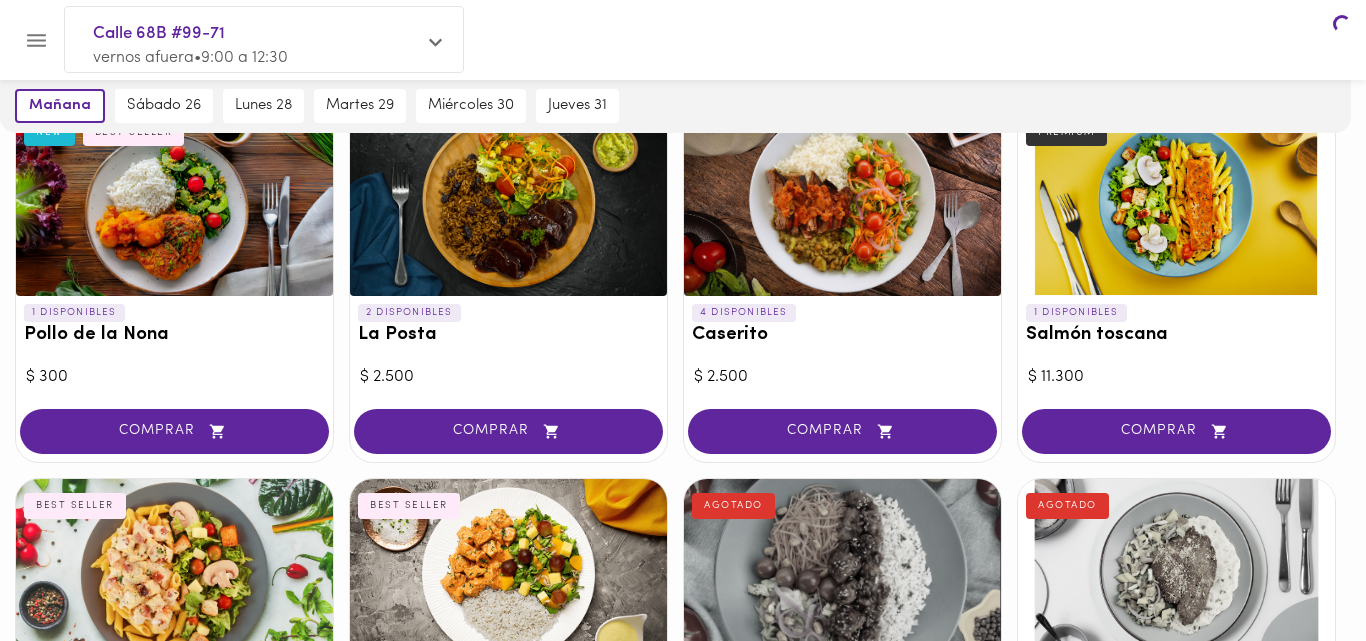 scroll, scrollTop: 0, scrollLeft: 0, axis: both 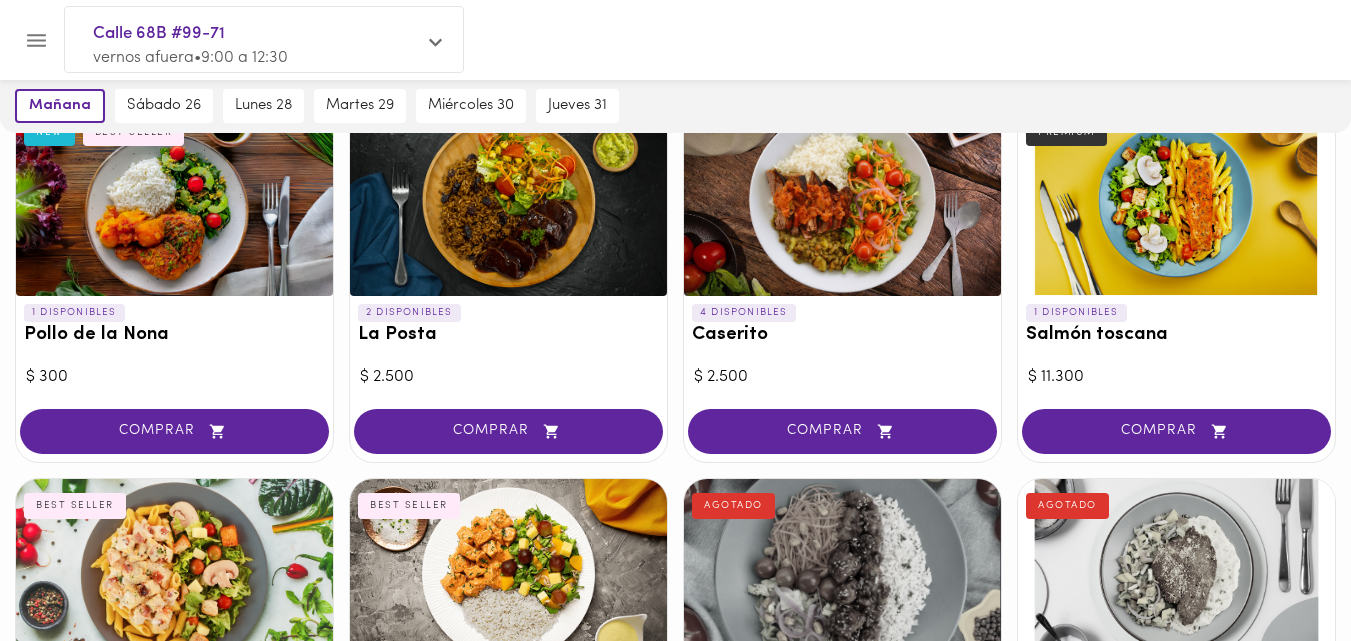 click on "Pollo de la Nona" at bounding box center (174, 335) 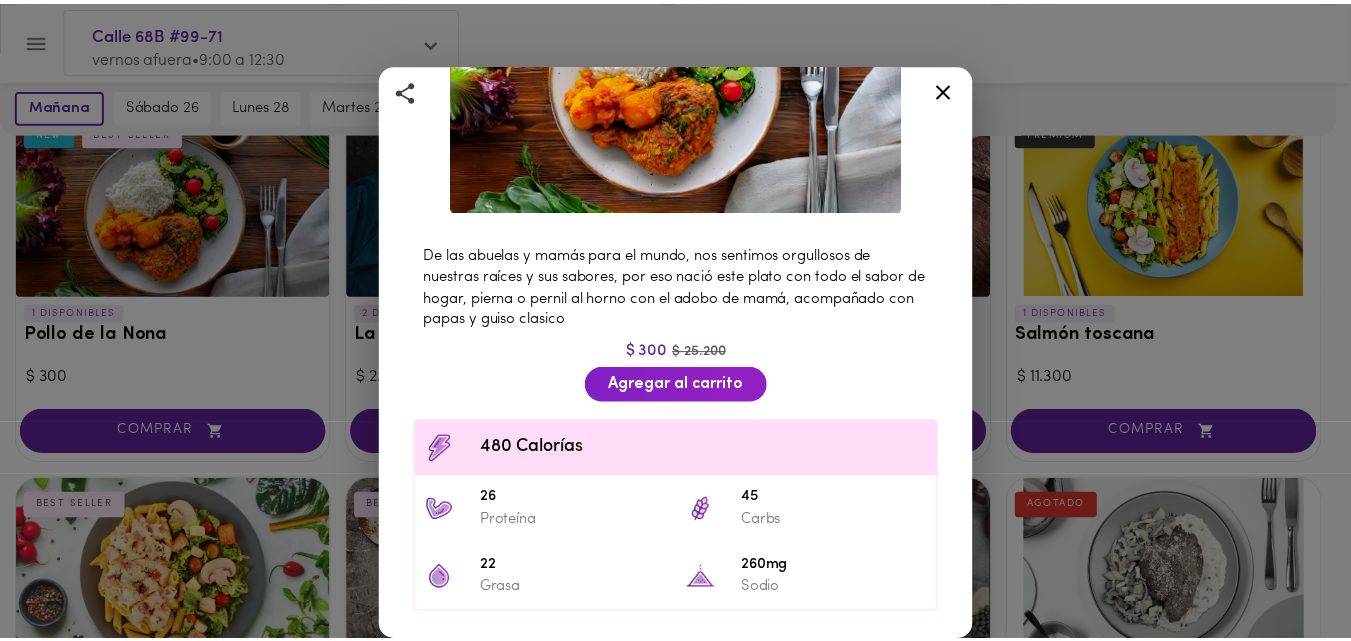 scroll, scrollTop: 0, scrollLeft: 0, axis: both 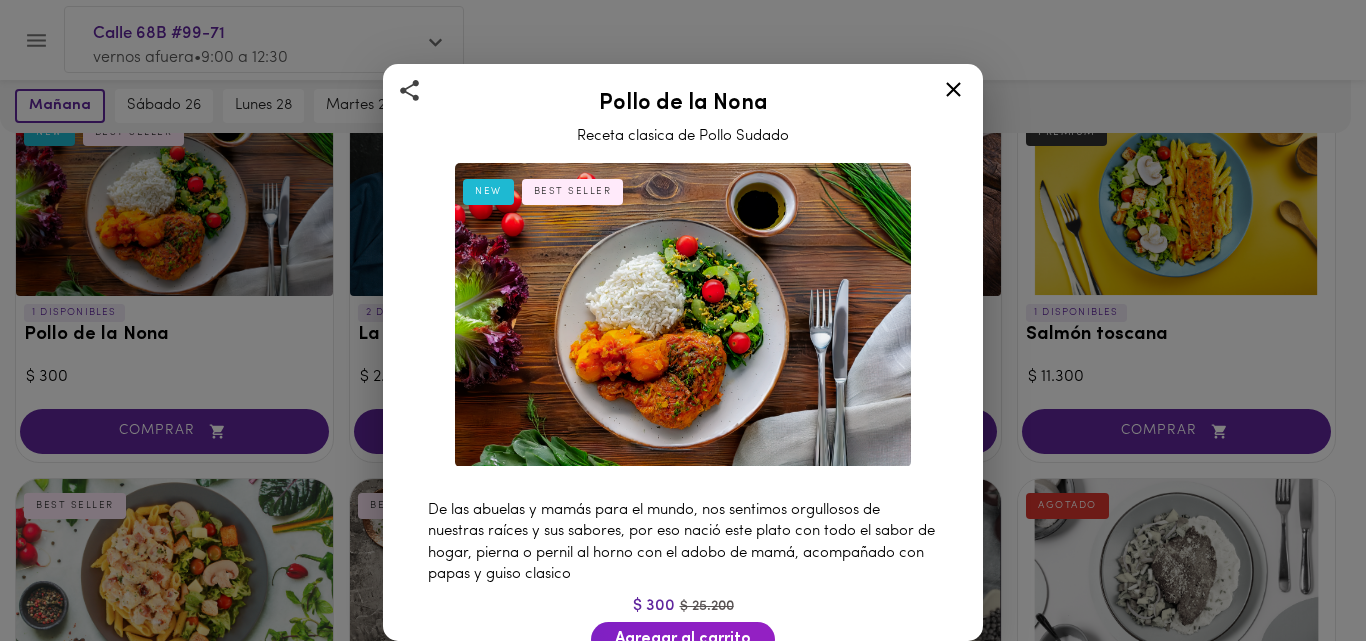 click 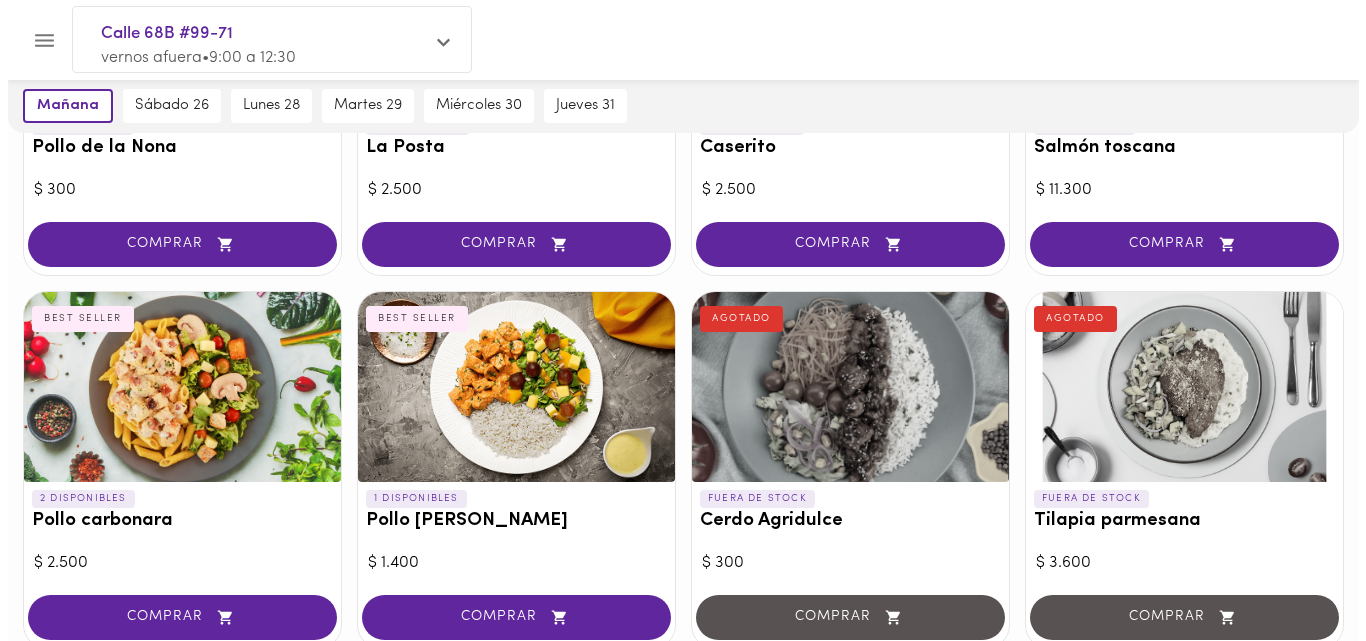 scroll, scrollTop: 893, scrollLeft: 0, axis: vertical 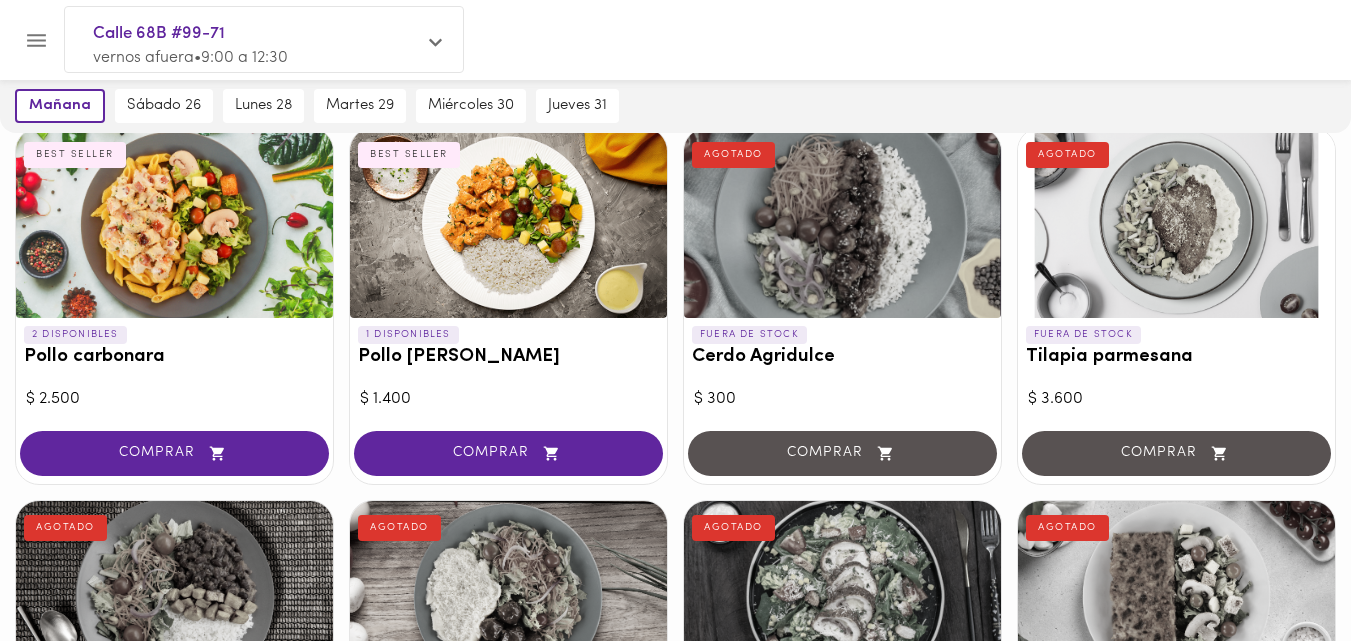click at bounding box center [174, 223] 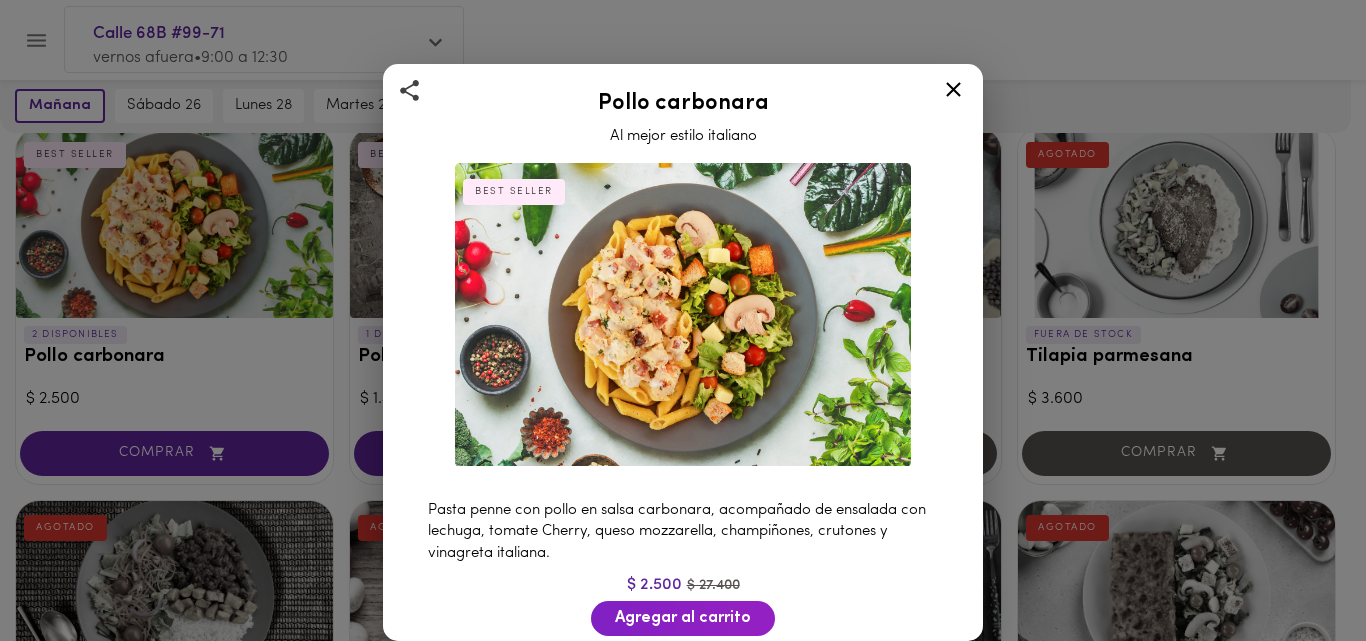 click on "Pollo carbonara   Al mejor estilo italiano BEST SELLER Pasta penne con pollo en salsa carbonara, acompañado de ensalada con lechuga, tomate Cherry, queso mozzarella, champiñones, crutones y vinagreta italiana. $ 2.500 $ 27.400 Agregar al carrito 668.8 Calorías 42.6 grs Proteína 89.4 grs Carbs 17.8 grs Grasa 678.8 Sodio Ingredientes Tocineta Crunch, Queso parmesano, Cilantro, Crema de leche, Pasta ajo artesanal, Fécula de maíz, Cebolla cabezona blanca, Pimienta negra, Filete de pechuga de pollo, Nuez moscada, Aceite de mazorca de oro, Pasta penne, Albahaca, Orégano, Tomillo, Aceite [PERSON_NAME], Vinagre blanco, Miel, Vino tinto, Queso mozzarella, Champiñón, Mix [PERSON_NAME], Crutones, Tomate [PERSON_NAME]. Contiene:   Productos lácteos, Champiñones, Procesado en conjunto con frutos secos." at bounding box center (683, 600) 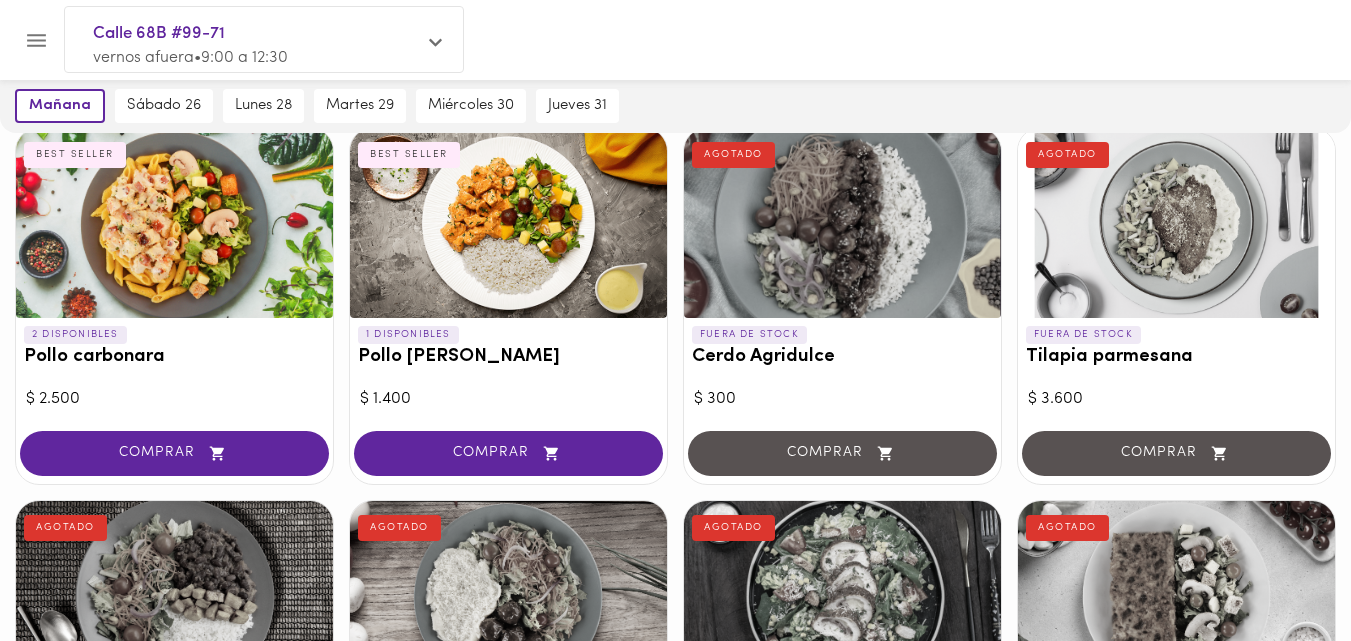 click on "BEST SELLER" at bounding box center [75, 155] 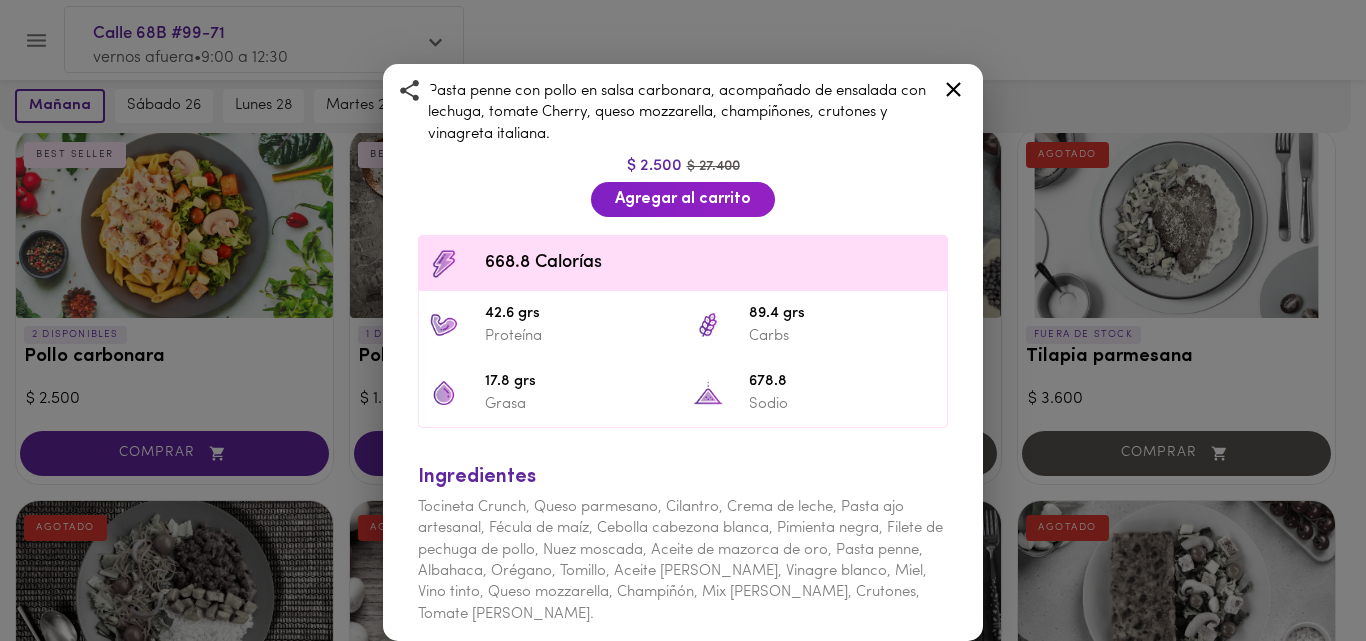 scroll, scrollTop: 423, scrollLeft: 0, axis: vertical 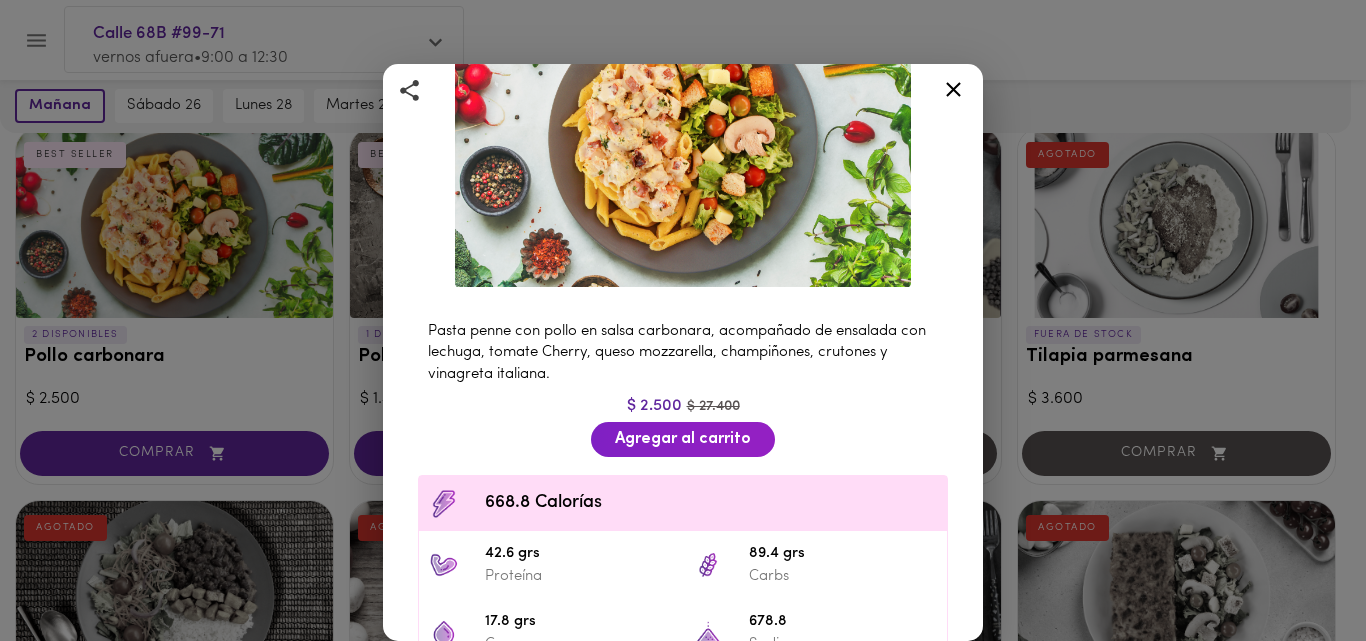 click 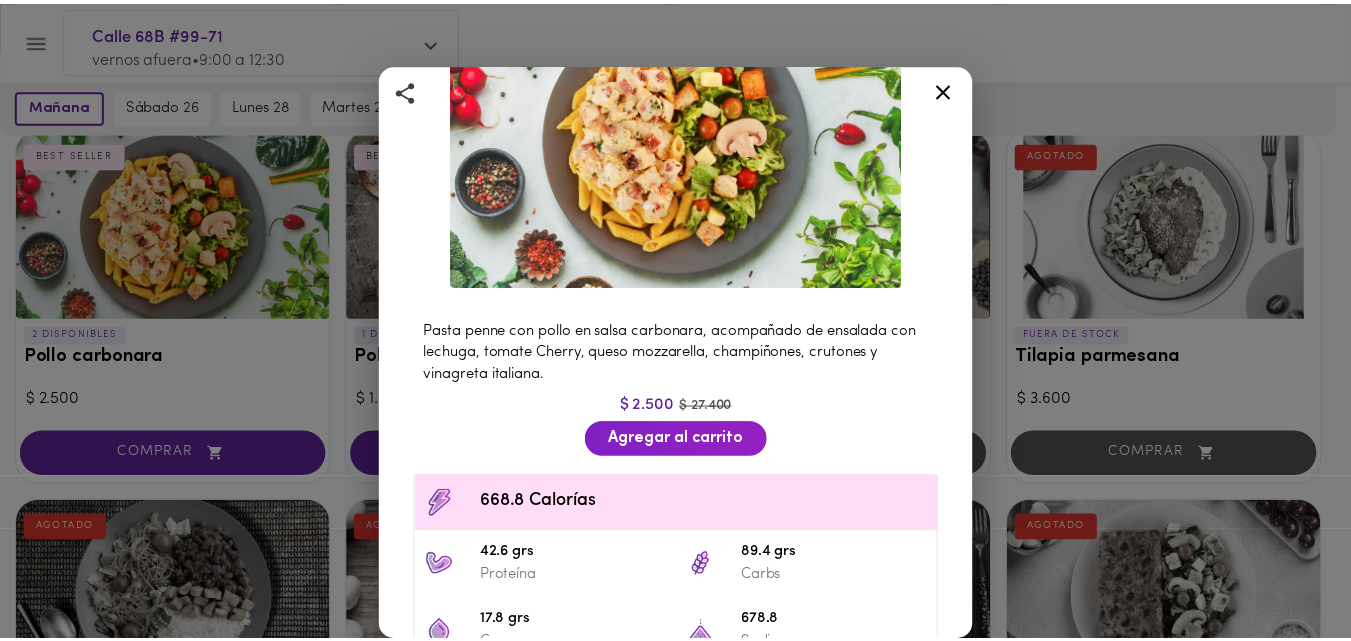 scroll, scrollTop: 0, scrollLeft: 0, axis: both 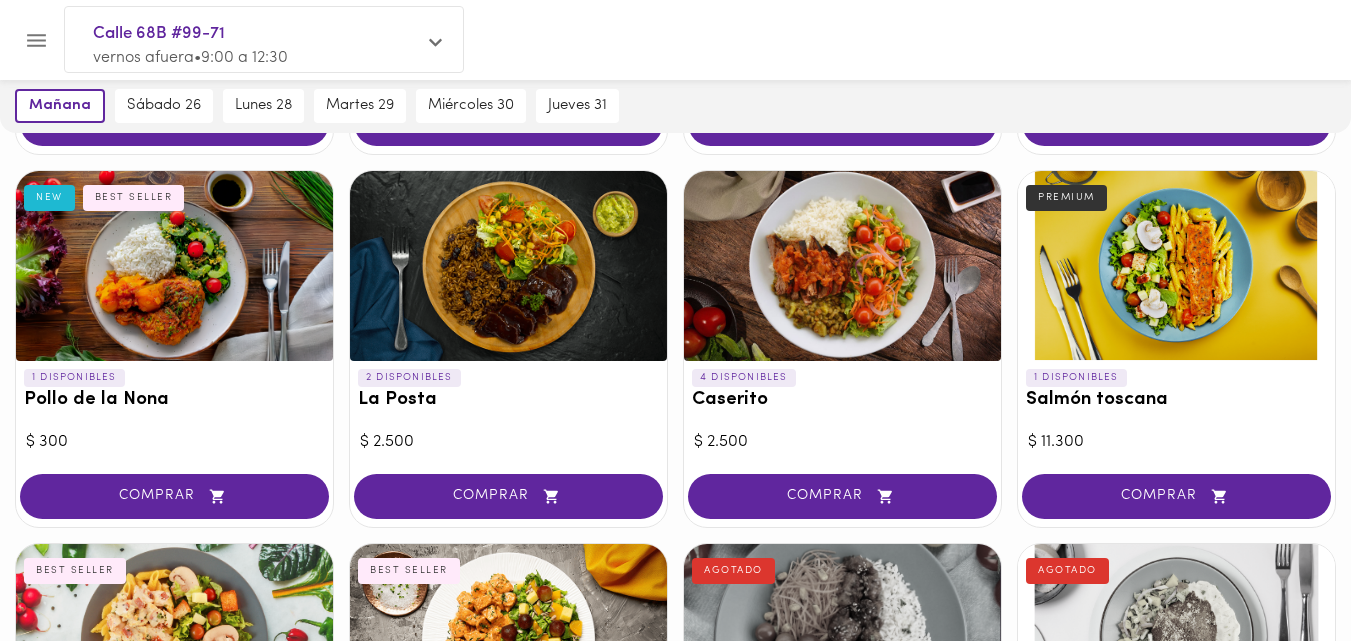 click at bounding box center (508, 266) 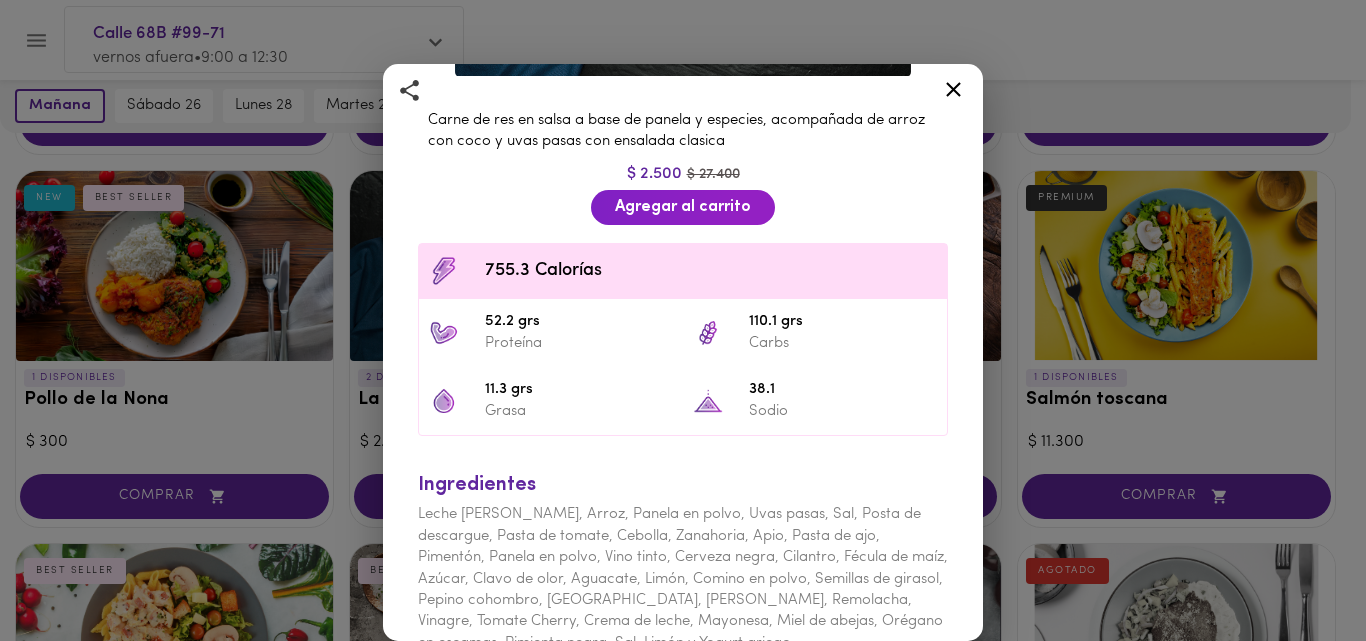 scroll, scrollTop: 369, scrollLeft: 0, axis: vertical 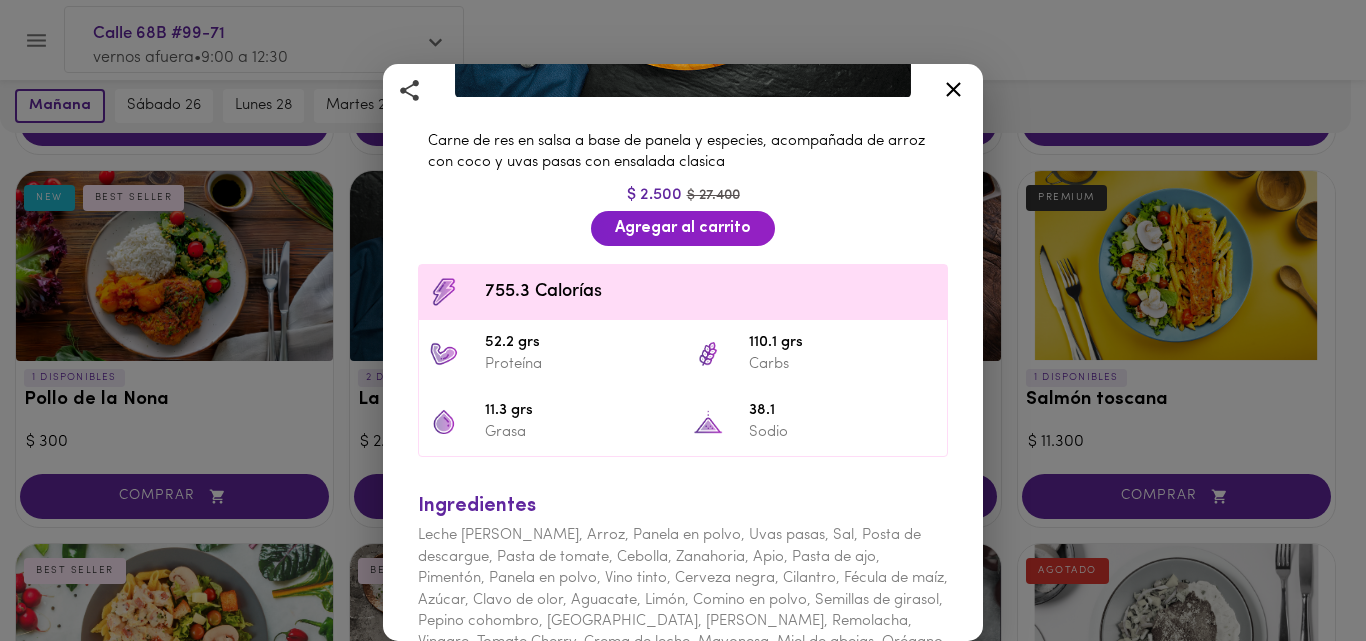 click 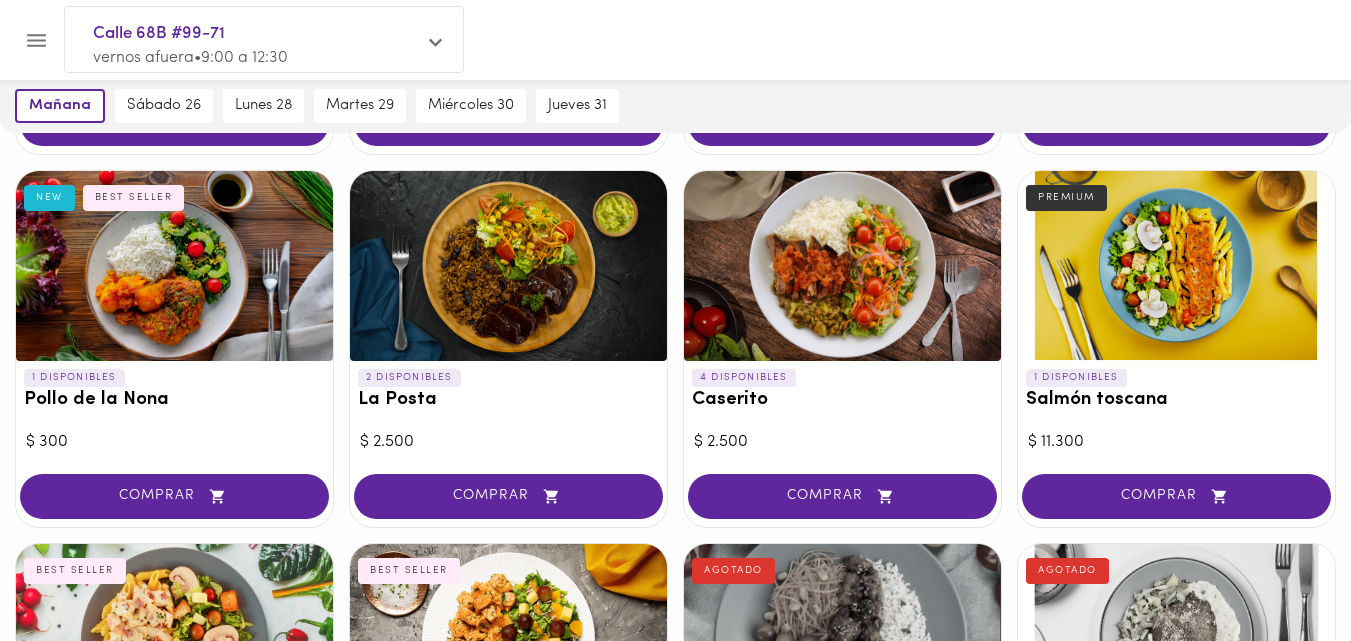 click at bounding box center (842, 266) 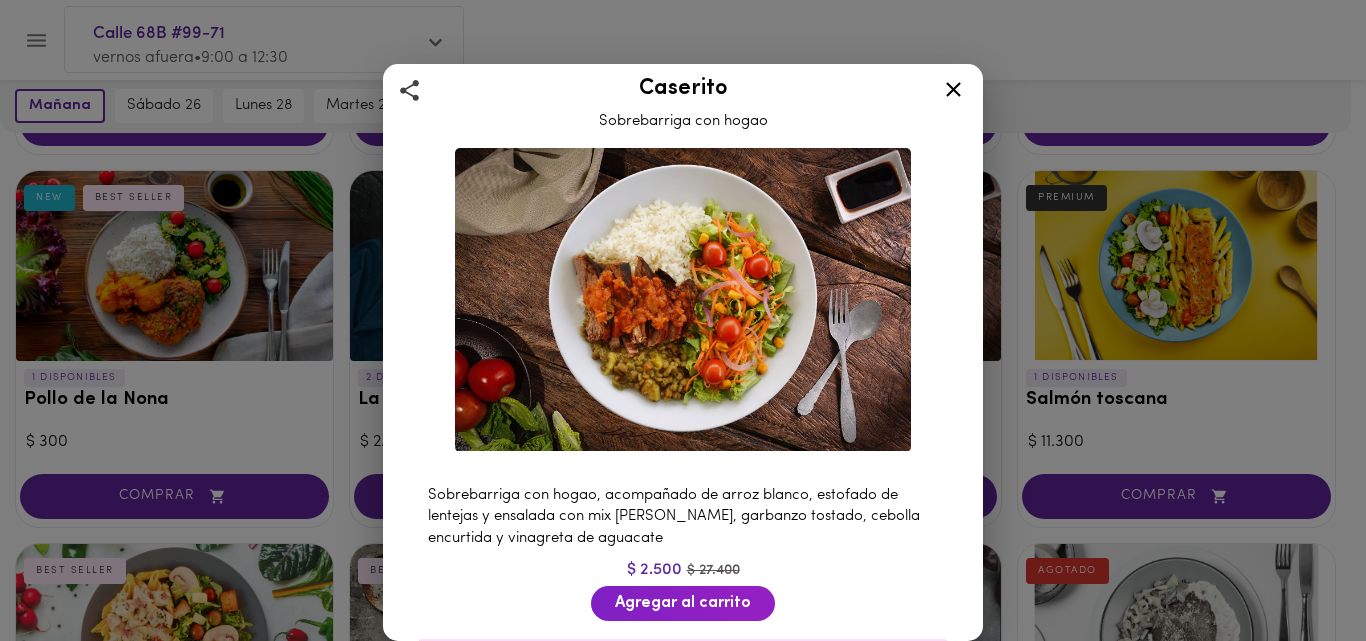scroll, scrollTop: 0, scrollLeft: 0, axis: both 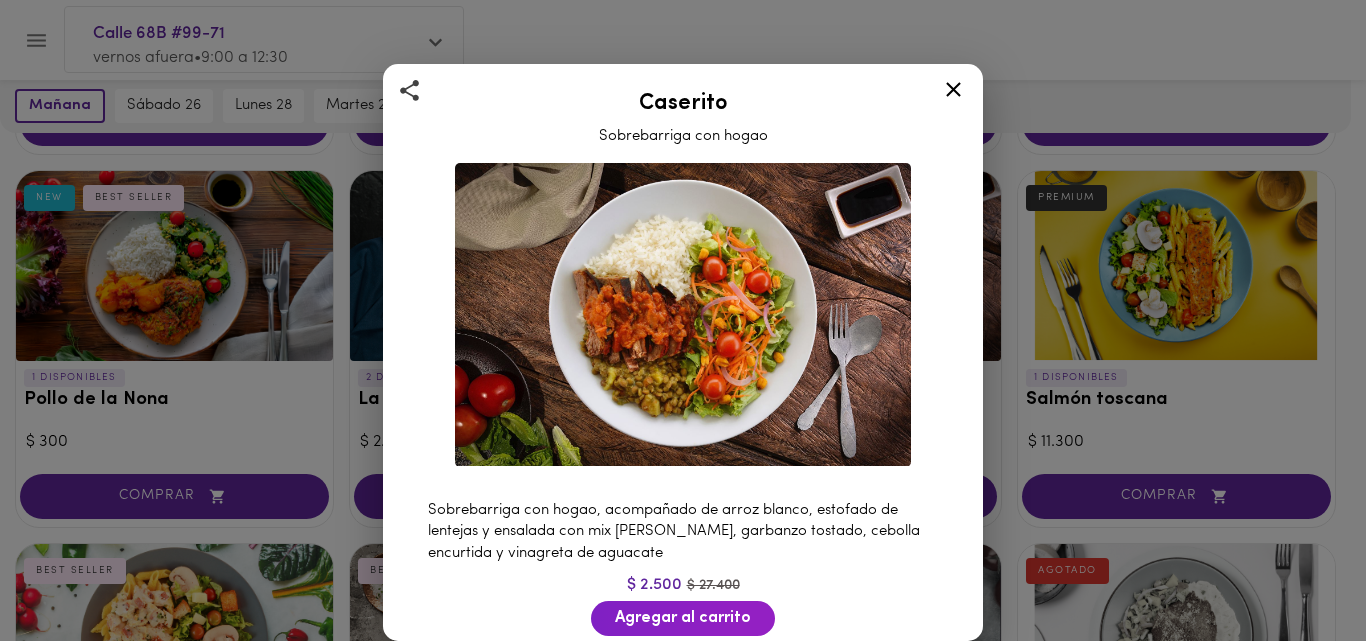 click 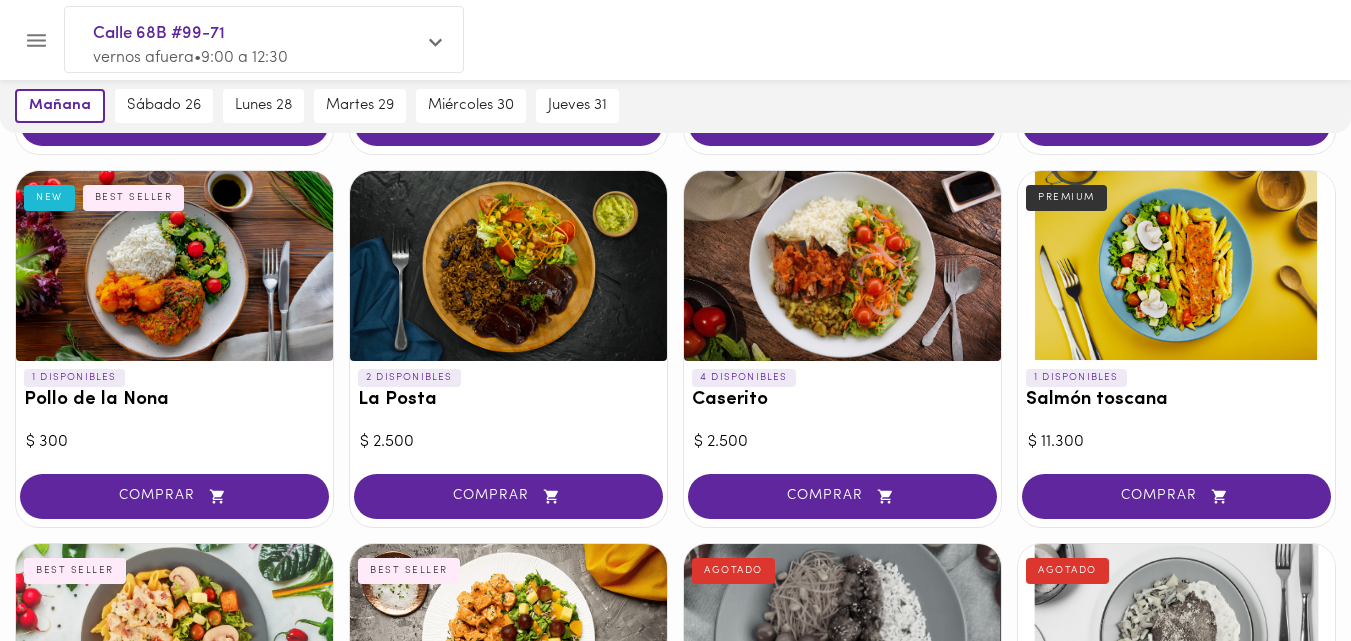 scroll, scrollTop: 841, scrollLeft: 0, axis: vertical 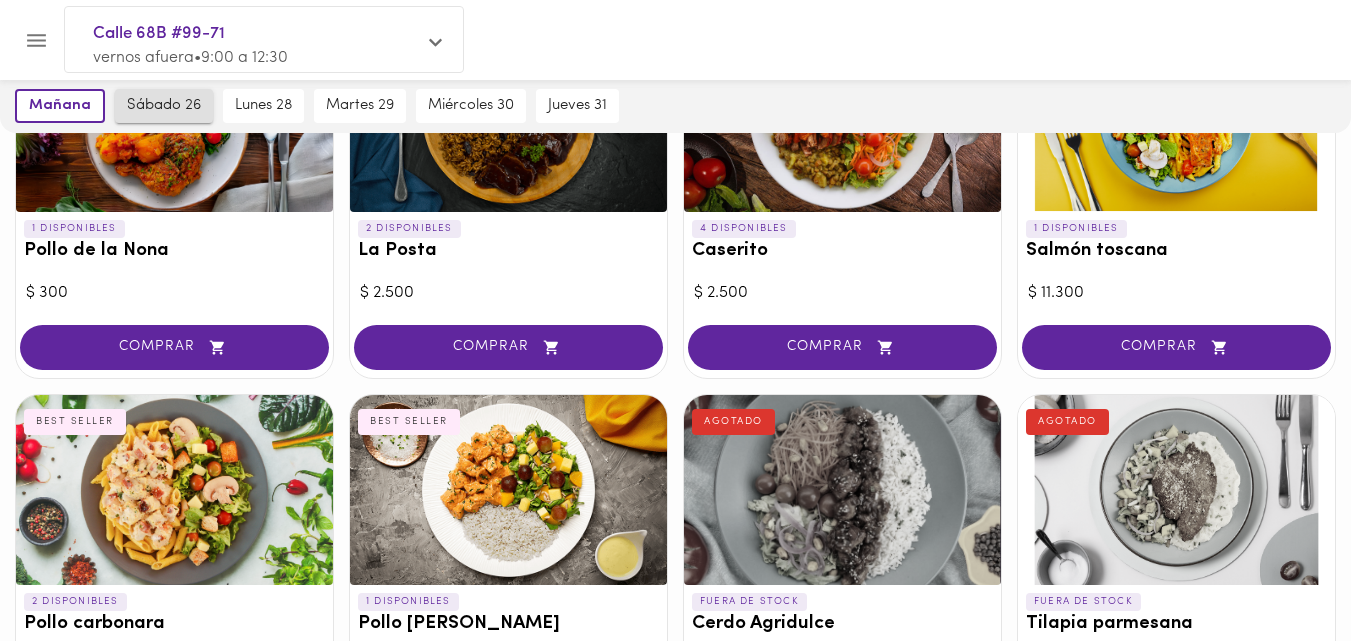 click on "sábado 26" at bounding box center [164, 106] 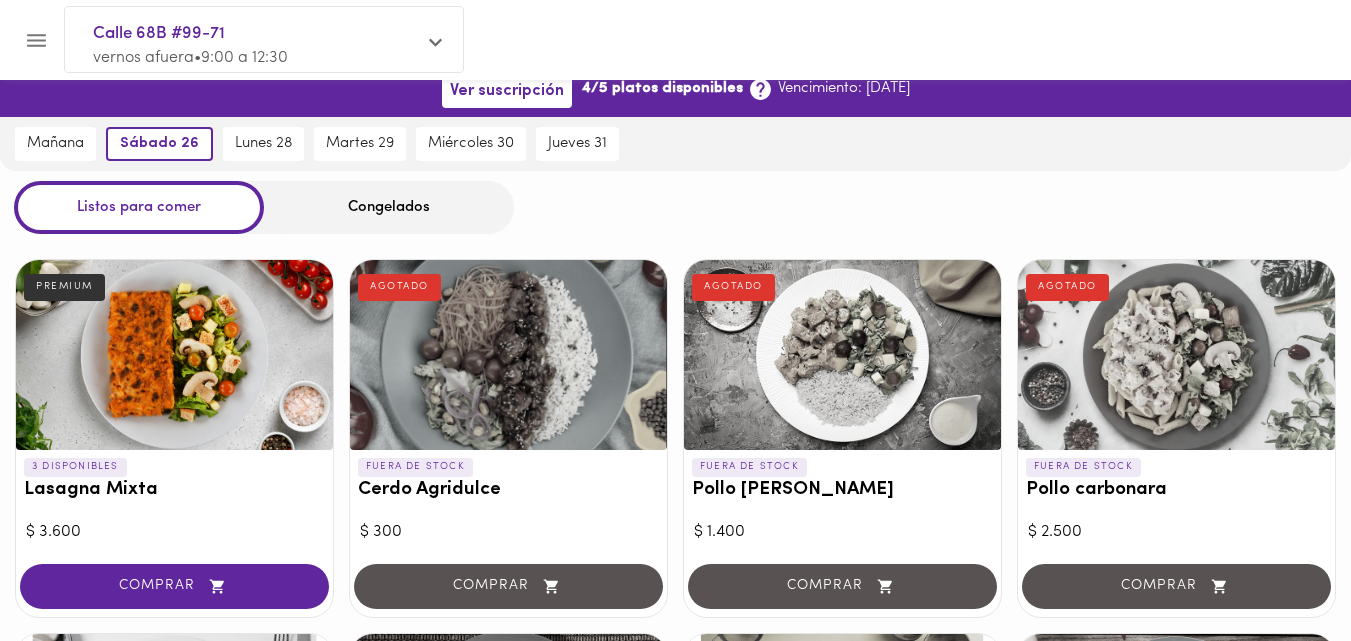 scroll, scrollTop: 0, scrollLeft: 0, axis: both 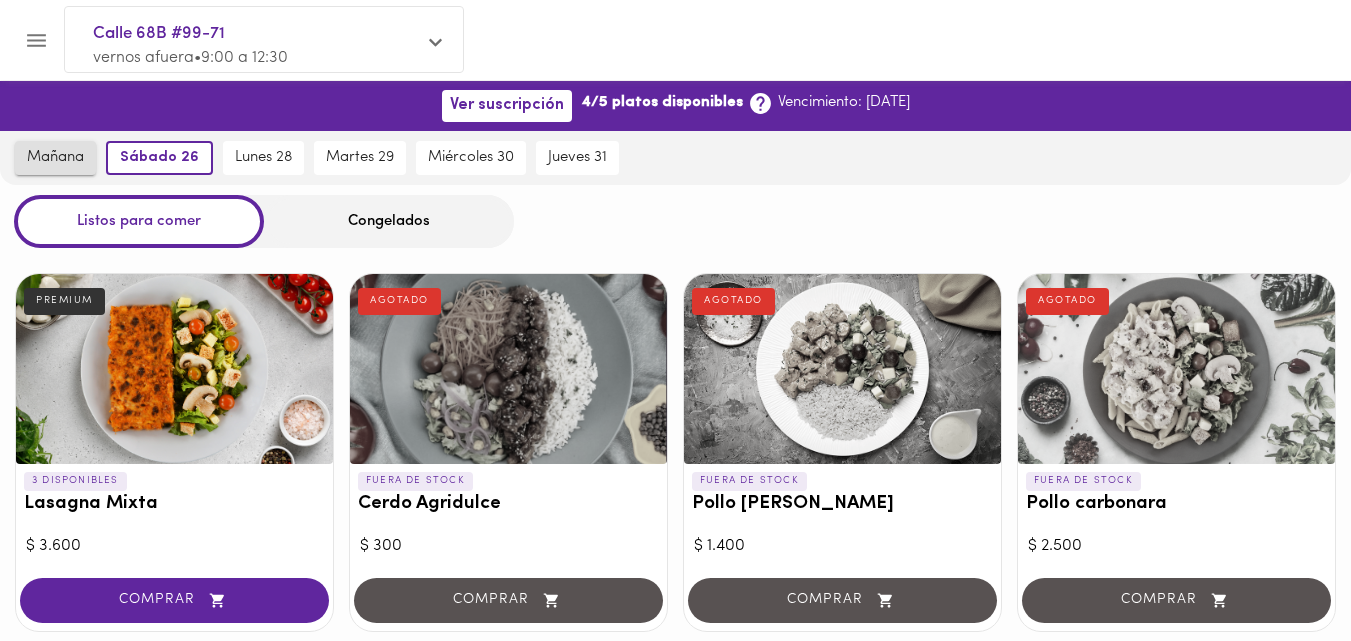 click on "mañana" at bounding box center (55, 158) 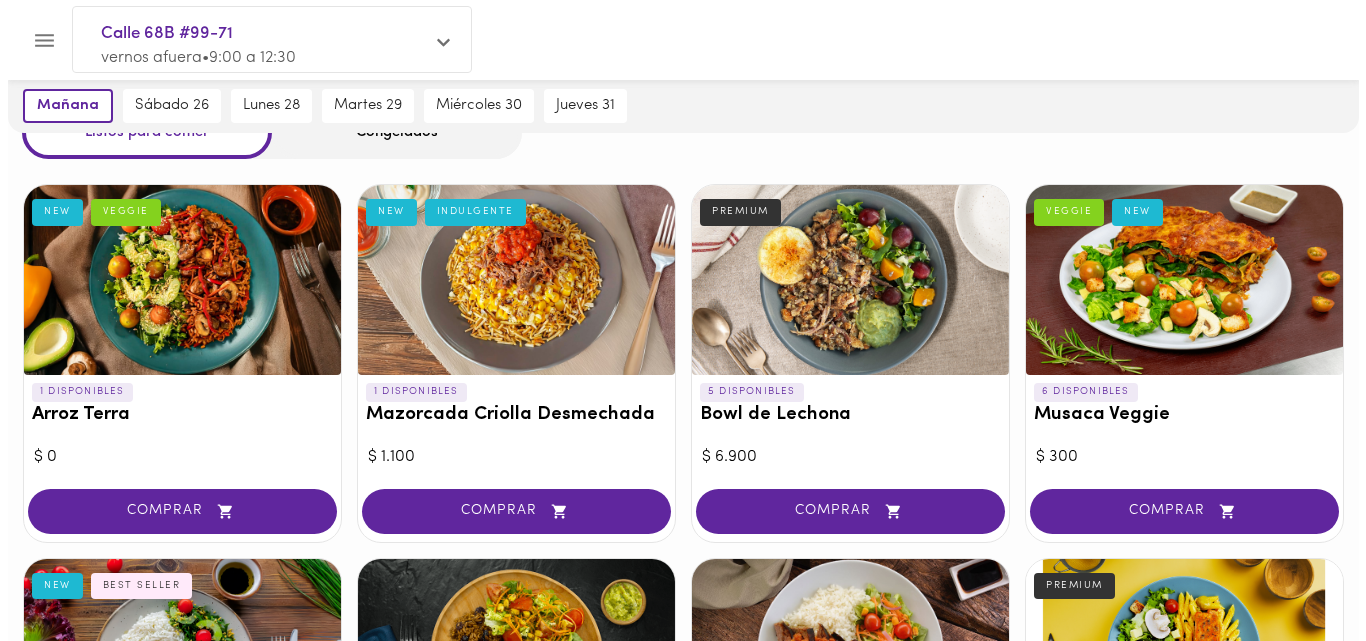 scroll, scrollTop: 107, scrollLeft: 0, axis: vertical 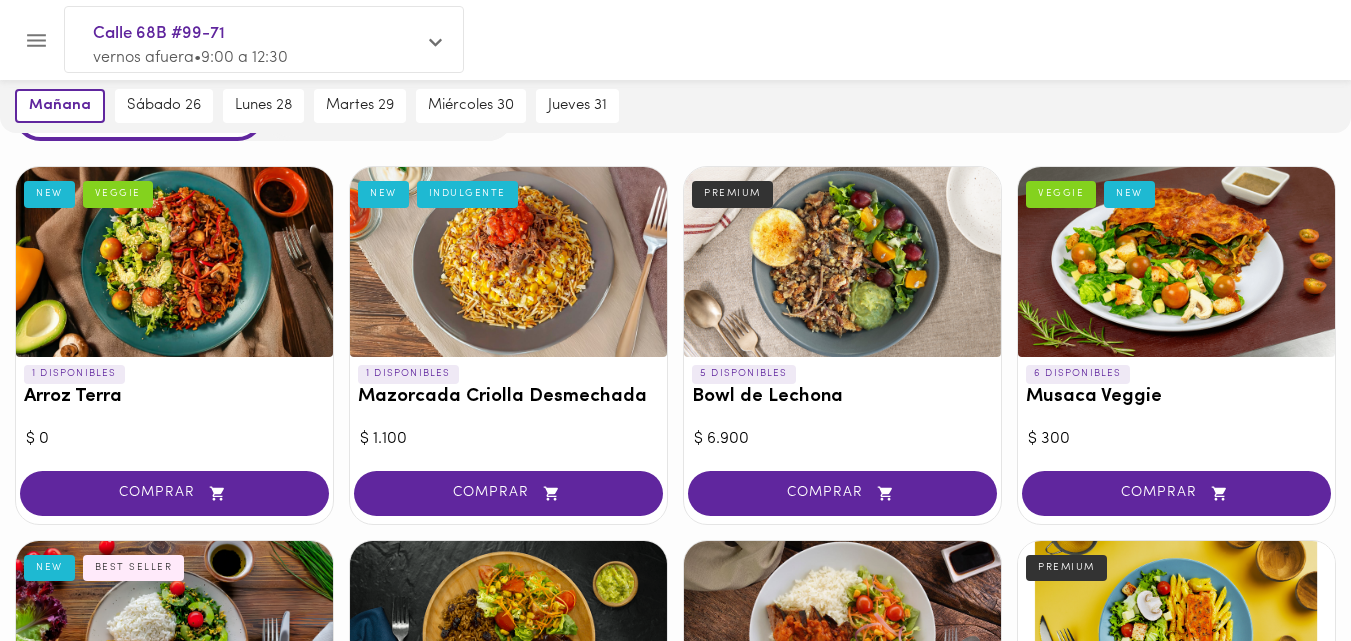click at bounding box center (842, 262) 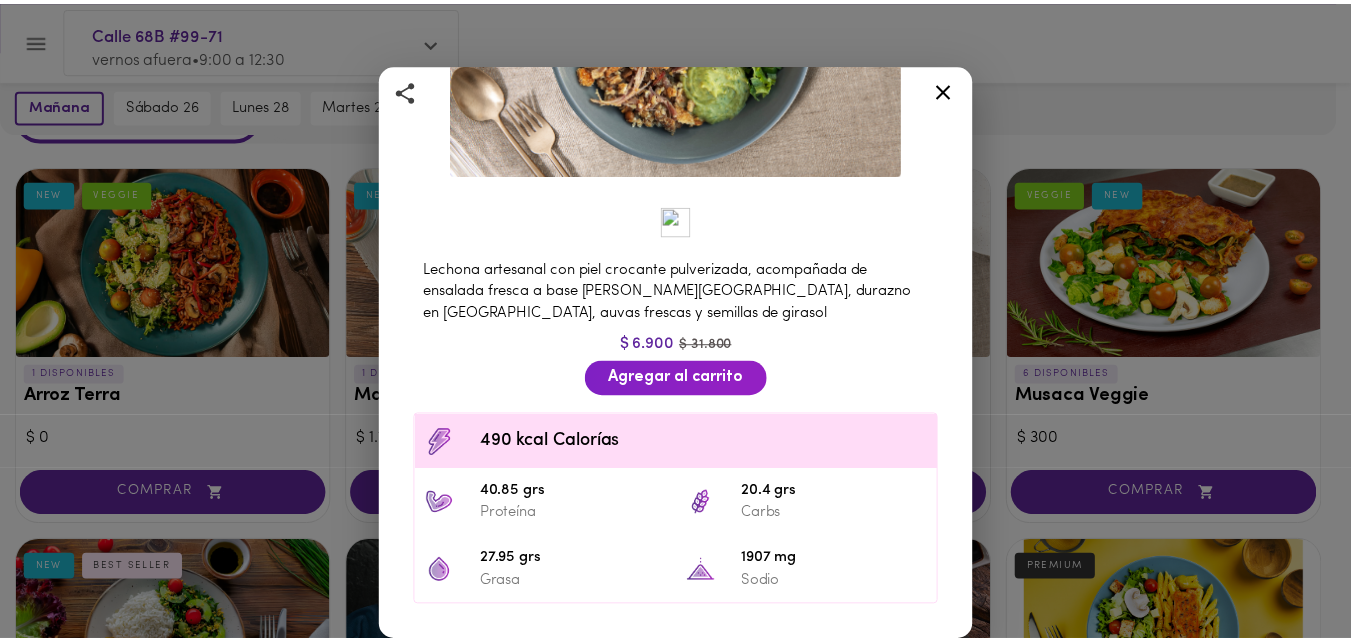 scroll, scrollTop: 0, scrollLeft: 0, axis: both 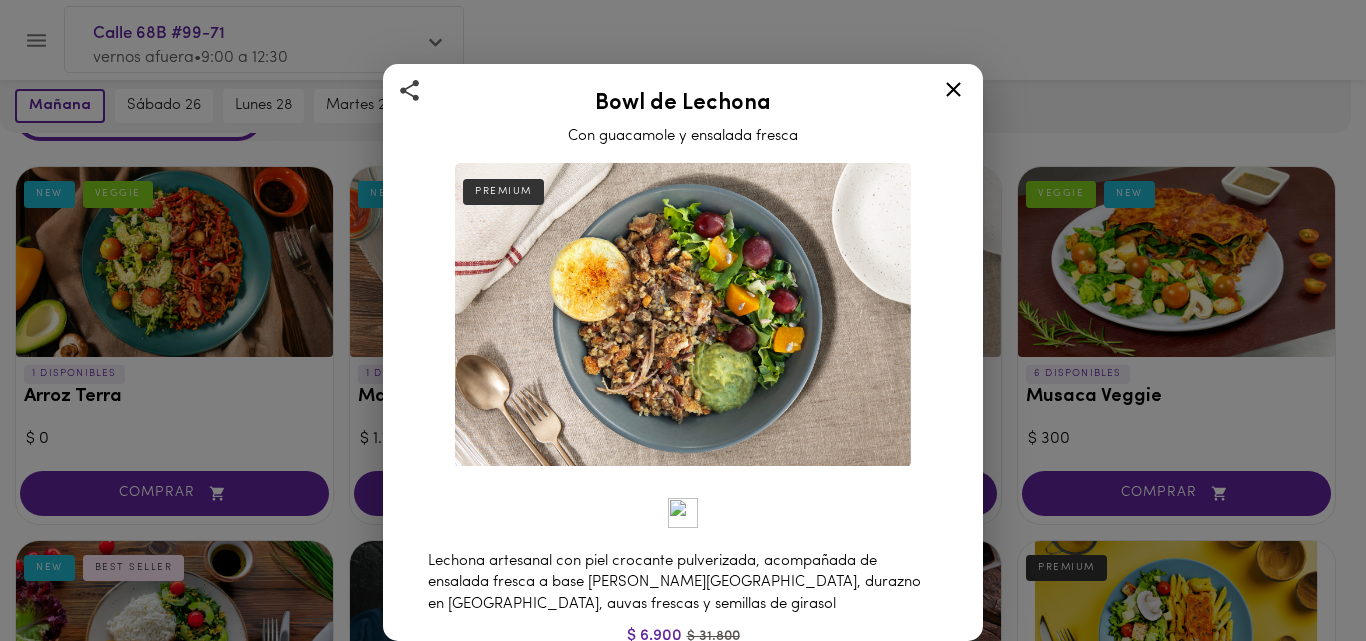 click 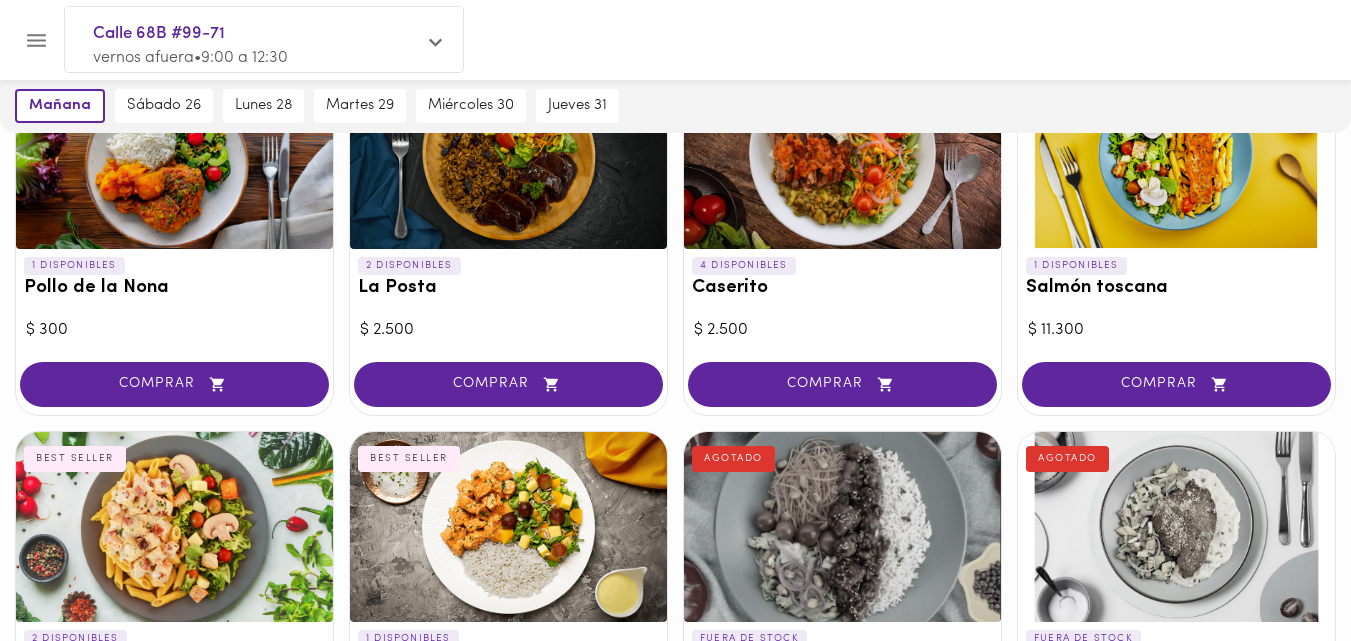 scroll, scrollTop: 598, scrollLeft: 0, axis: vertical 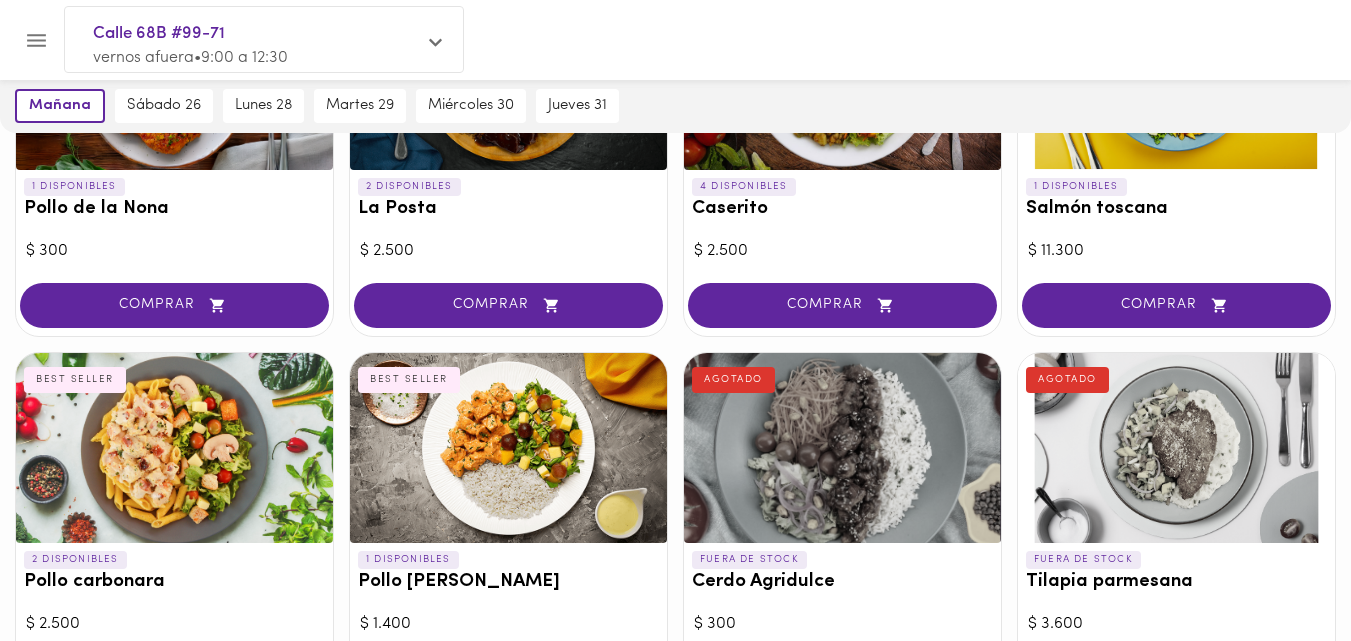 click on "4 DISPONIBLES" at bounding box center [744, 187] 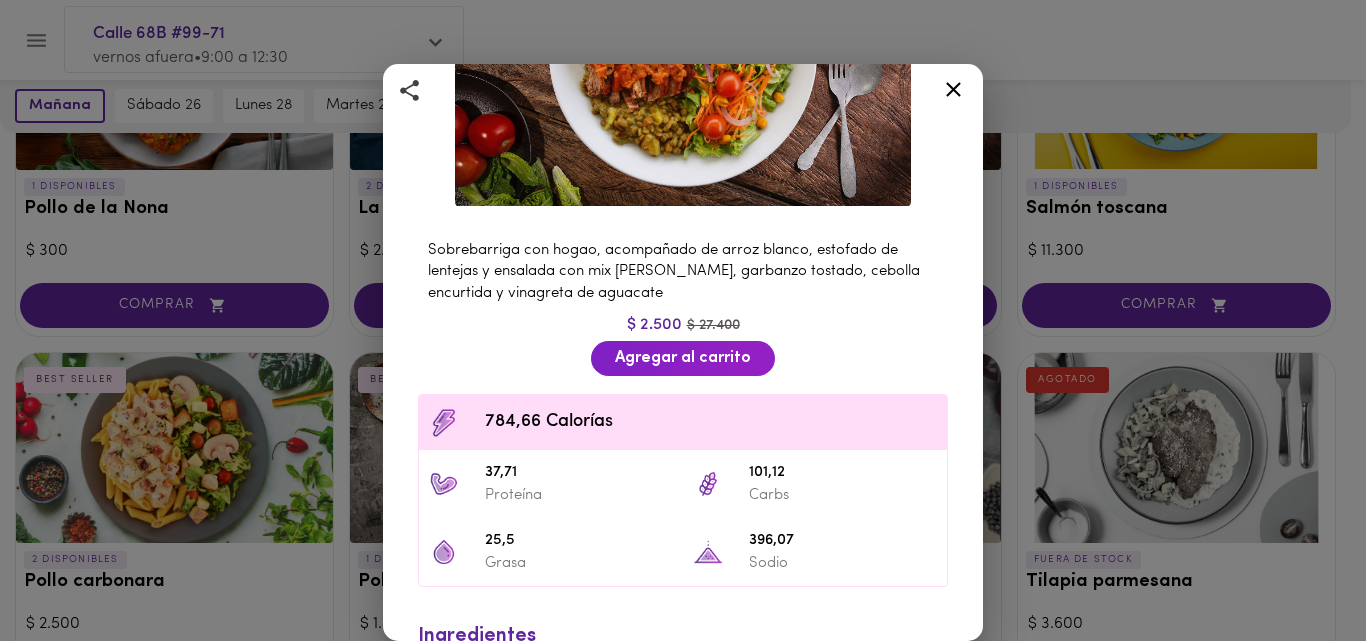 scroll, scrollTop: 275, scrollLeft: 0, axis: vertical 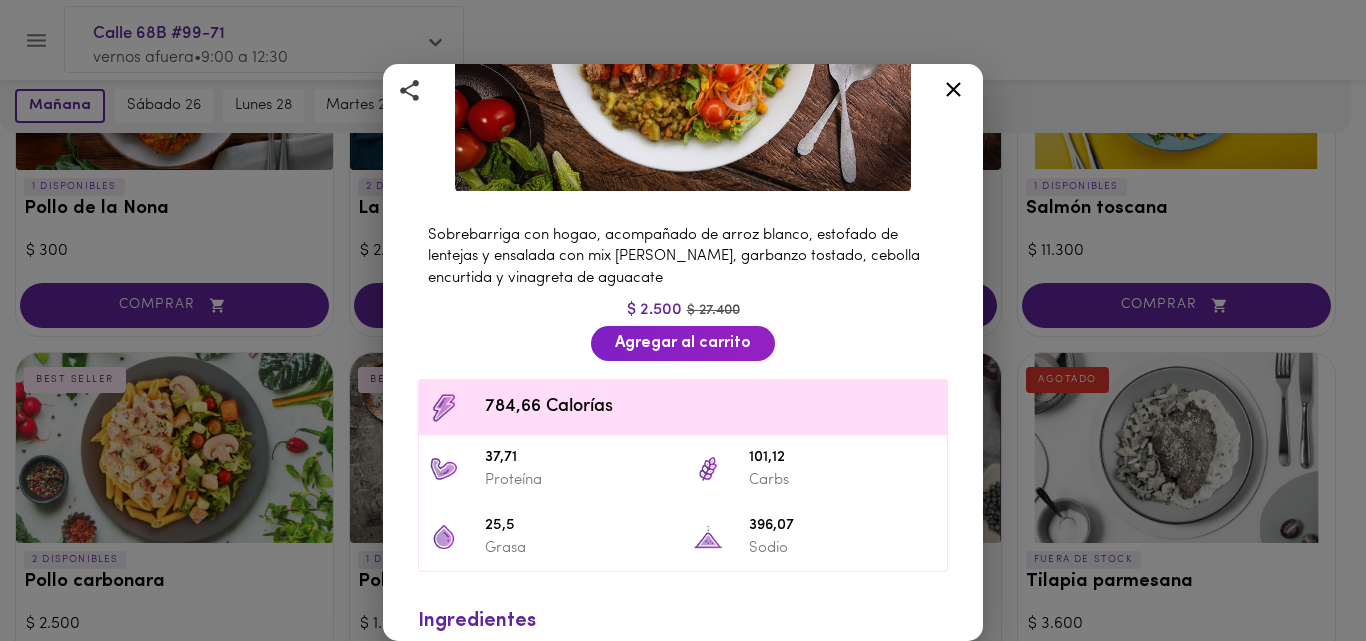click 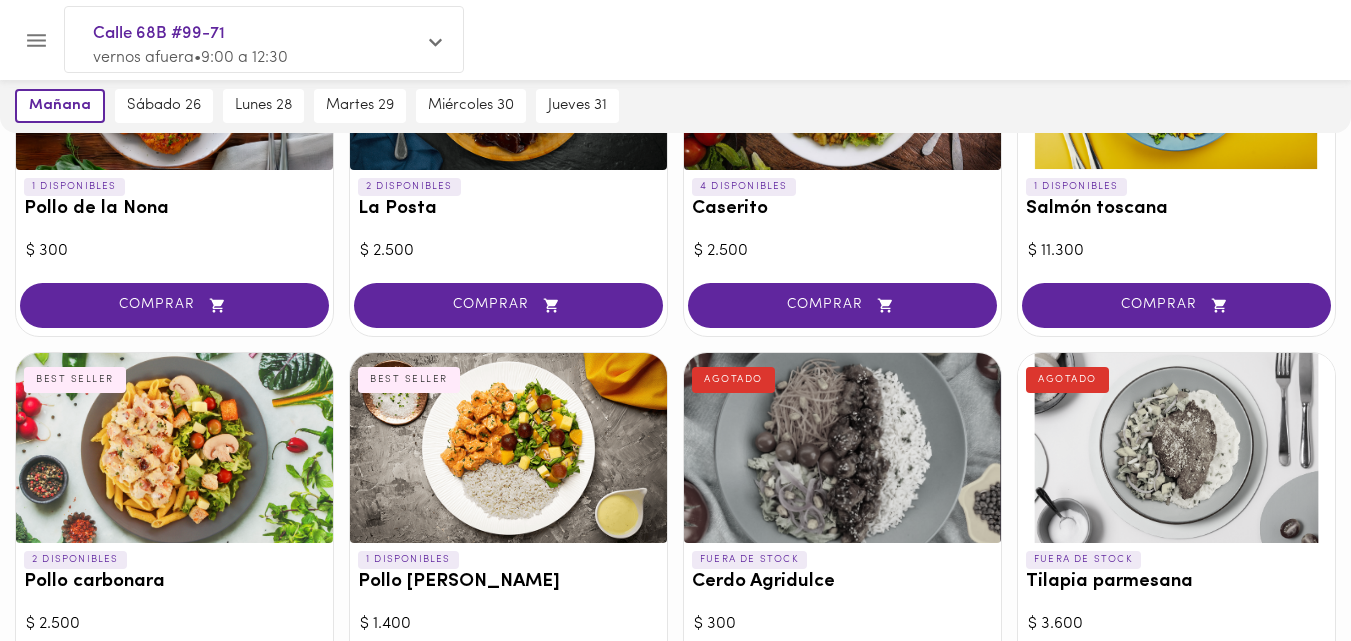 click at bounding box center [174, 448] 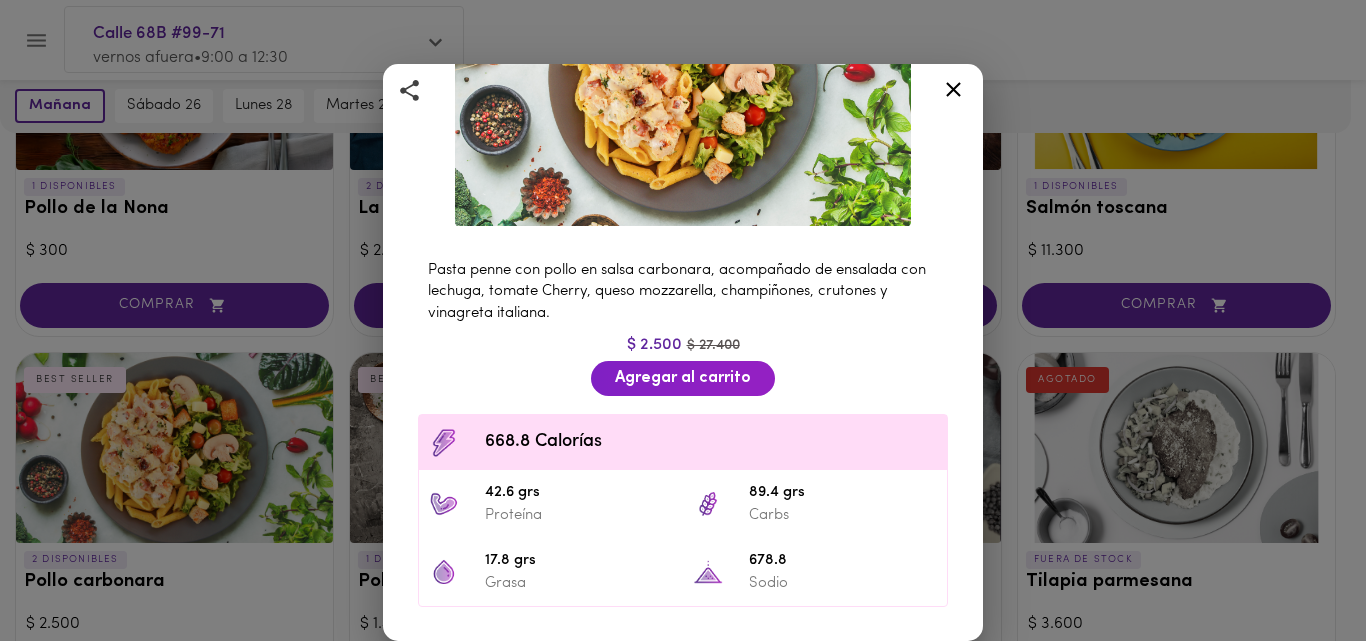 scroll, scrollTop: 242, scrollLeft: 0, axis: vertical 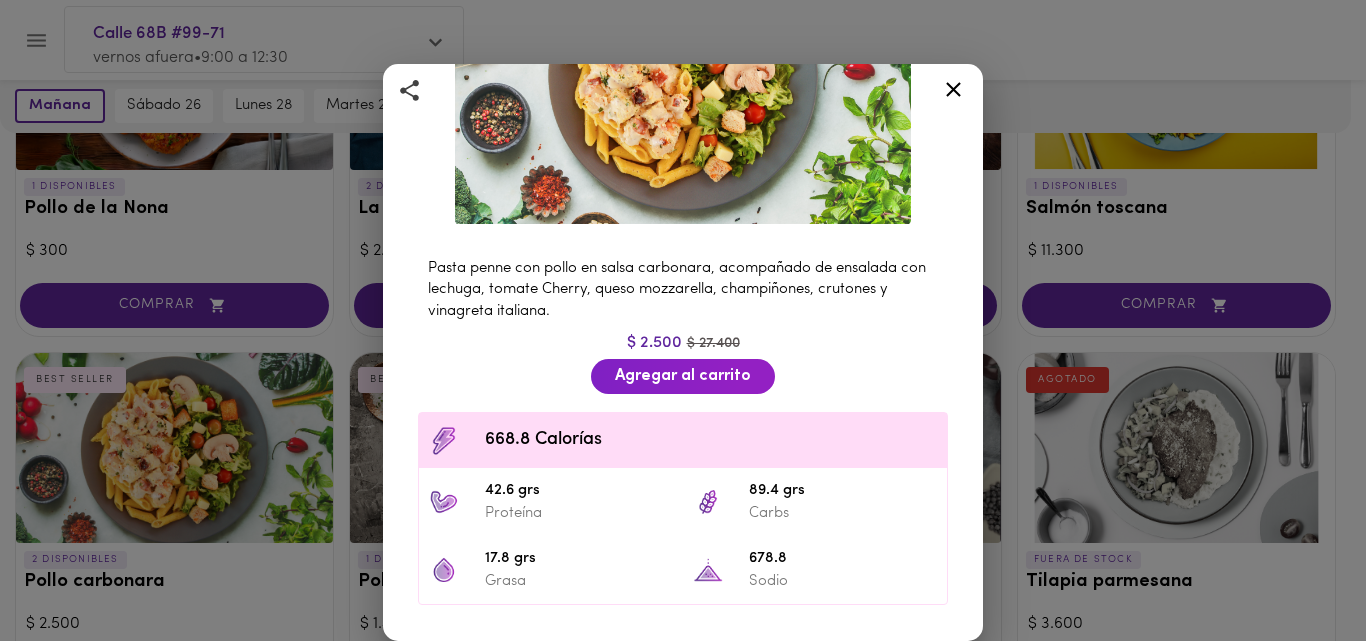 click on "Pollo carbonara   Al mejor estilo italiano BEST SELLER Pasta penne con pollo en salsa carbonara, acompañado de ensalada con lechuga, tomate Cherry, queso mozzarella, champiñones, crutones y vinagreta italiana. $ 2.500 $ 27.400 Agregar al carrito 668.8 Calorías 42.6 grs Proteína 89.4 grs Carbs 17.8 grs Grasa 678.8 Sodio Ingredientes Tocineta Crunch, Queso parmesano, Cilantro, Crema de leche, Pasta ajo artesanal, Fécula de maíz, Cebolla cabezona blanca, Pimienta negra, Filete de pechuga de pollo, Nuez moscada, Aceite de mazorca de oro, Pasta penne, Albahaca, Orégano, Tomillo, Aceite [PERSON_NAME], Vinagre blanco, Miel, Vino tinto, Queso mozzarella, Champiñón, Mix [PERSON_NAME], Crutones, Tomate [PERSON_NAME]. Contiene:   Productos lácteos, Champiñones, Procesado en conjunto con frutos secos." at bounding box center [683, 320] 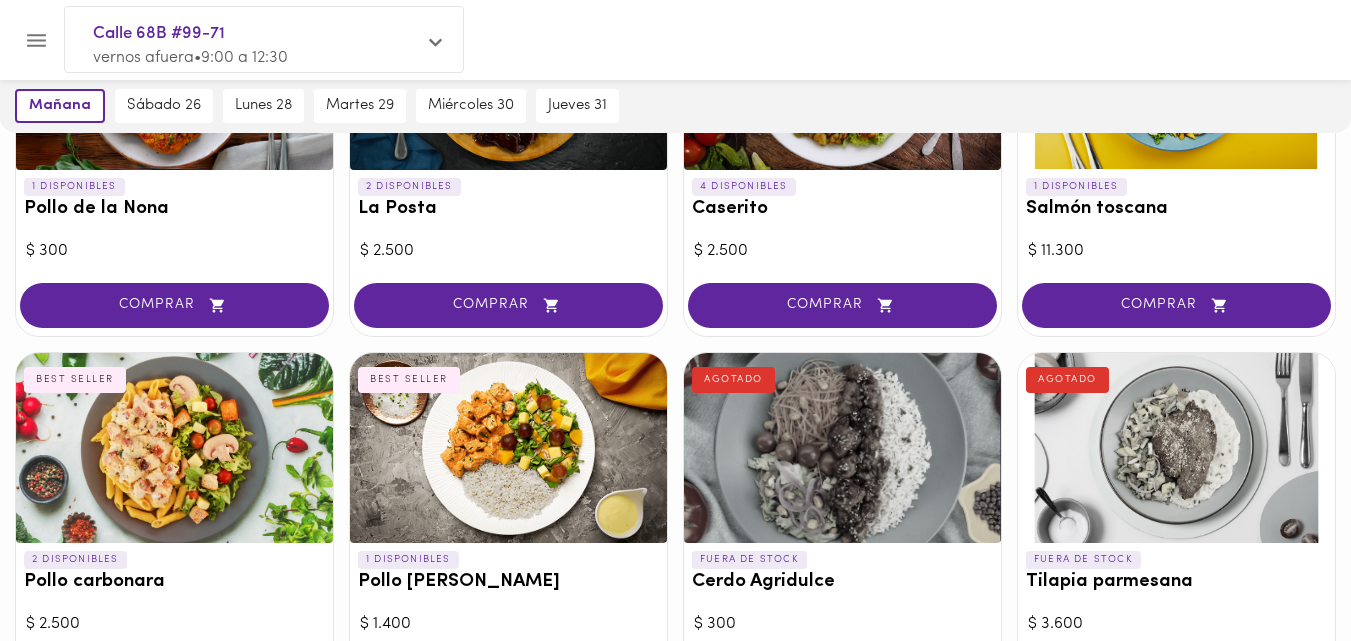 click at bounding box center (842, 75) 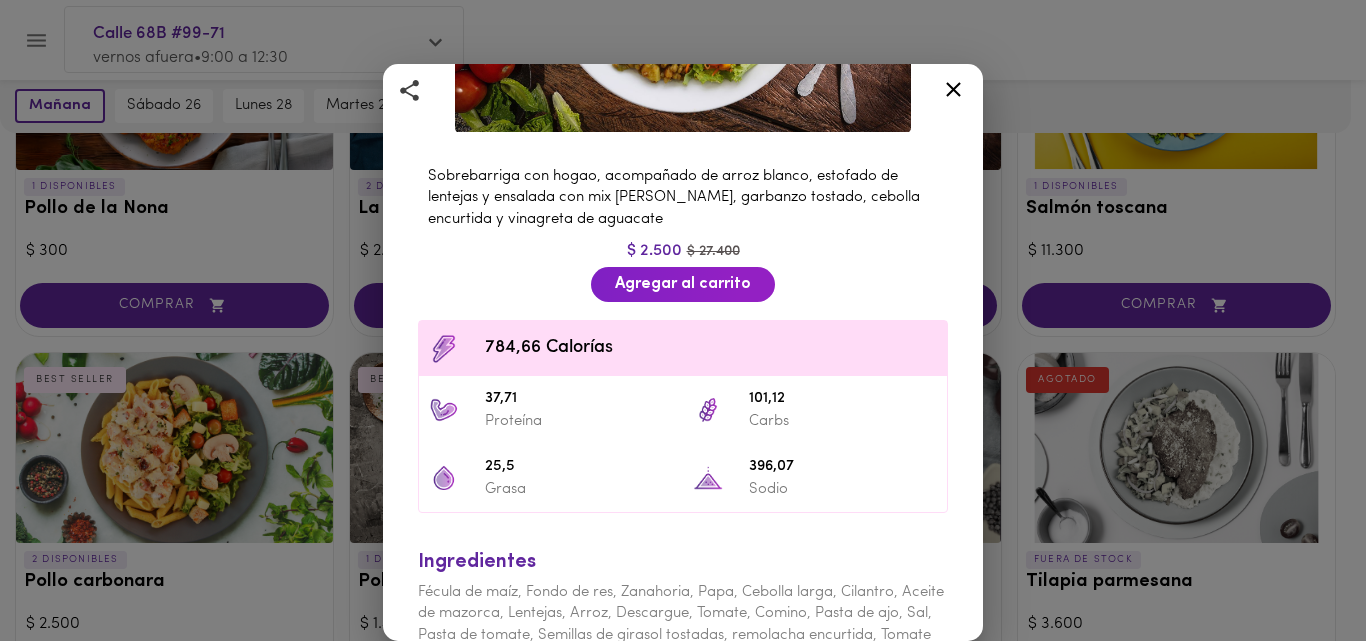 scroll, scrollTop: 342, scrollLeft: 0, axis: vertical 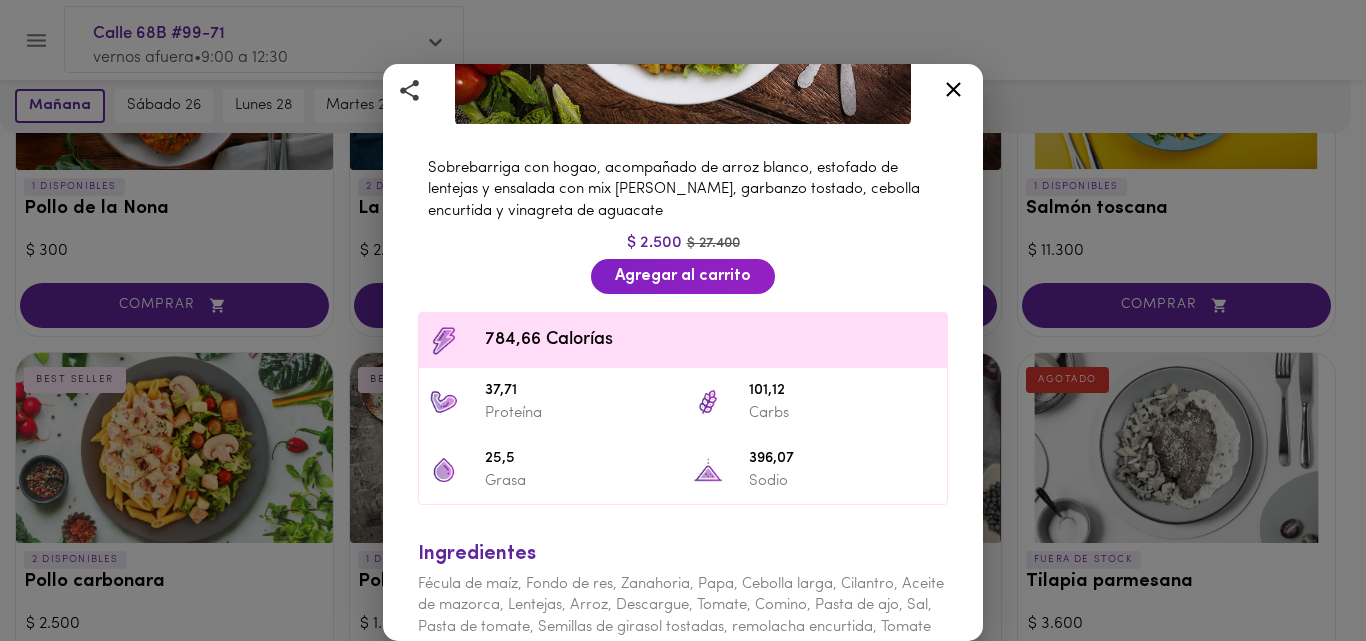 click 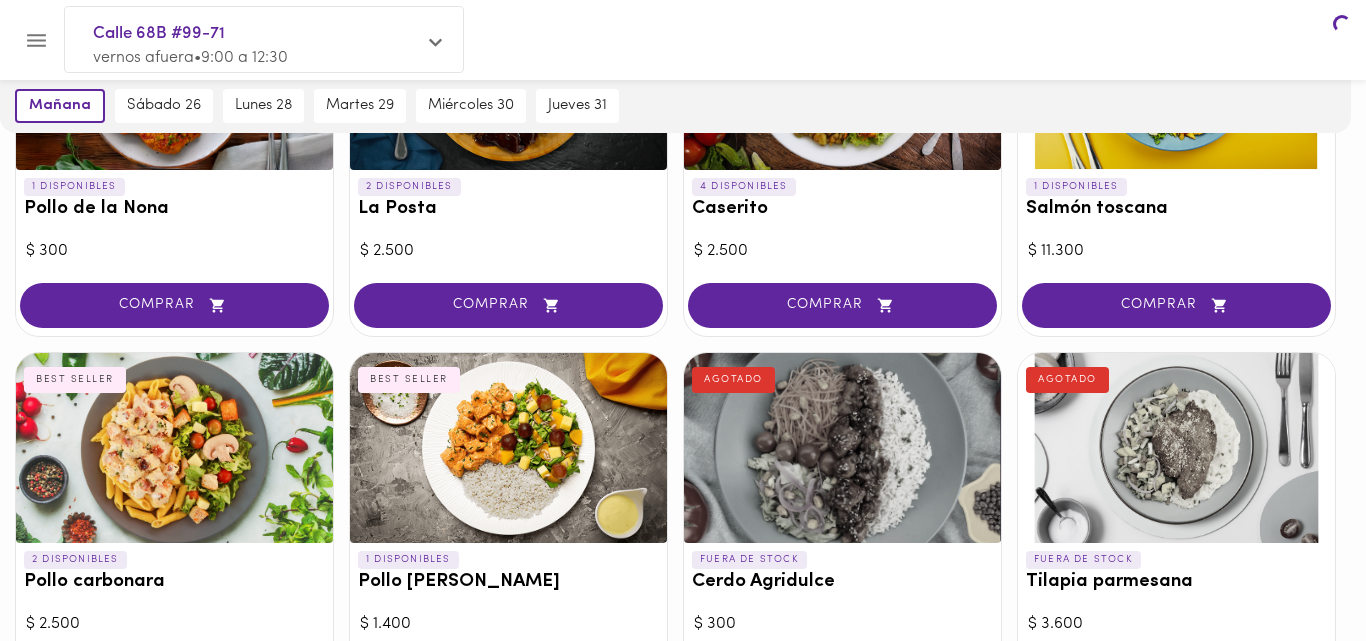 scroll, scrollTop: 0, scrollLeft: 0, axis: both 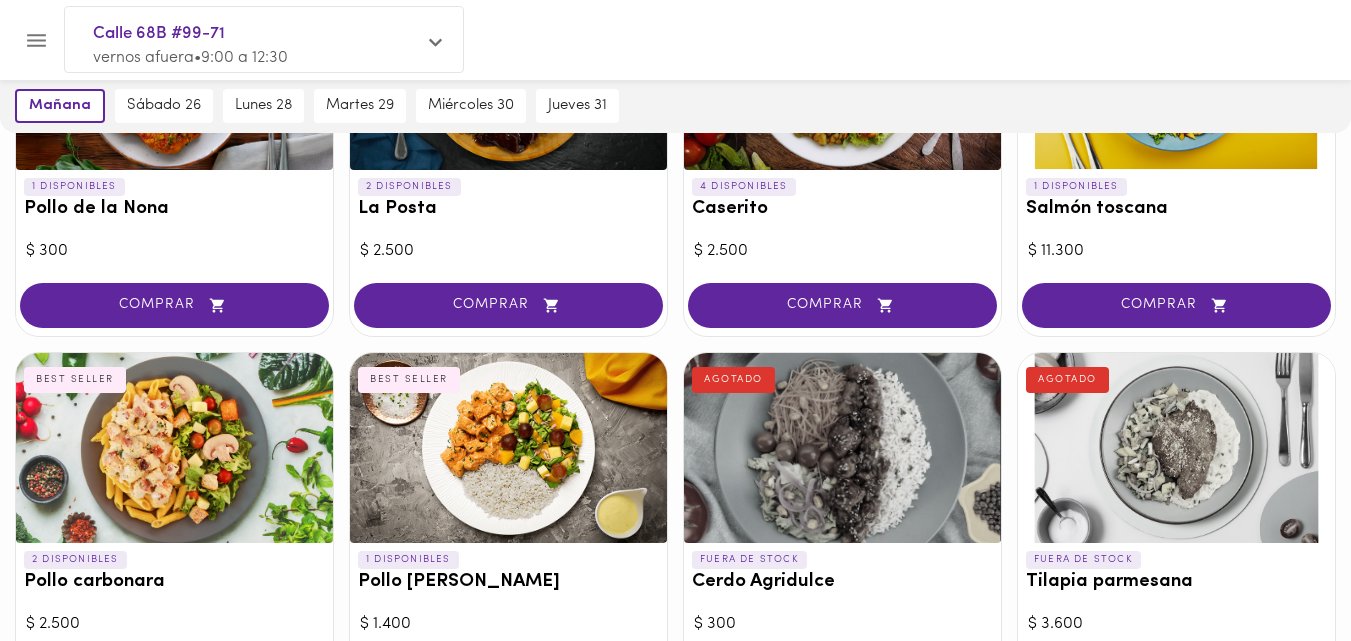 click at bounding box center [174, 448] 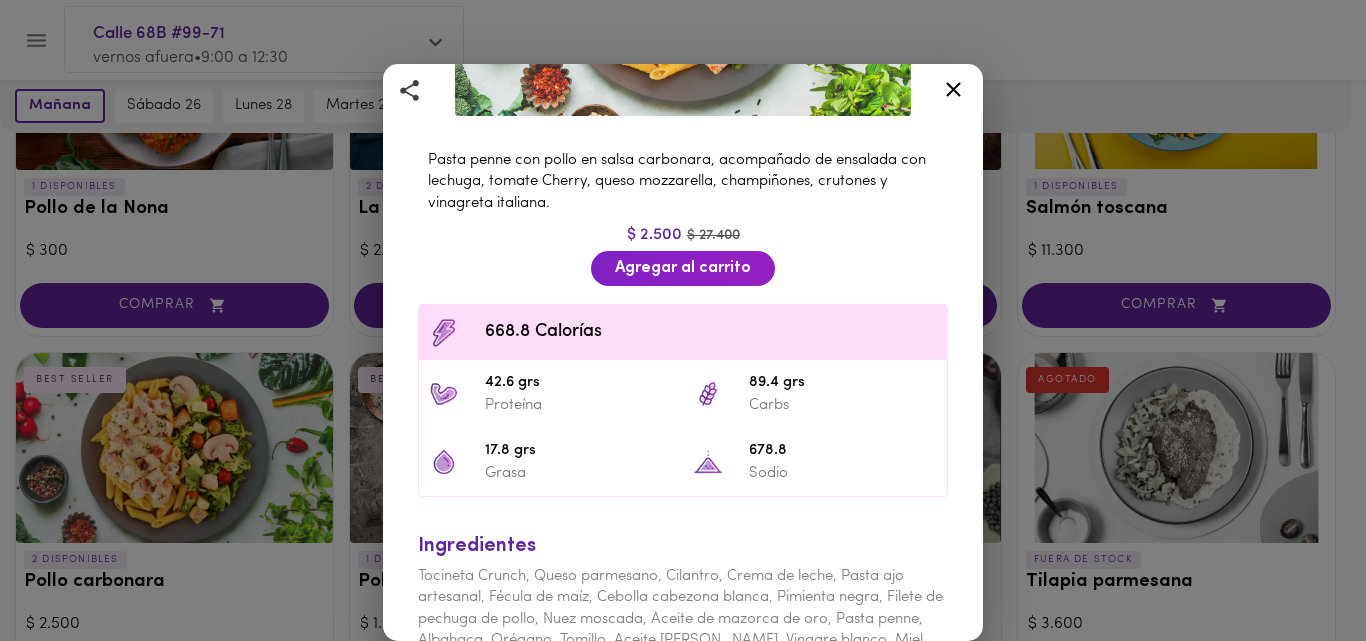 scroll, scrollTop: 348, scrollLeft: 0, axis: vertical 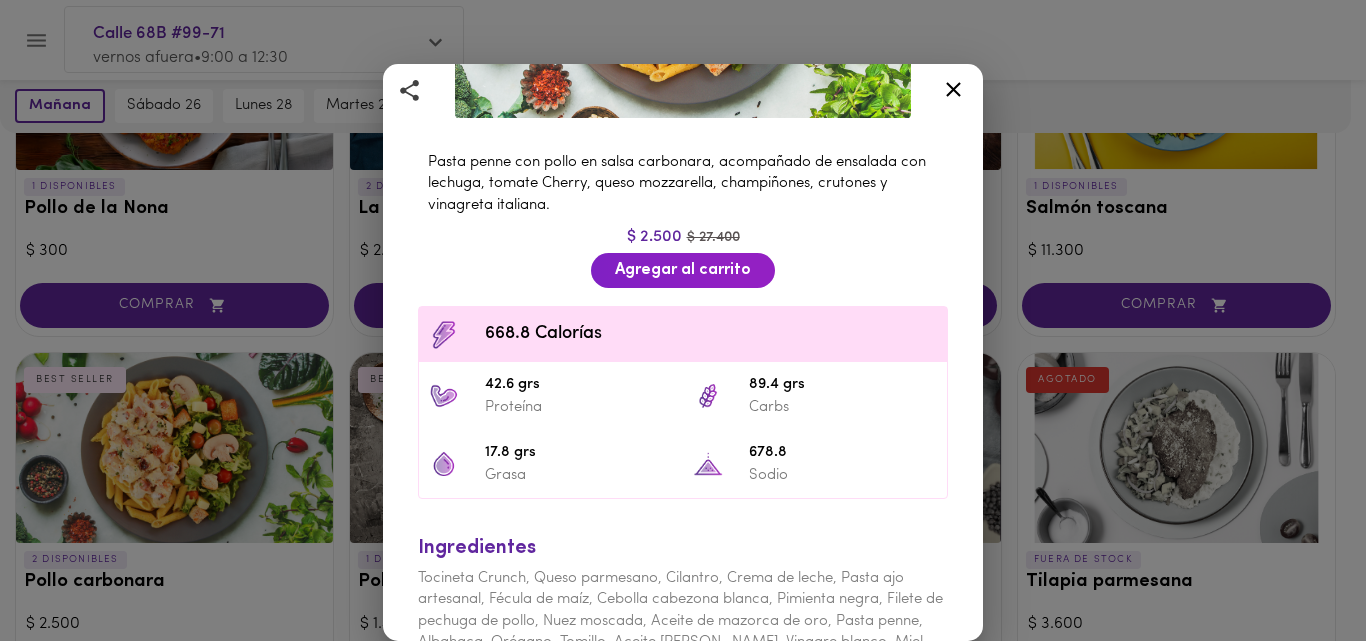 click 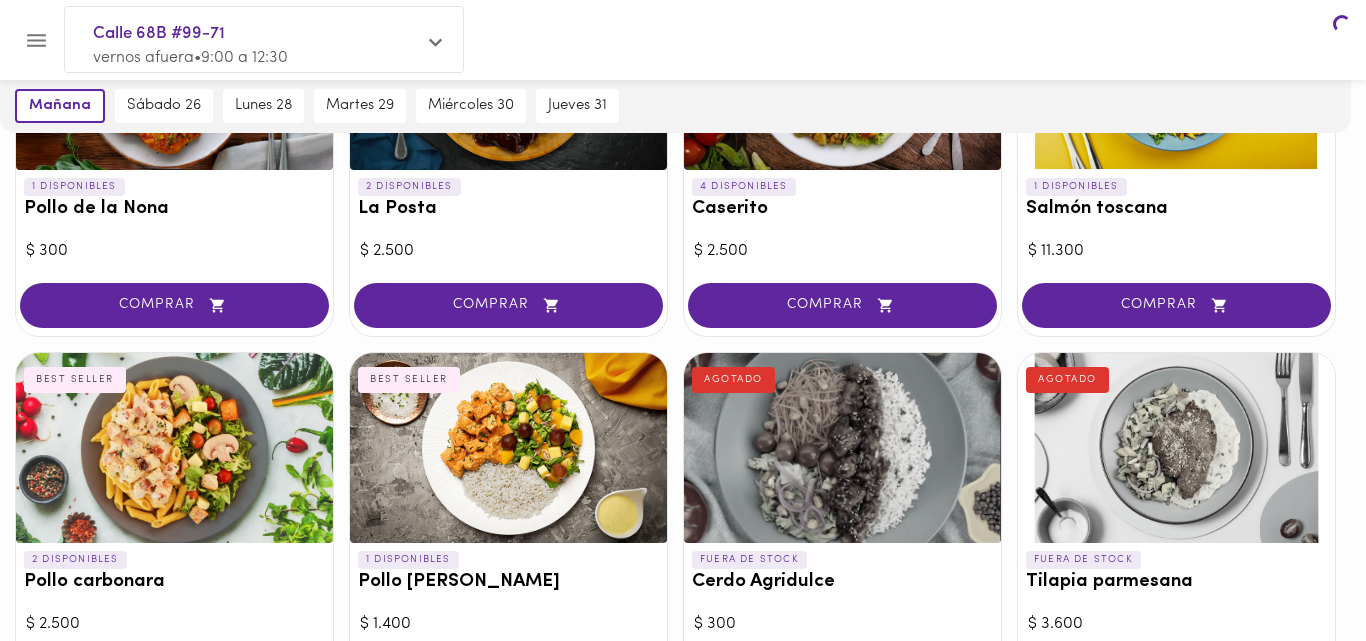 scroll, scrollTop: 0, scrollLeft: 0, axis: both 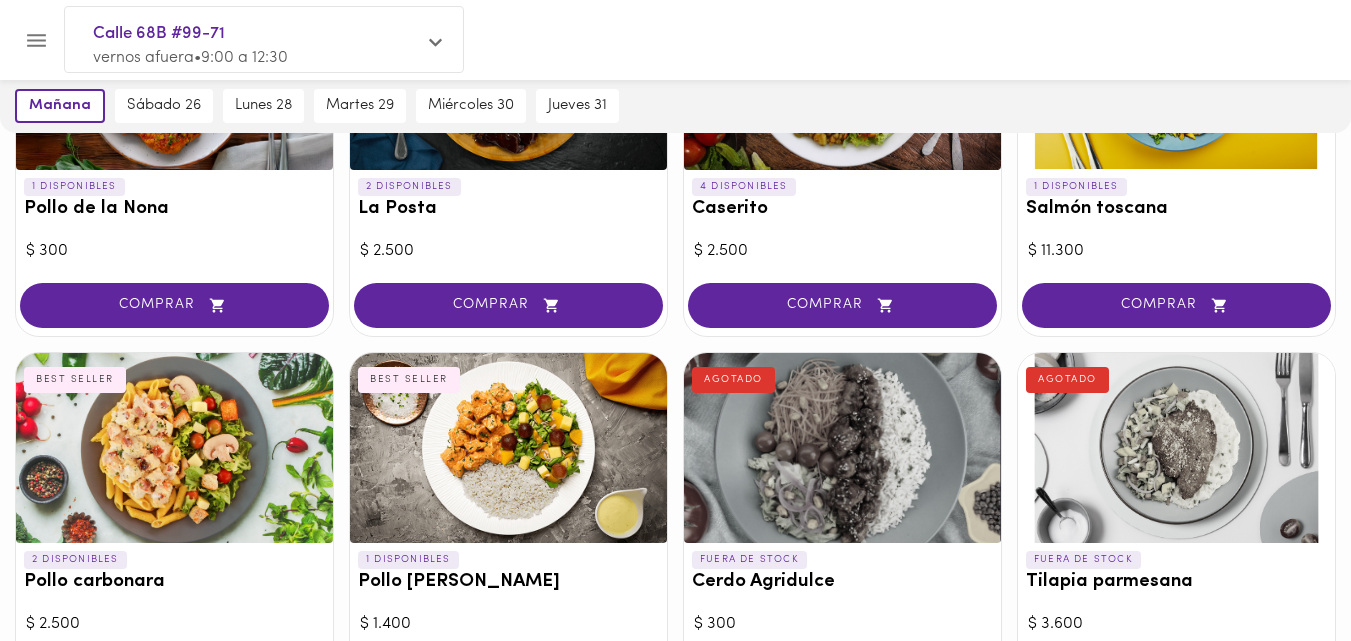 click at bounding box center (842, 75) 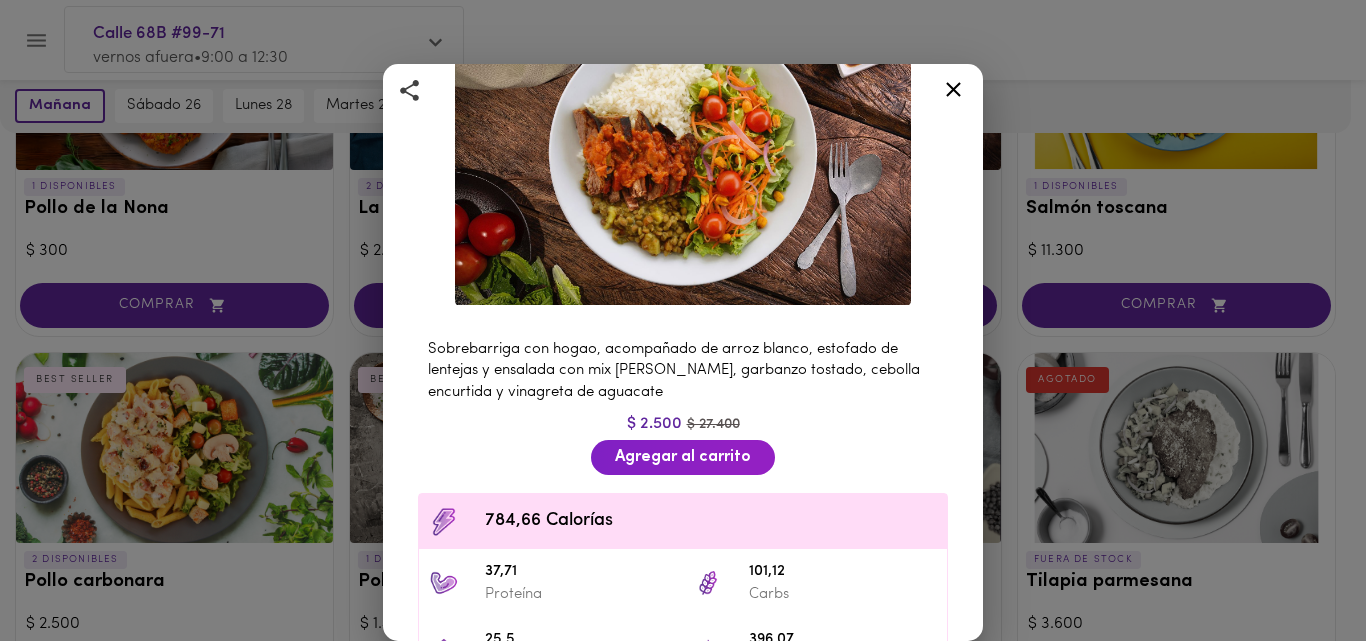 scroll, scrollTop: 135, scrollLeft: 0, axis: vertical 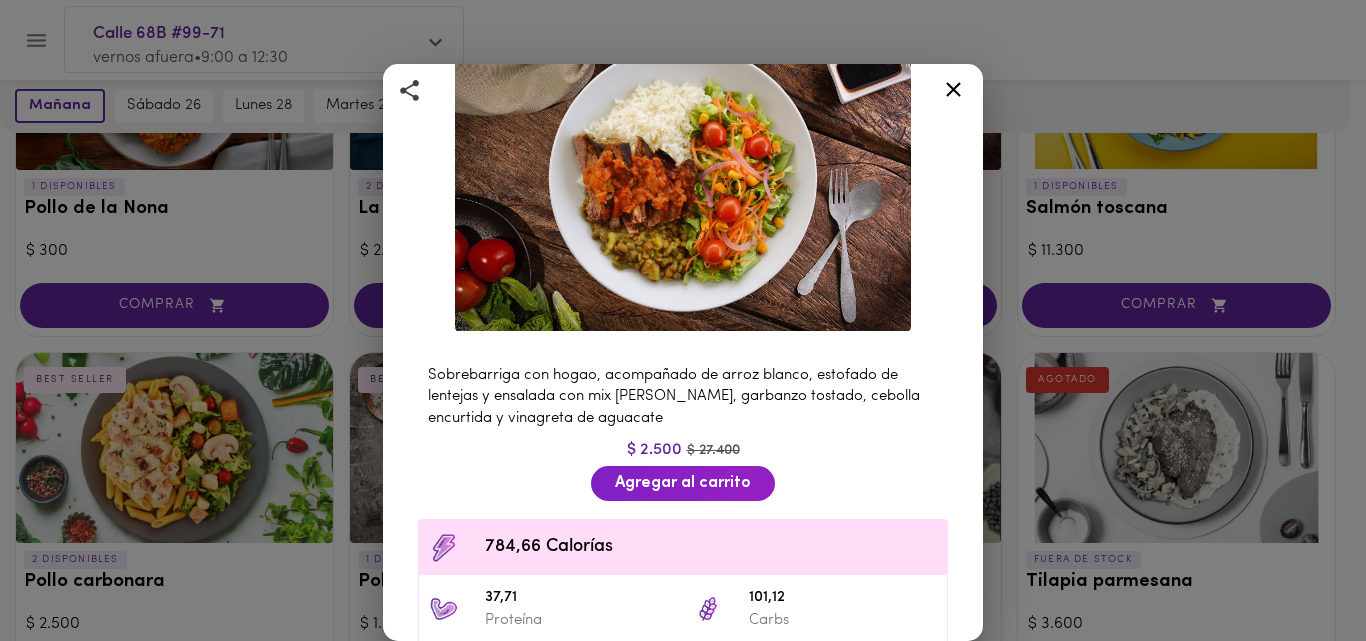click 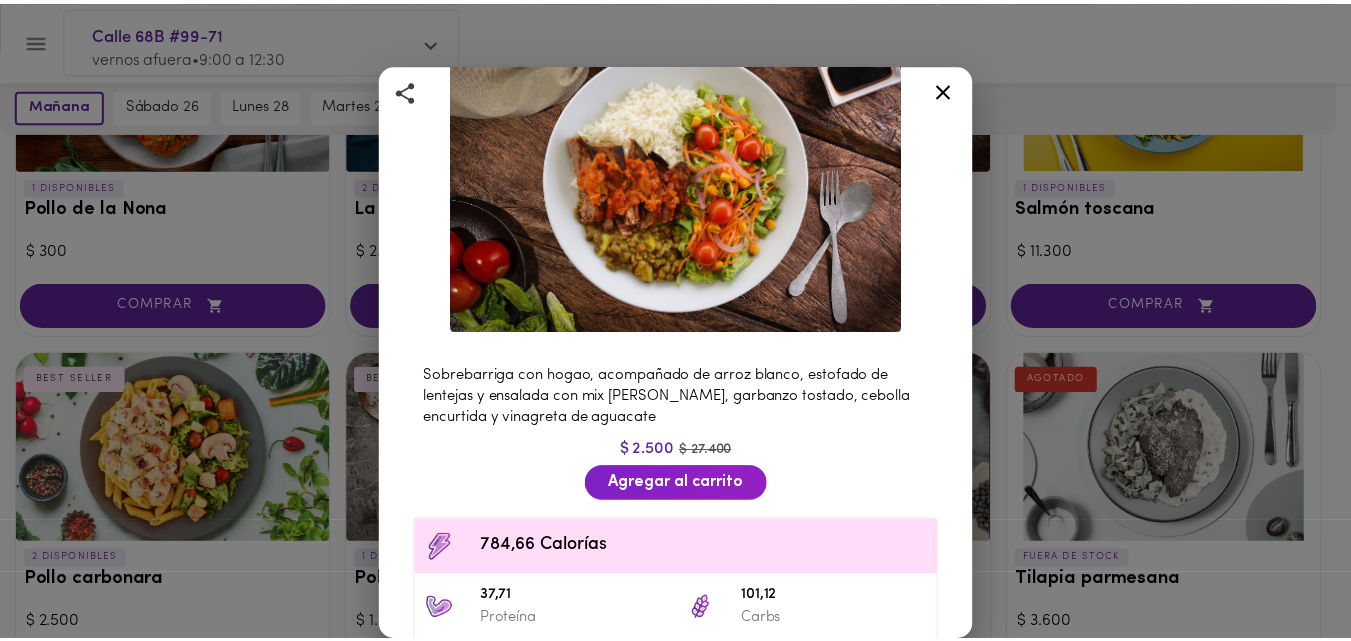 scroll, scrollTop: 0, scrollLeft: 0, axis: both 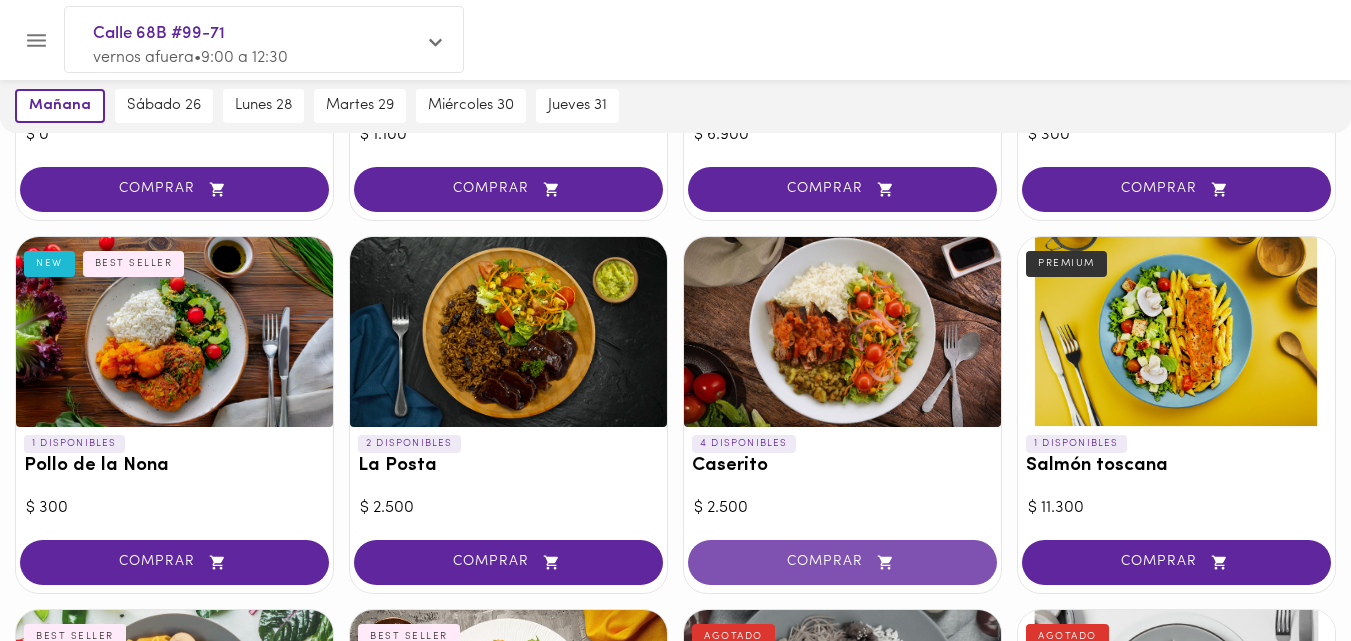 click on "COMPRAR" at bounding box center [842, 562] 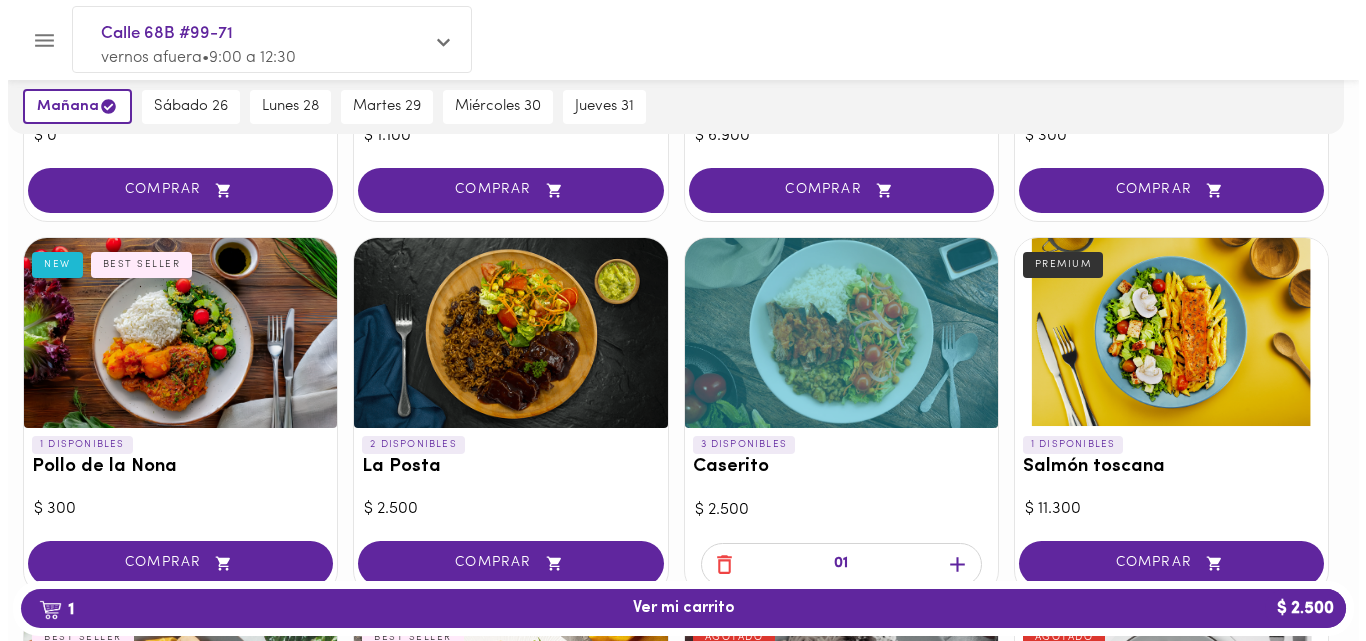 scroll, scrollTop: 412, scrollLeft: 0, axis: vertical 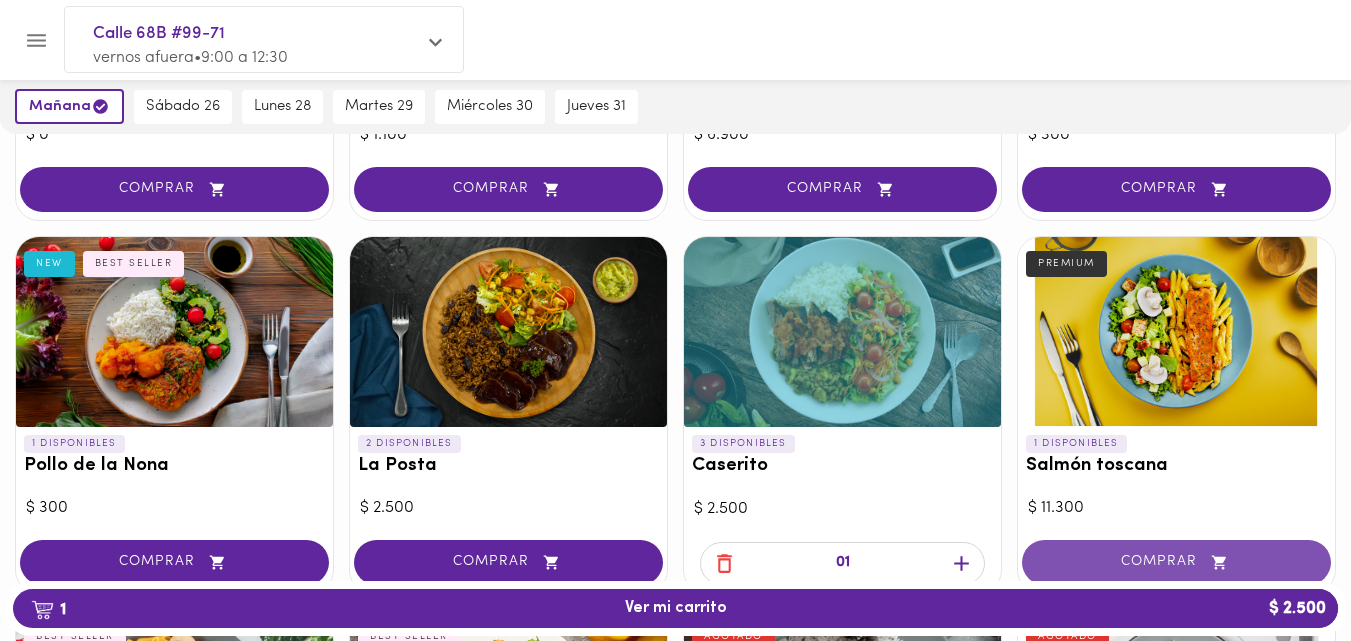 click on "COMPRAR" at bounding box center (1176, 562) 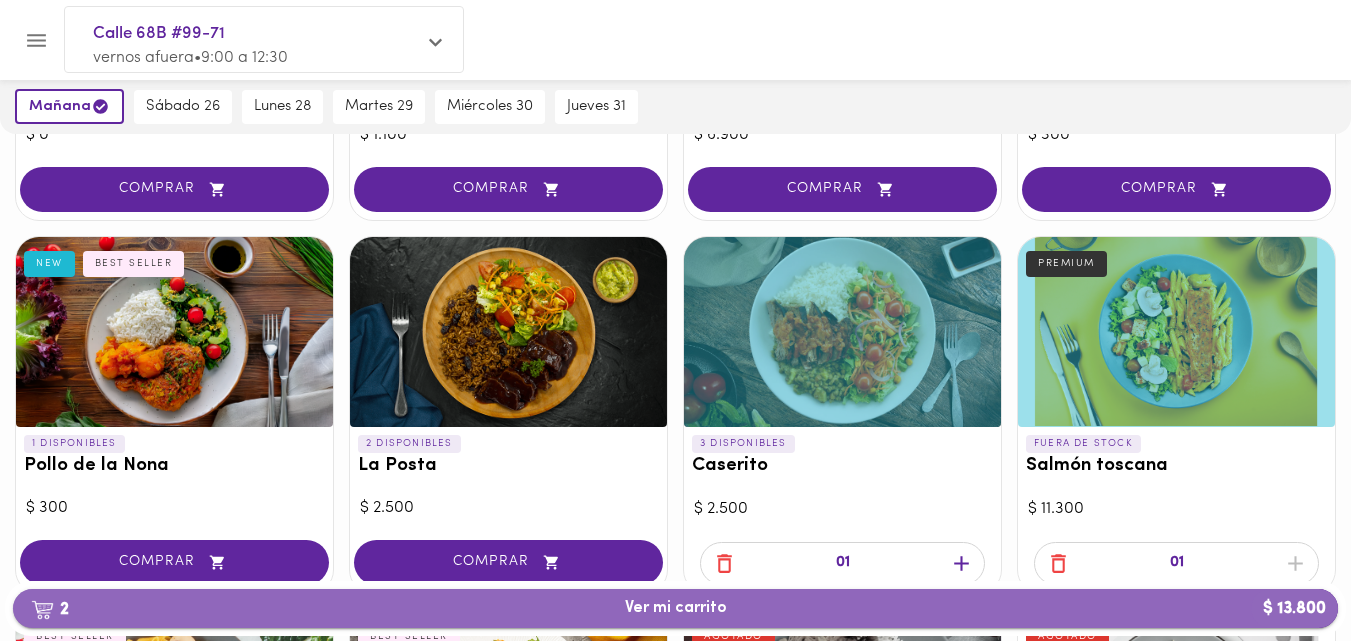 click at bounding box center (42, 610) 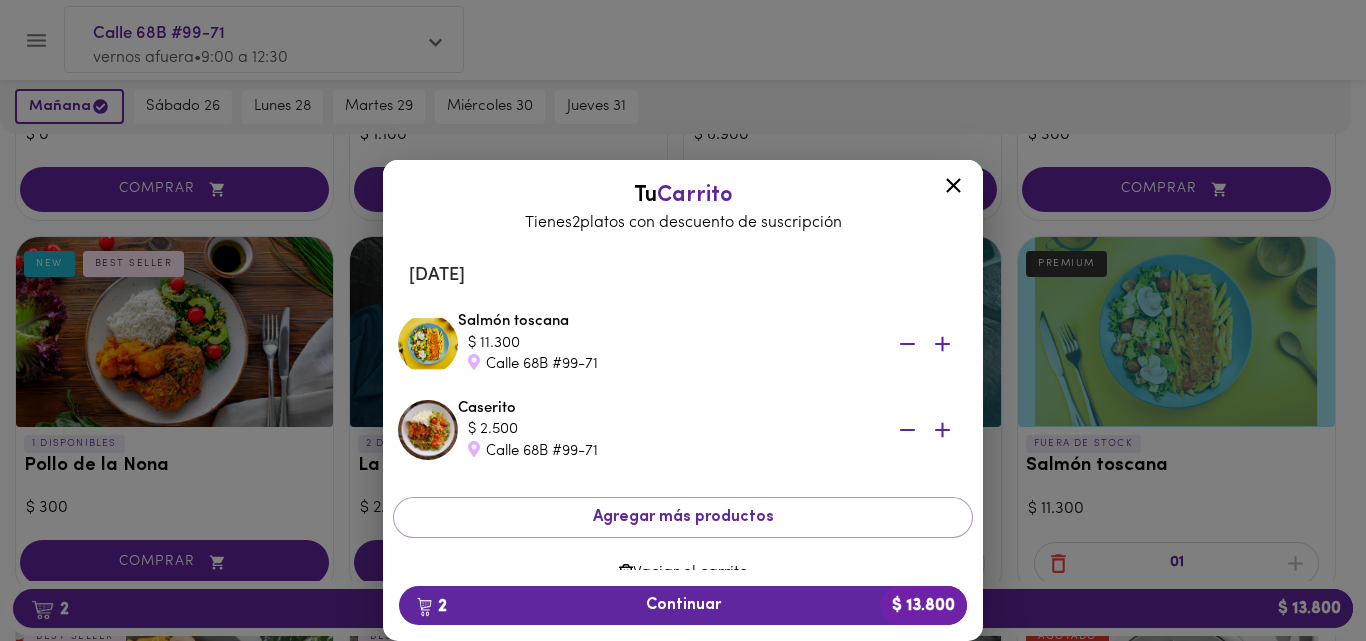 click 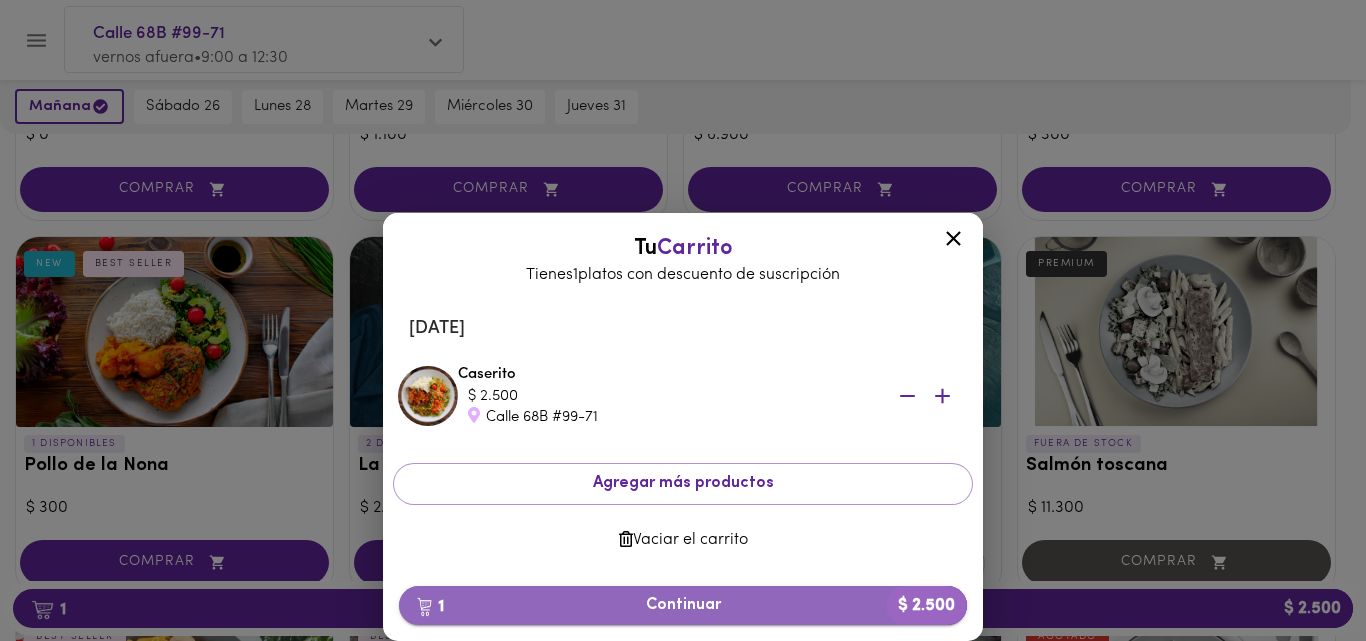click on "1 Continuar $ 2.500" at bounding box center (683, 605) 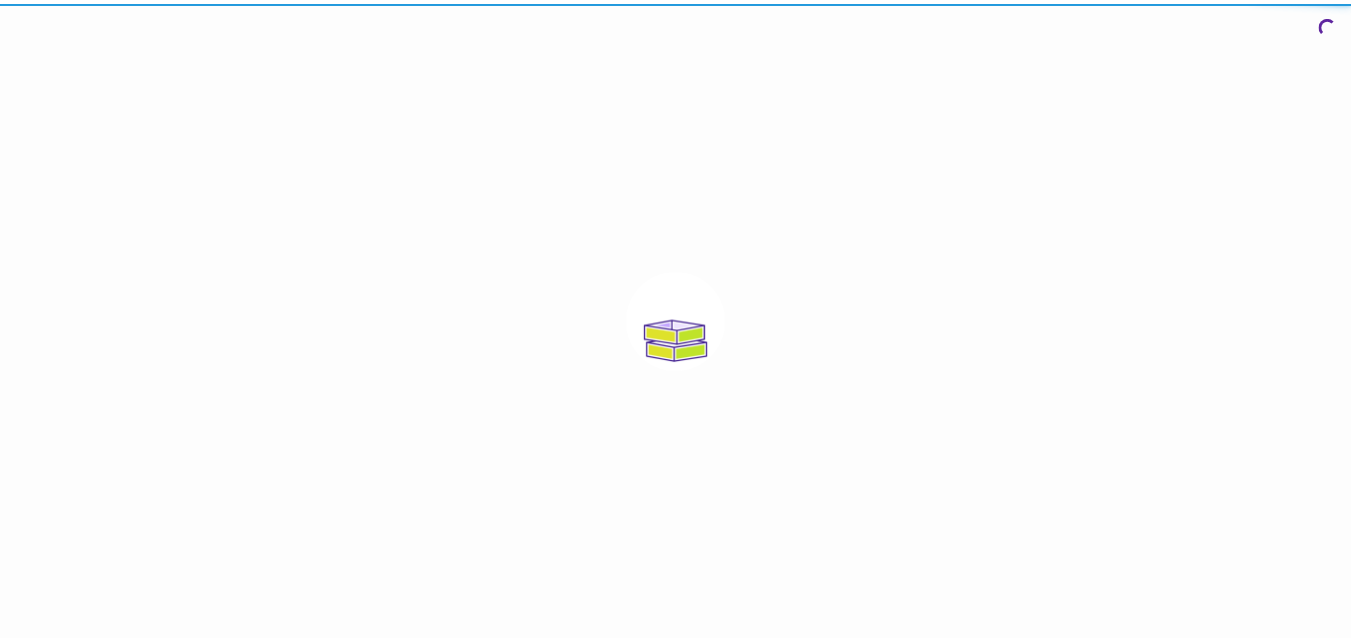 scroll, scrollTop: 0, scrollLeft: 0, axis: both 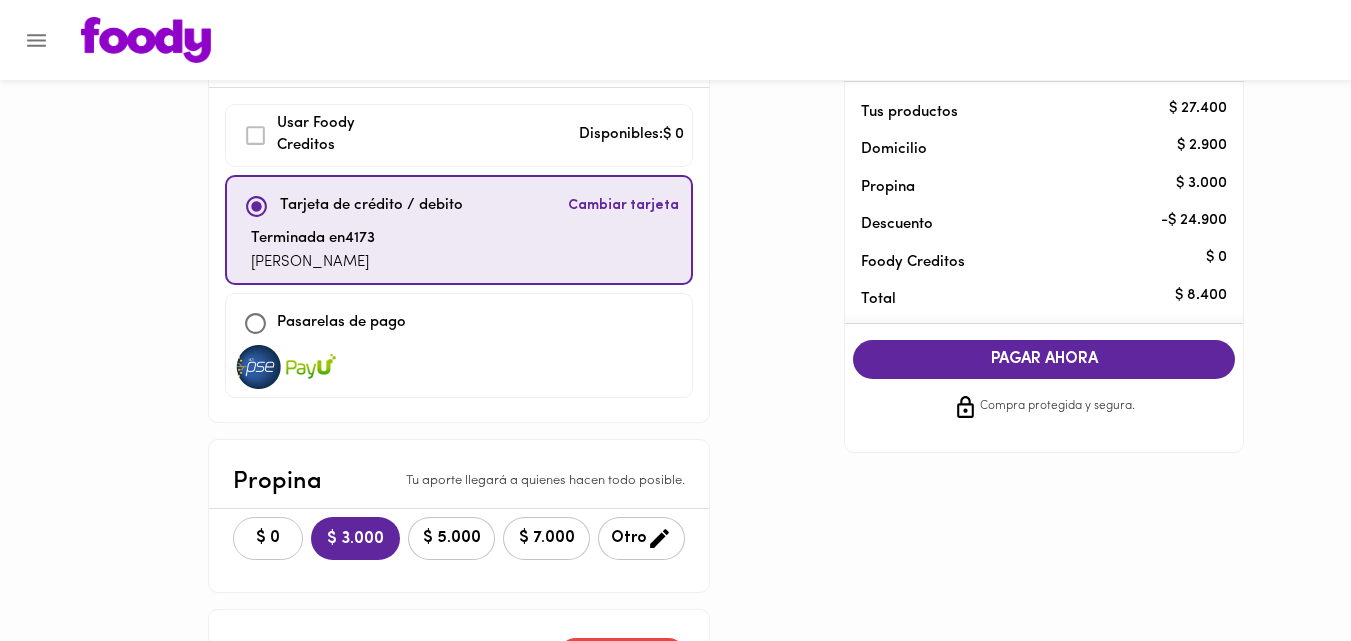 click on "$ 0" at bounding box center (268, 538) 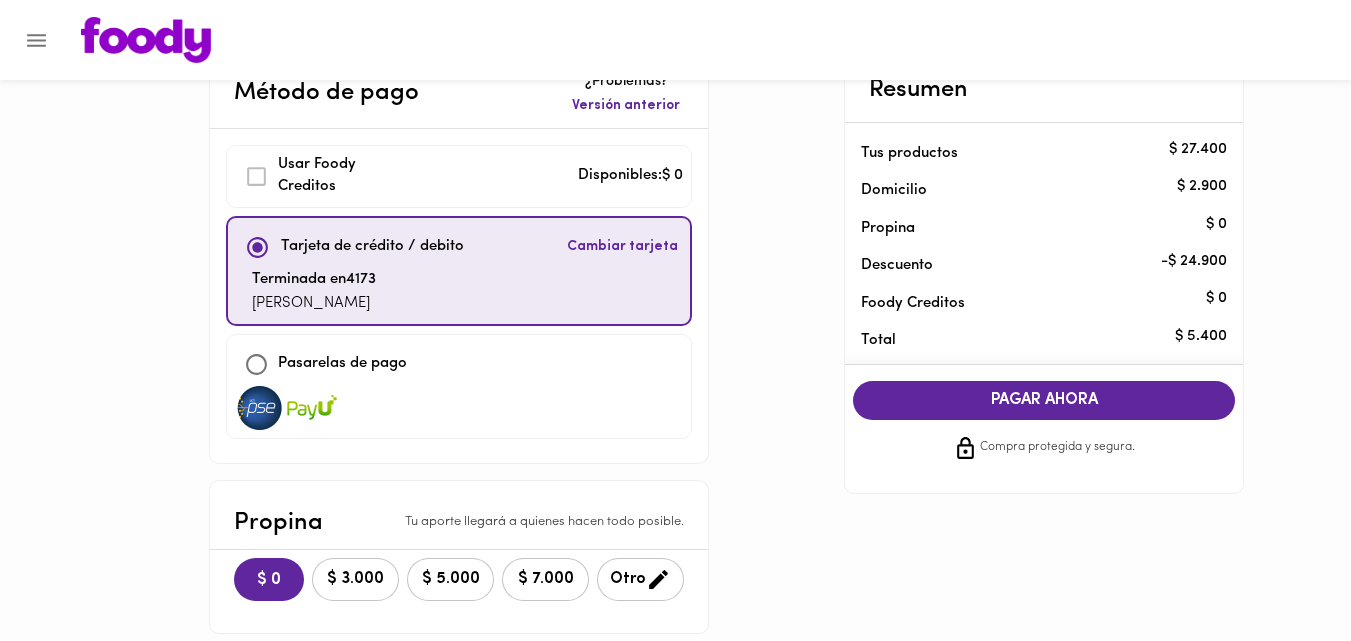 scroll, scrollTop: 44, scrollLeft: 0, axis: vertical 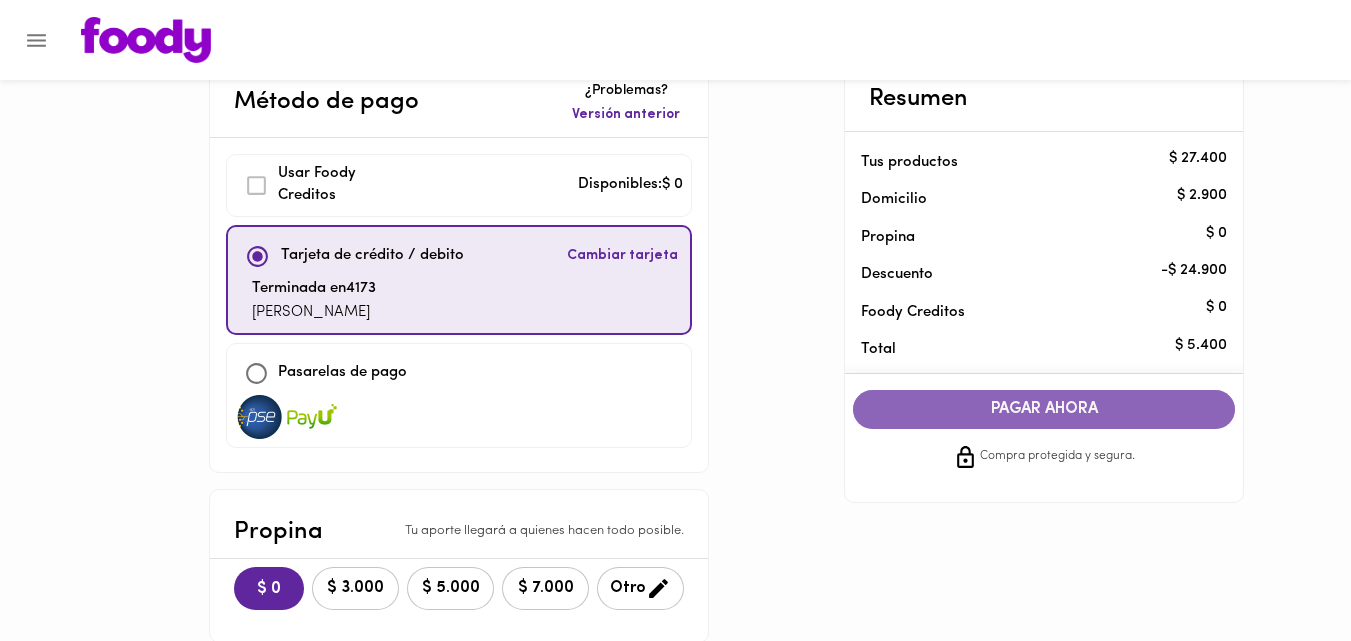 click on "PAGAR AHORA" at bounding box center (1044, 409) 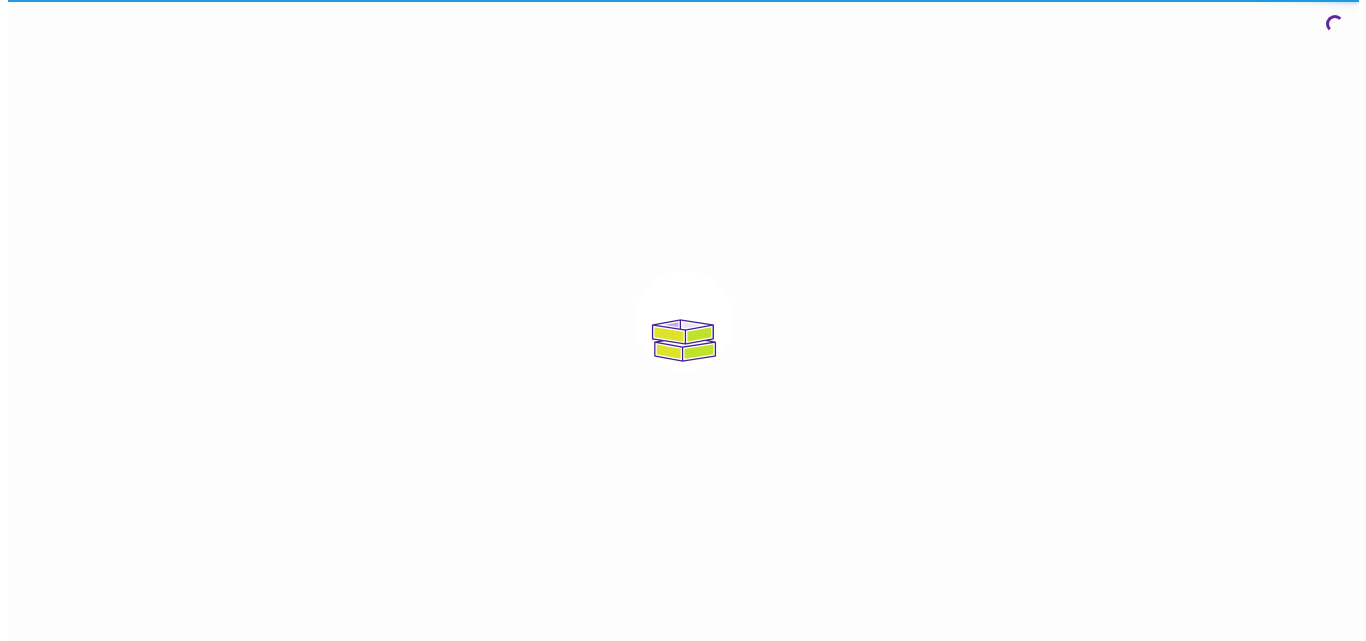 scroll, scrollTop: 0, scrollLeft: 0, axis: both 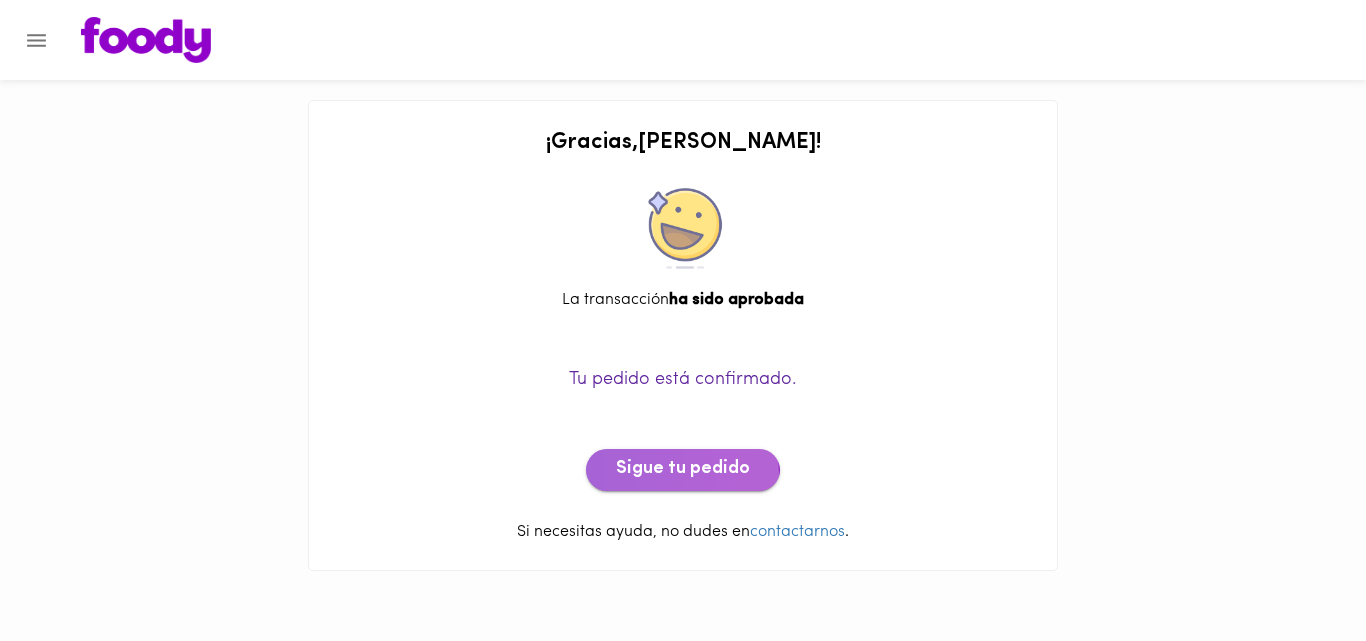 click on "Sigue tu pedido" at bounding box center (683, 470) 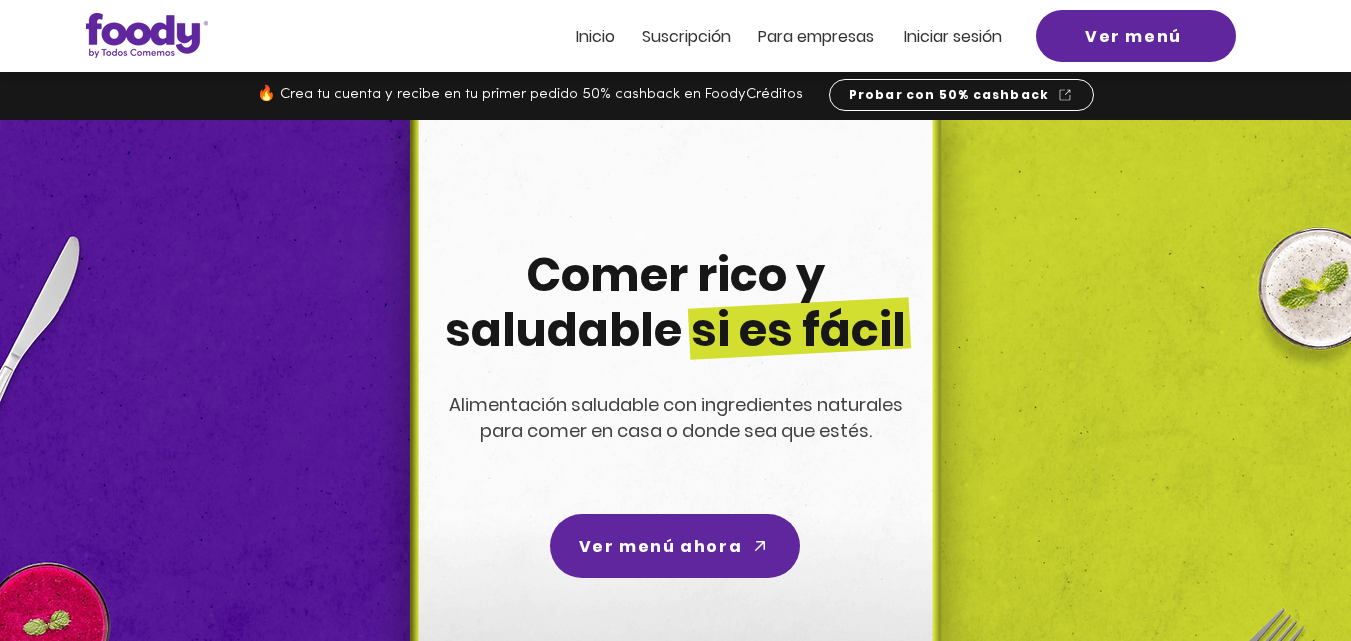 scroll, scrollTop: 0, scrollLeft: 0, axis: both 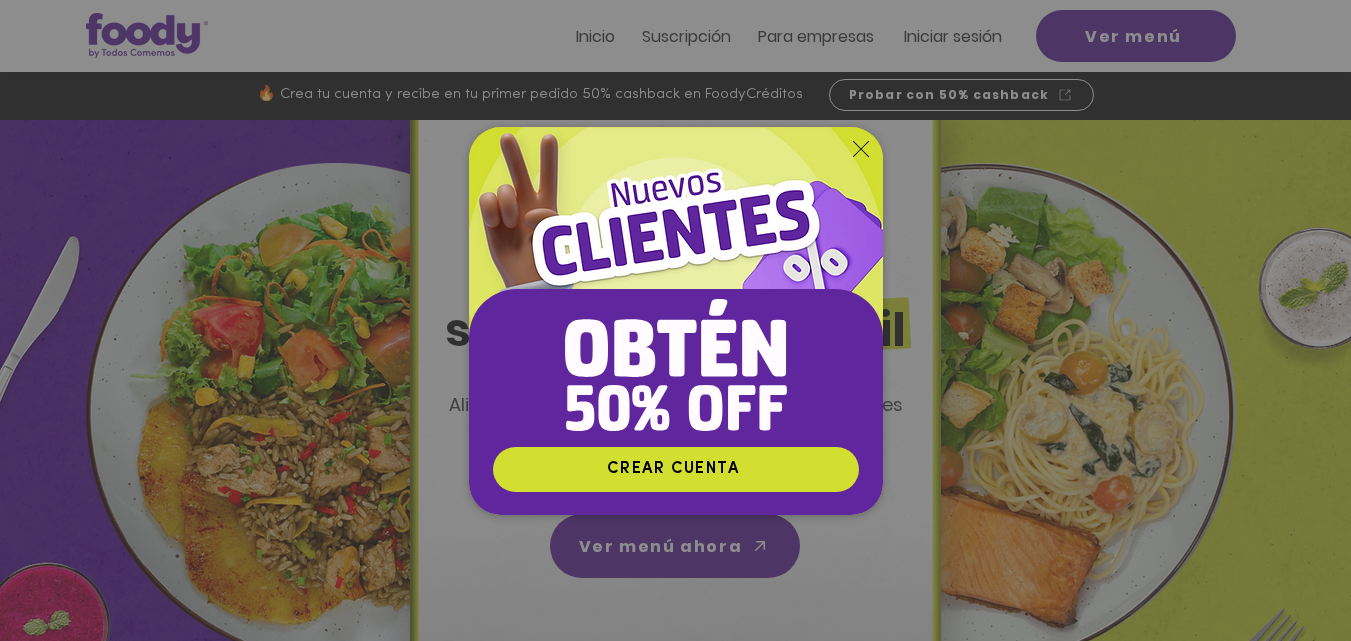 click 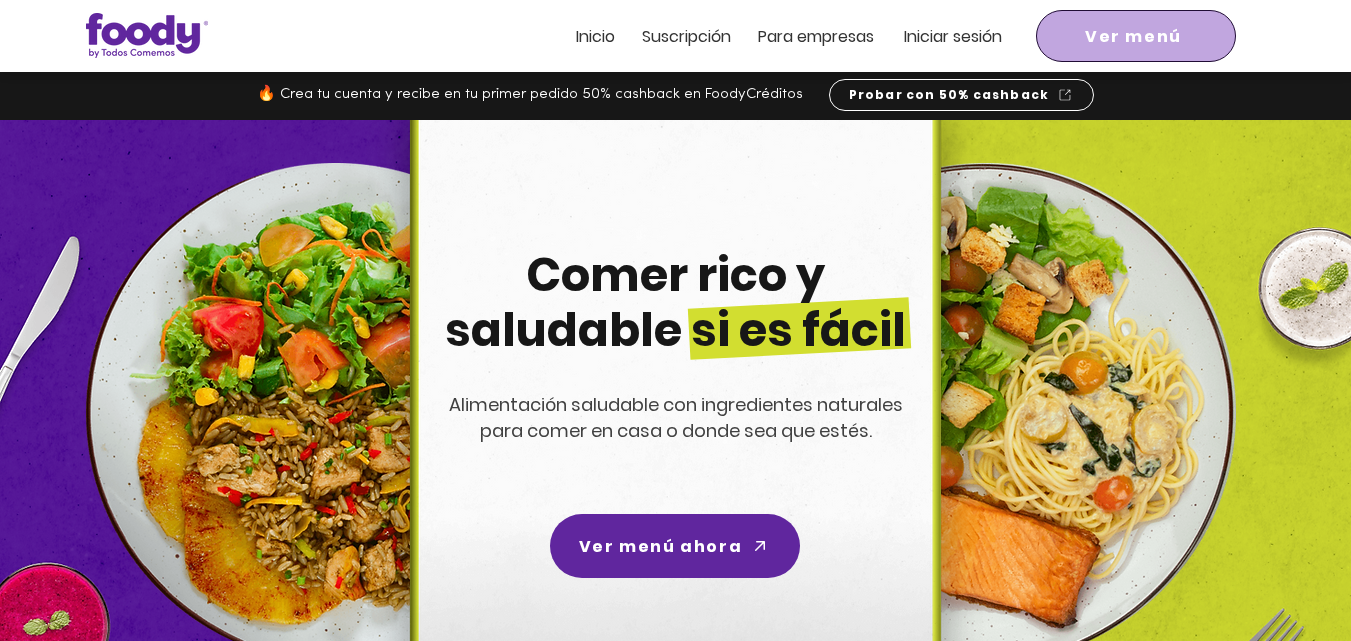 click on "Ver menú" at bounding box center [1133, 36] 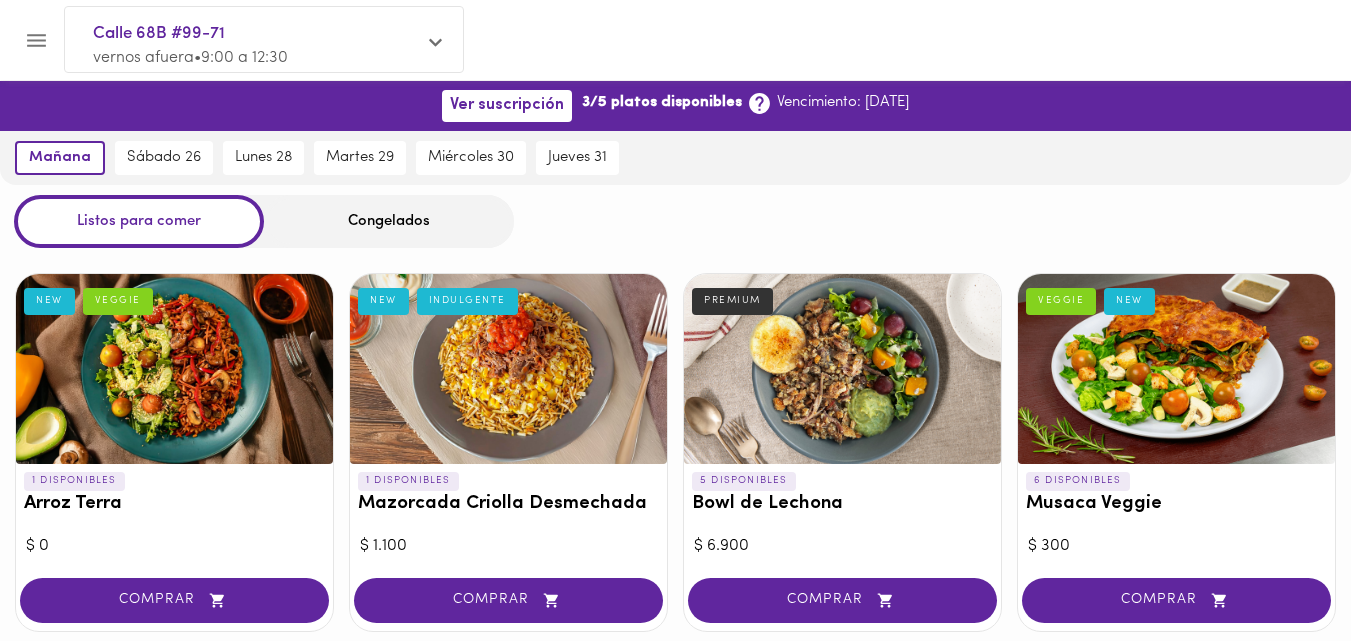 scroll, scrollTop: 0, scrollLeft: 0, axis: both 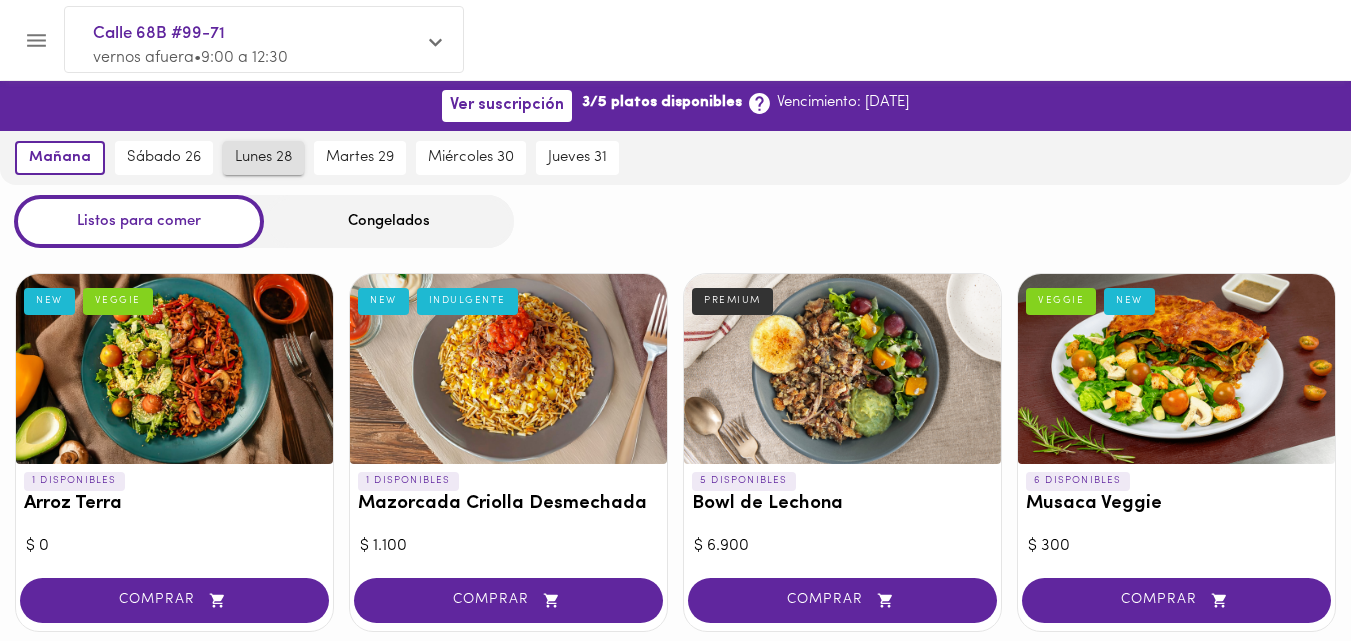 click on "lunes 28" at bounding box center [263, 158] 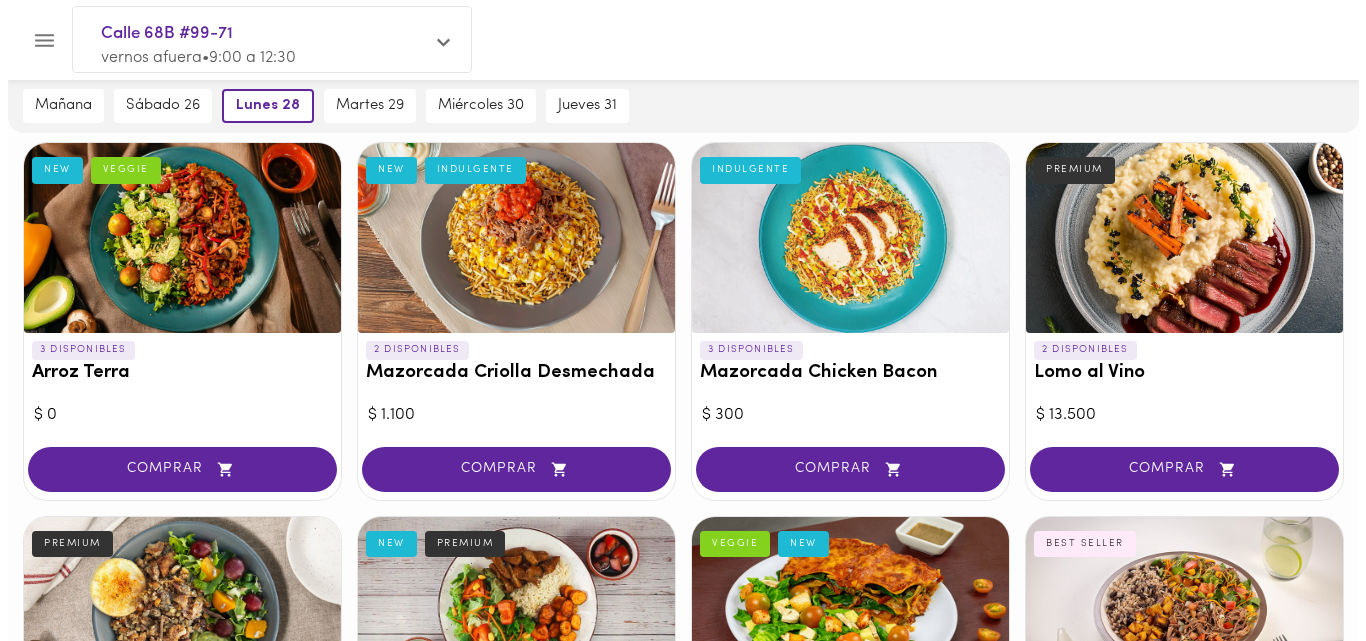 scroll, scrollTop: 140, scrollLeft: 0, axis: vertical 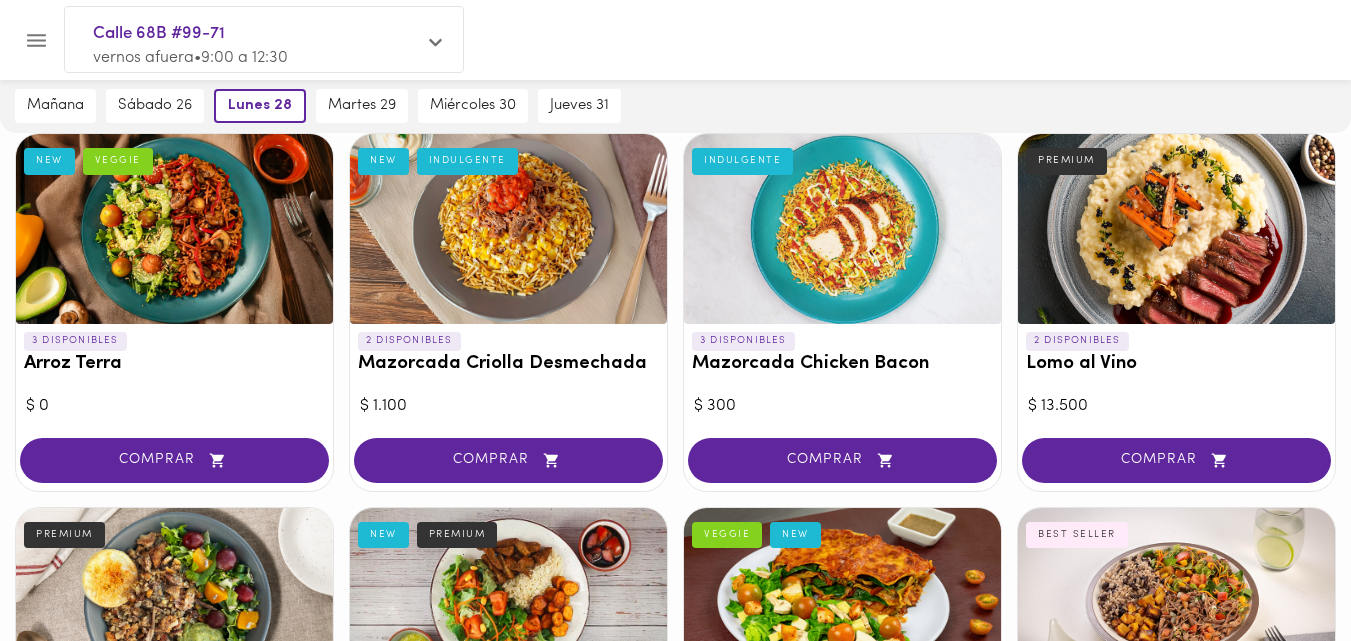 click at bounding box center [508, 229] 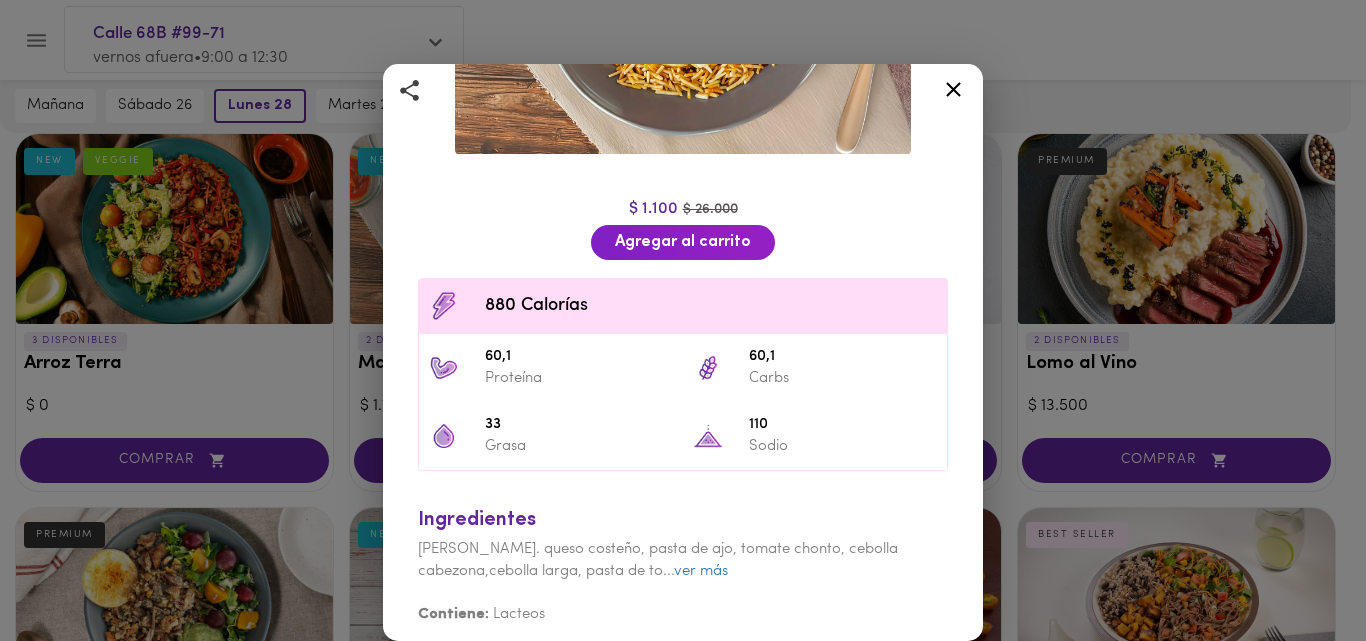scroll, scrollTop: 316, scrollLeft: 0, axis: vertical 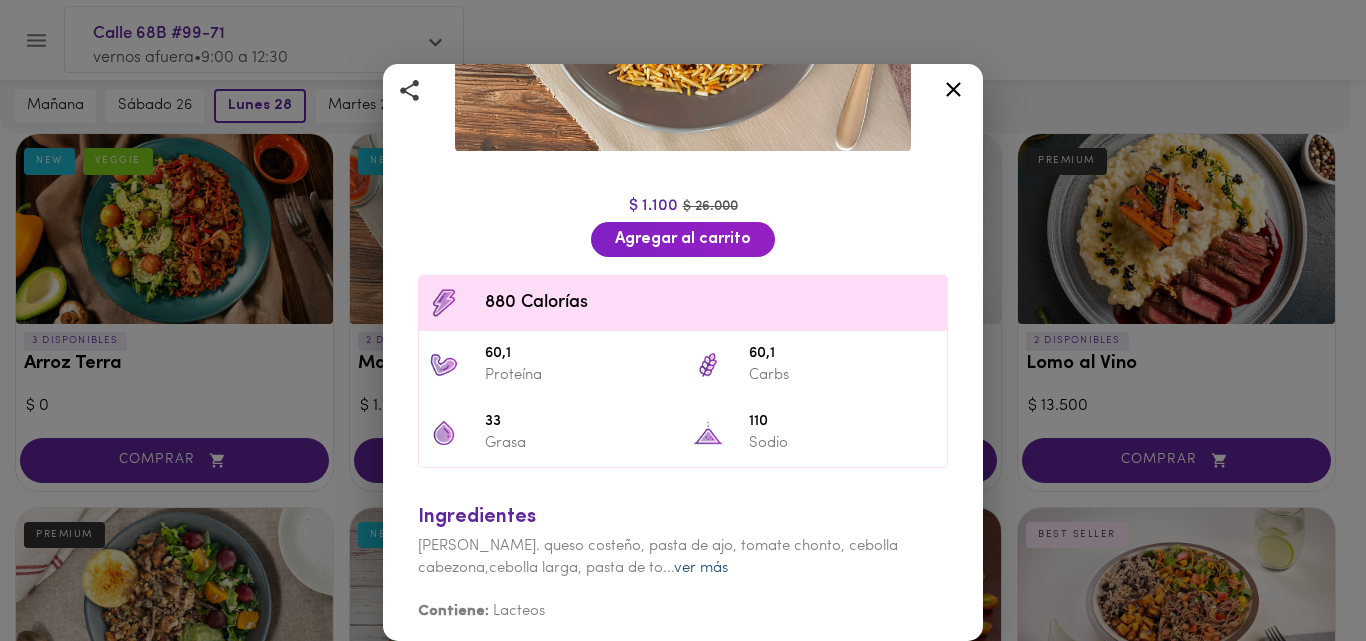 click on "ver más" at bounding box center (701, 568) 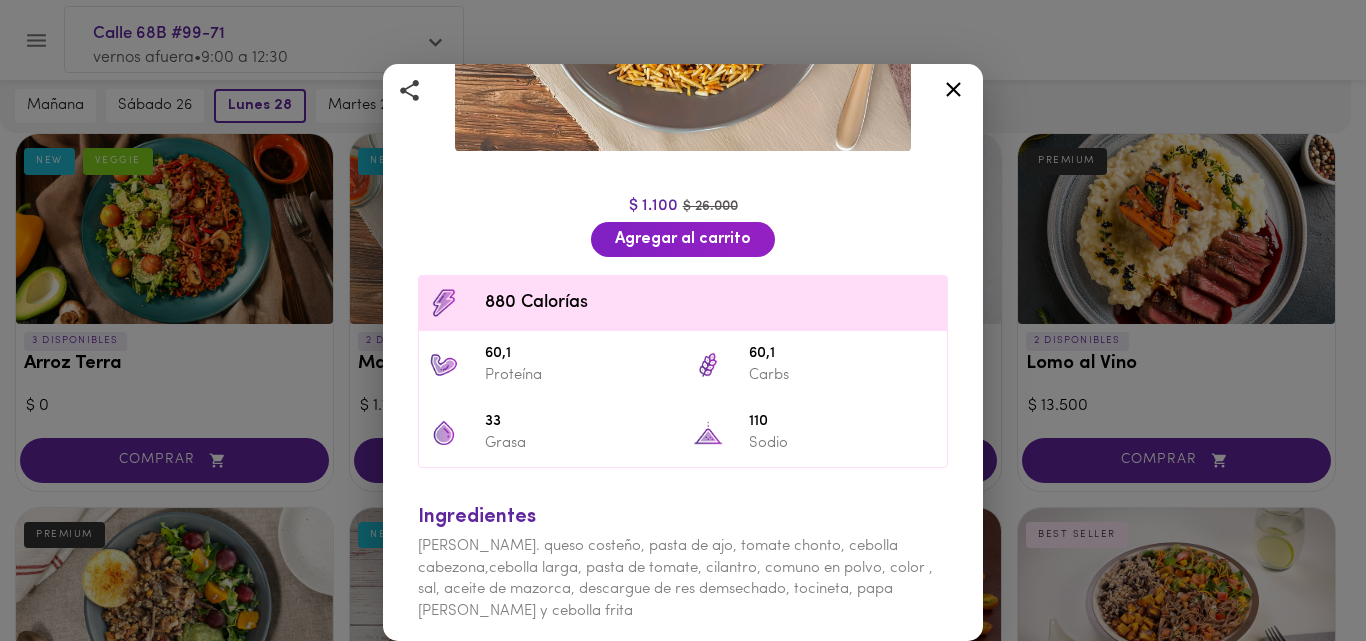 scroll, scrollTop: 359, scrollLeft: 0, axis: vertical 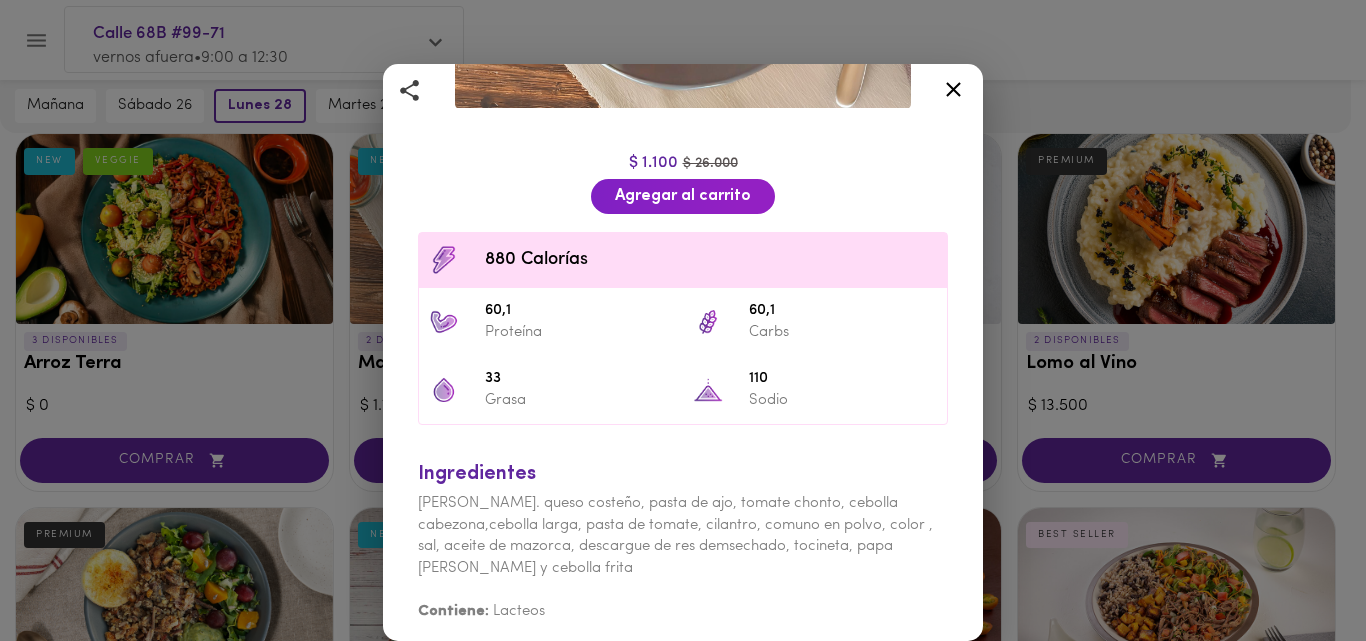 drag, startPoint x: 984, startPoint y: 408, endPoint x: 984, endPoint y: 450, distance: 42 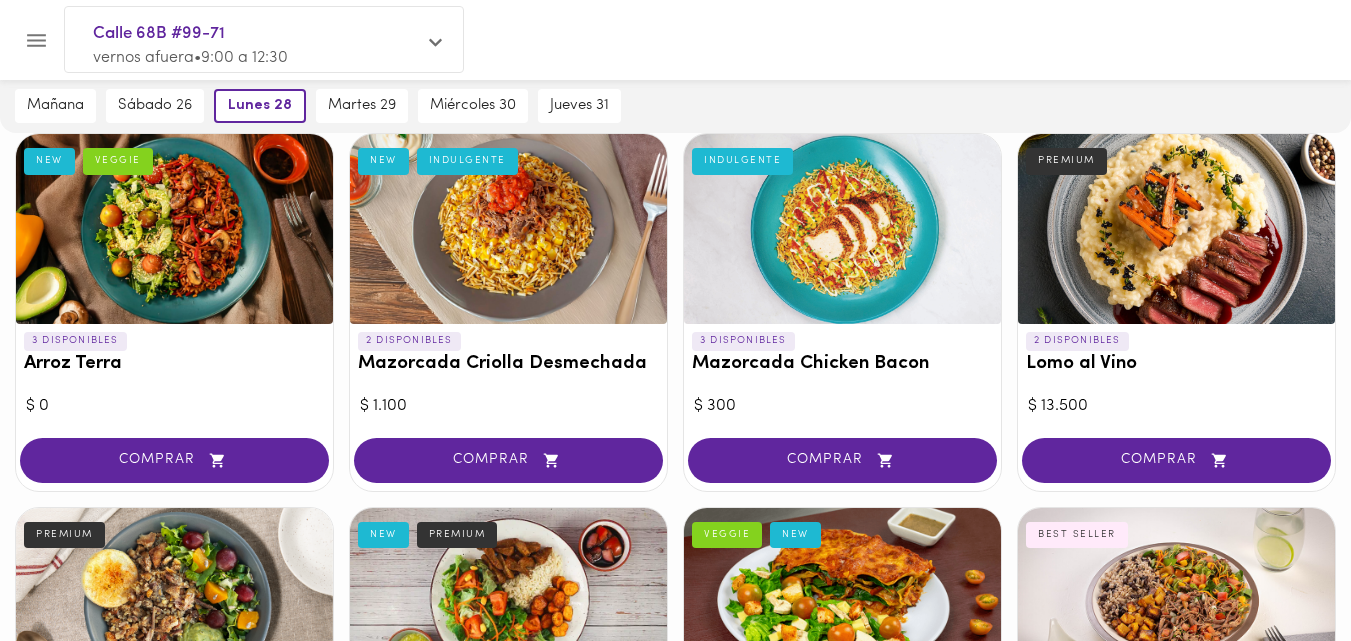 click at bounding box center [508, 229] 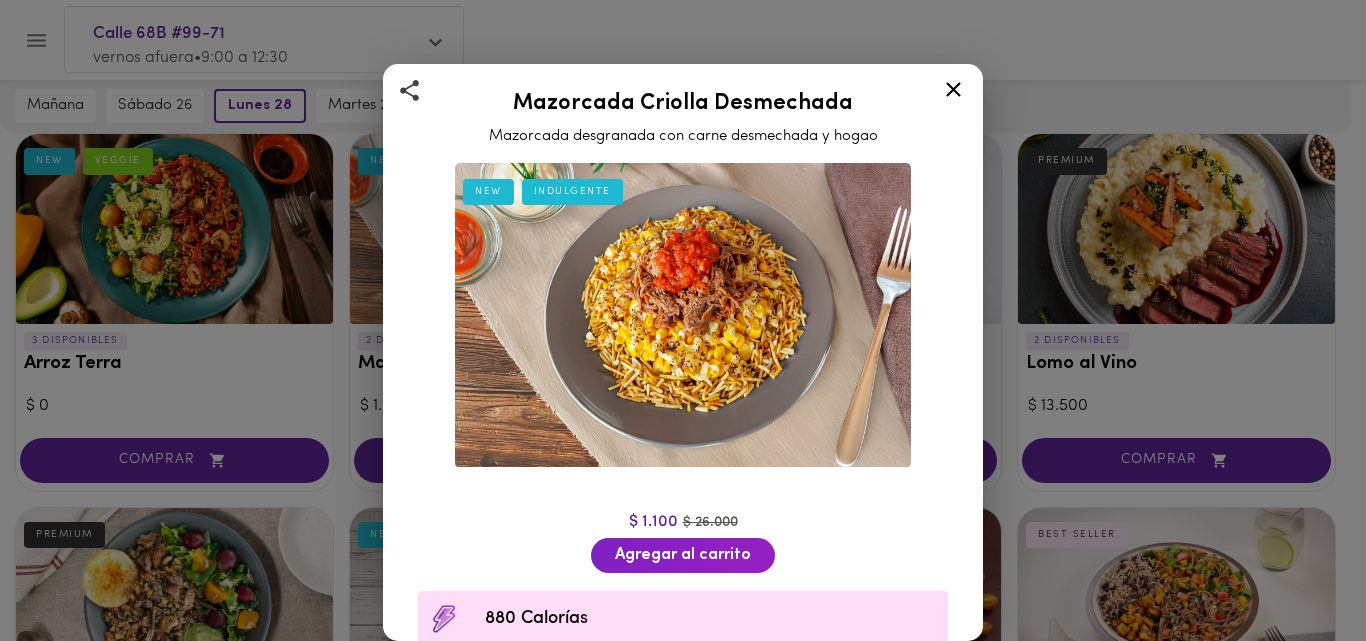 scroll, scrollTop: 359, scrollLeft: 0, axis: vertical 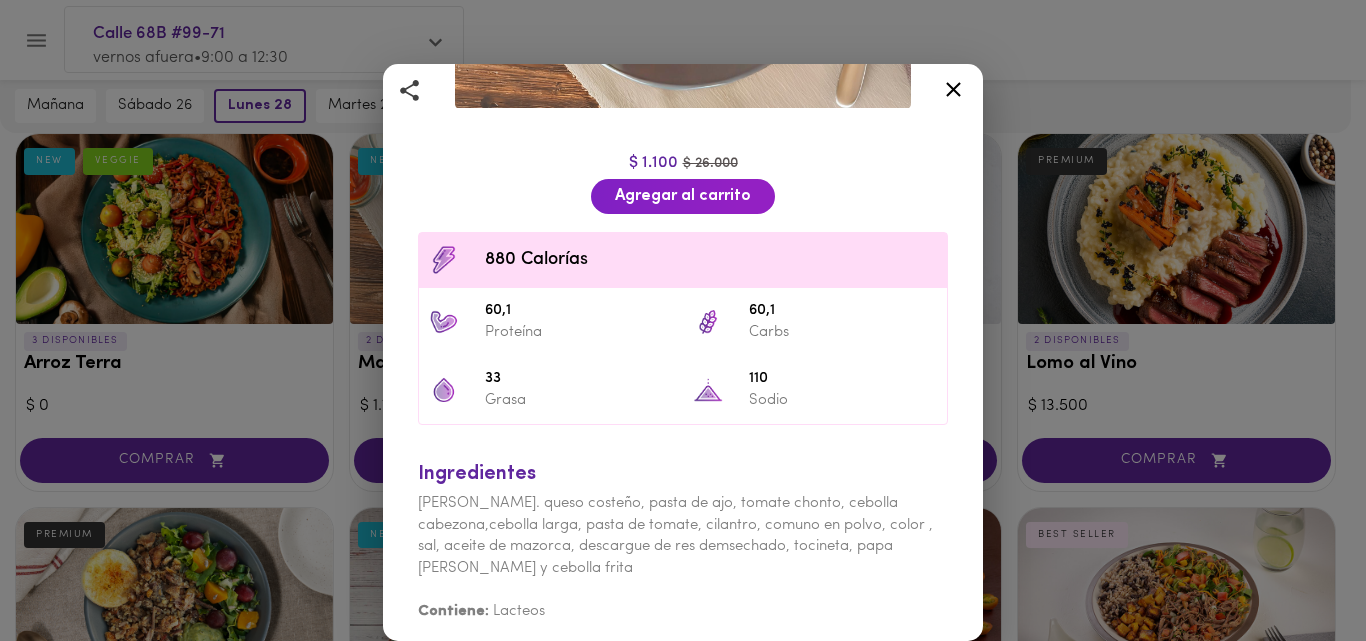 click 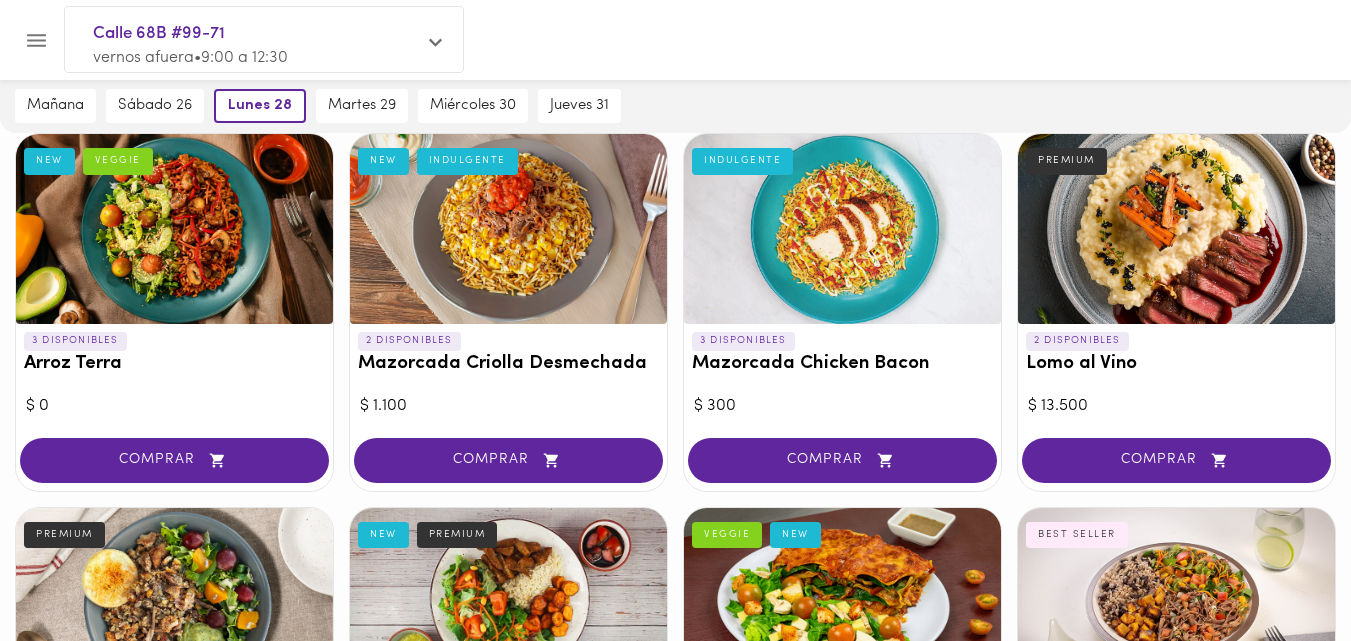 click at bounding box center (842, 229) 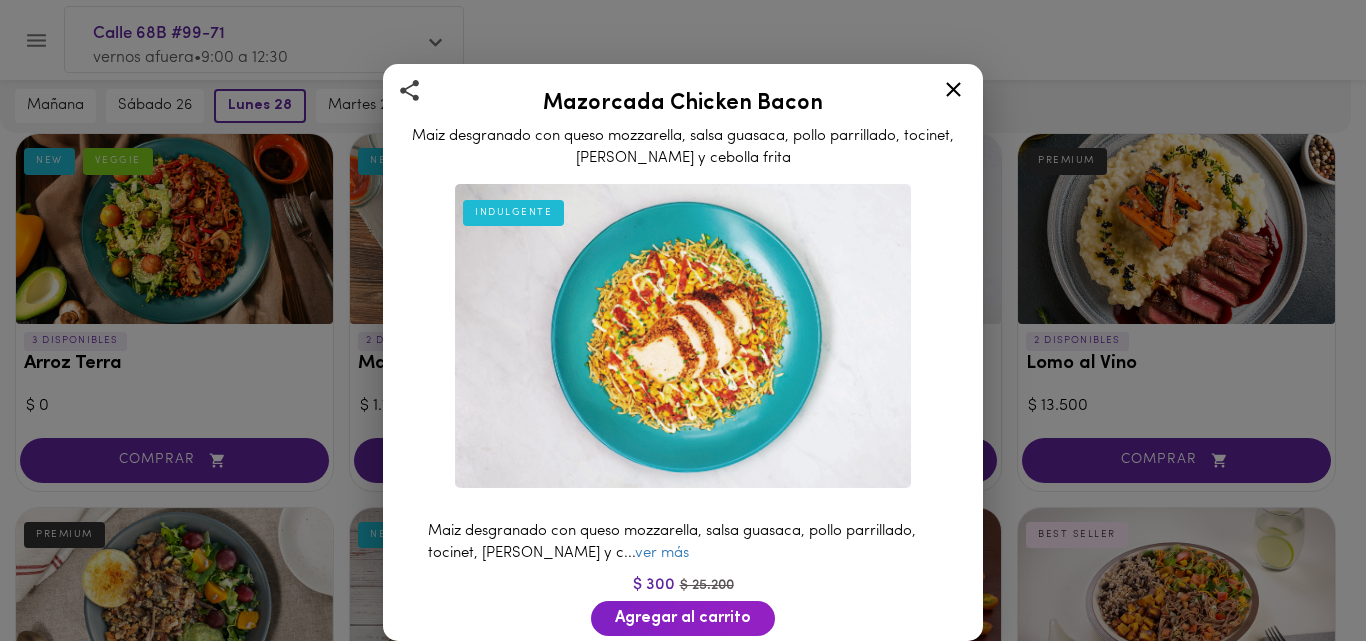 drag, startPoint x: 963, startPoint y: 286, endPoint x: 965, endPoint y: 308, distance: 22.090721 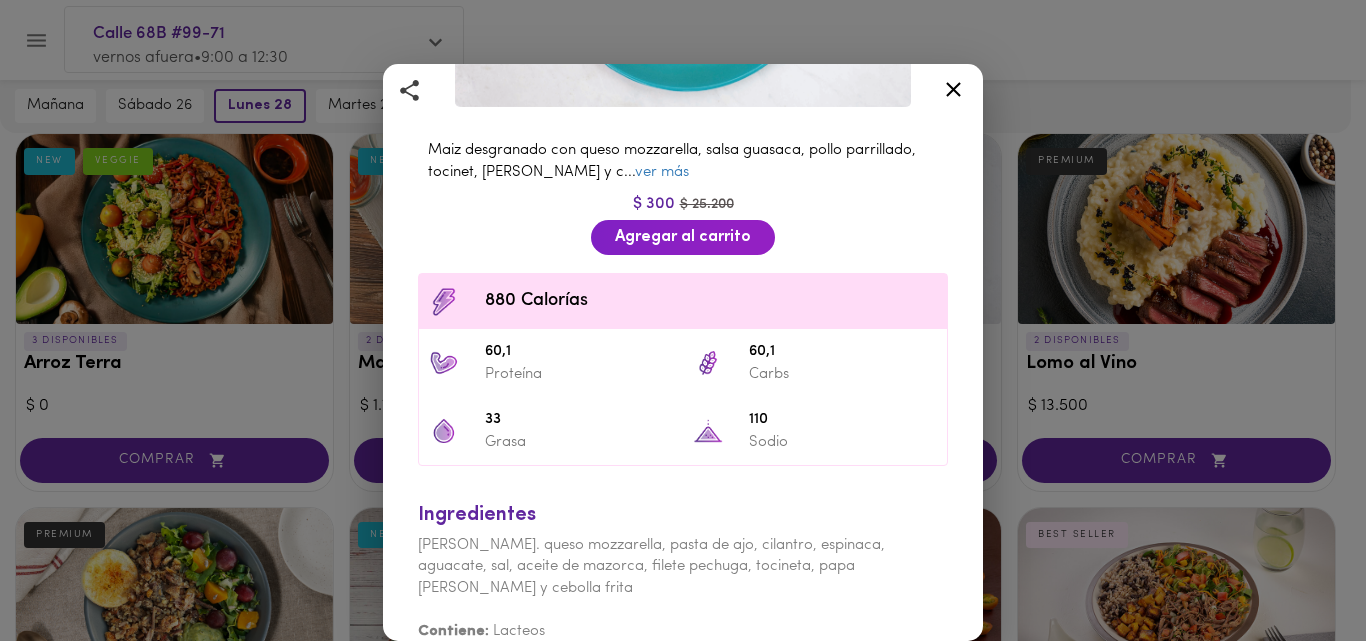 scroll, scrollTop: 401, scrollLeft: 0, axis: vertical 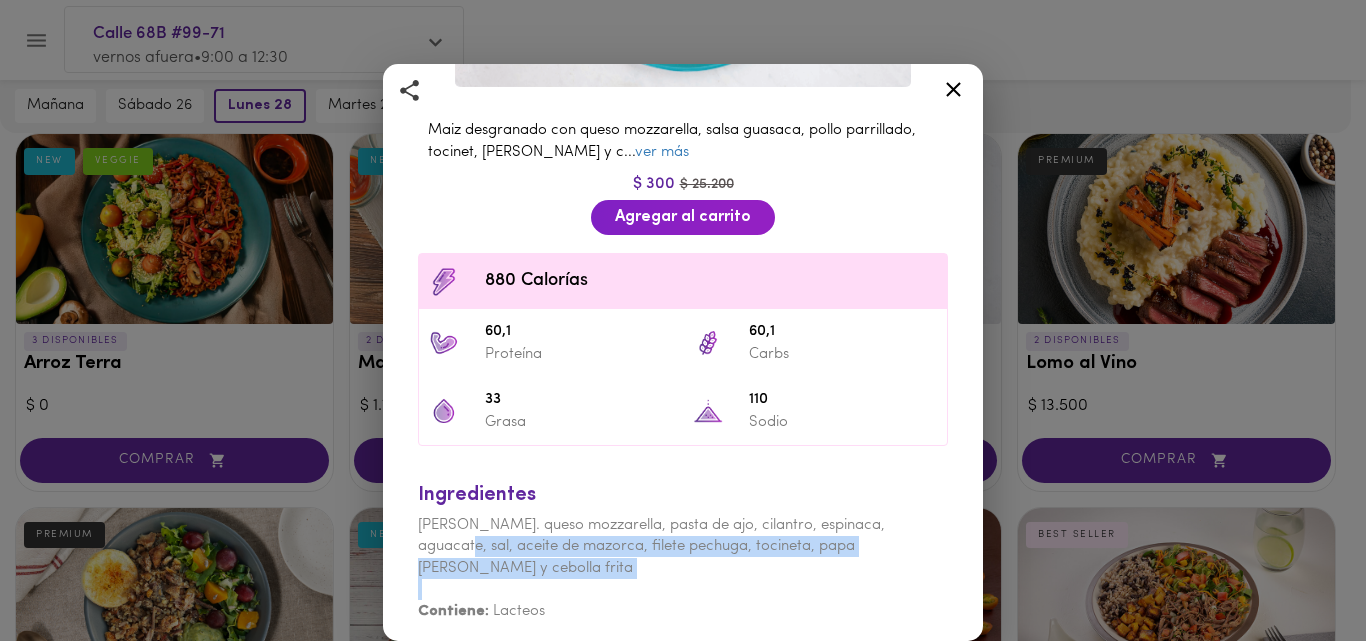 drag, startPoint x: 963, startPoint y: 556, endPoint x: 967, endPoint y: 506, distance: 50.159744 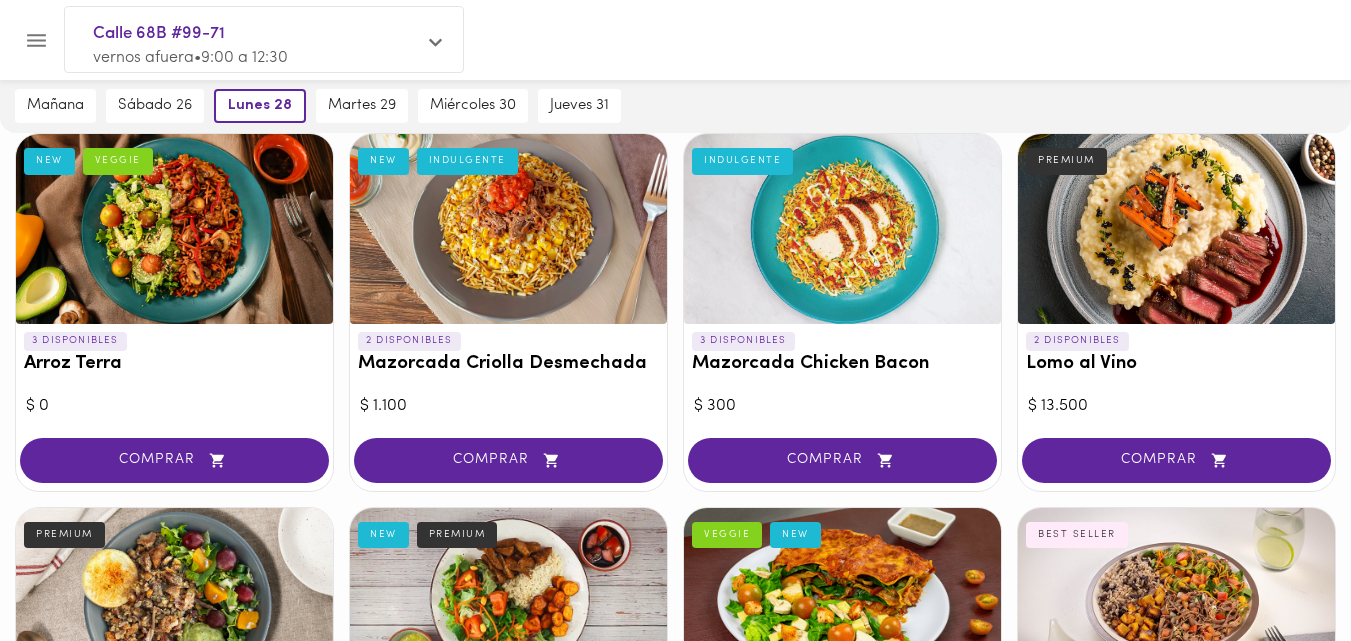 click at bounding box center [842, 229] 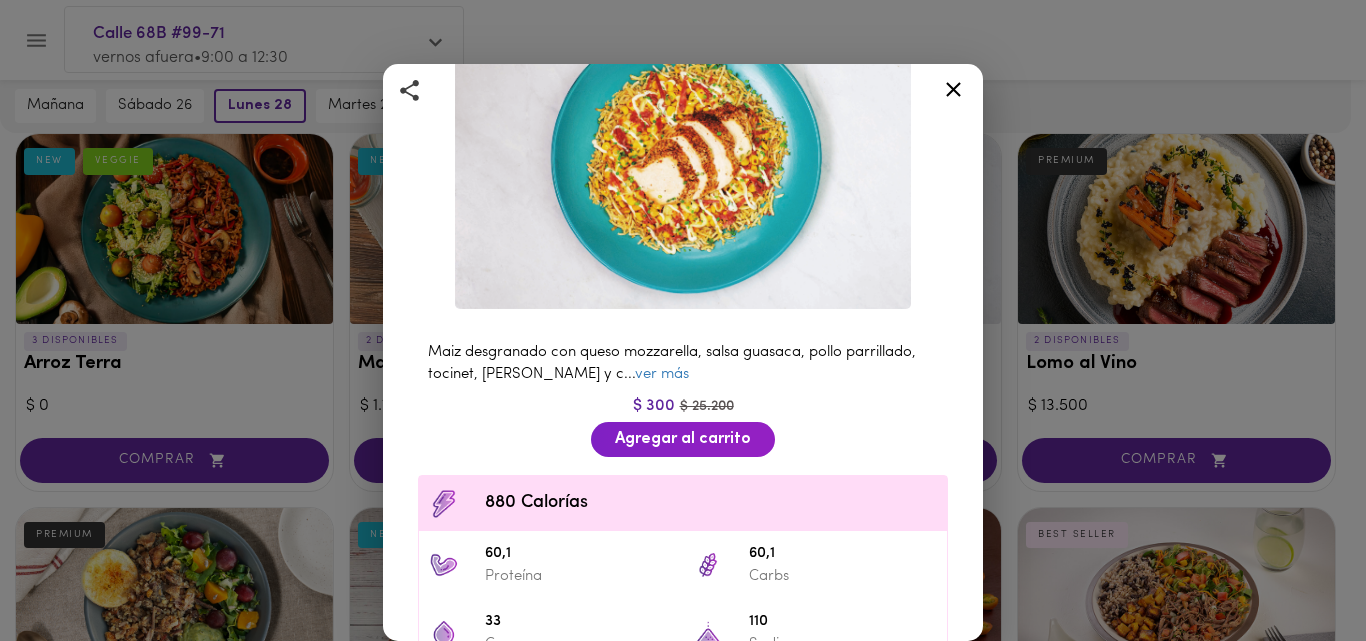 scroll, scrollTop: 197, scrollLeft: 0, axis: vertical 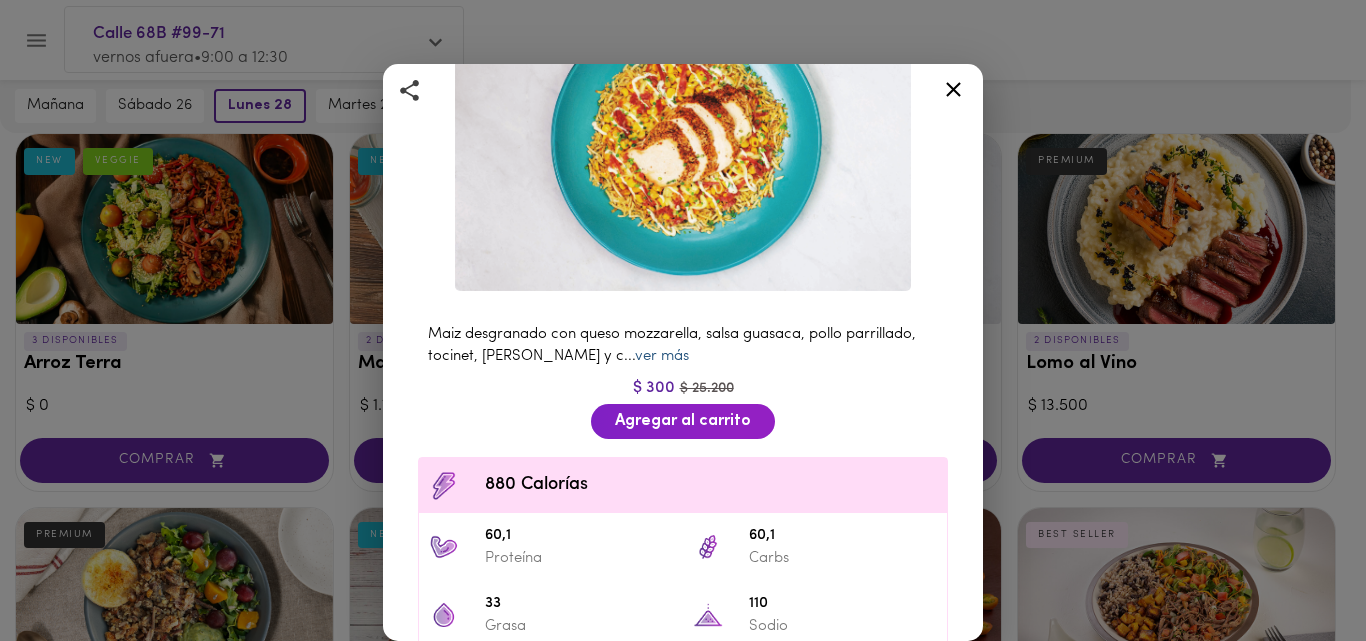 click on "ver más" at bounding box center (662, 356) 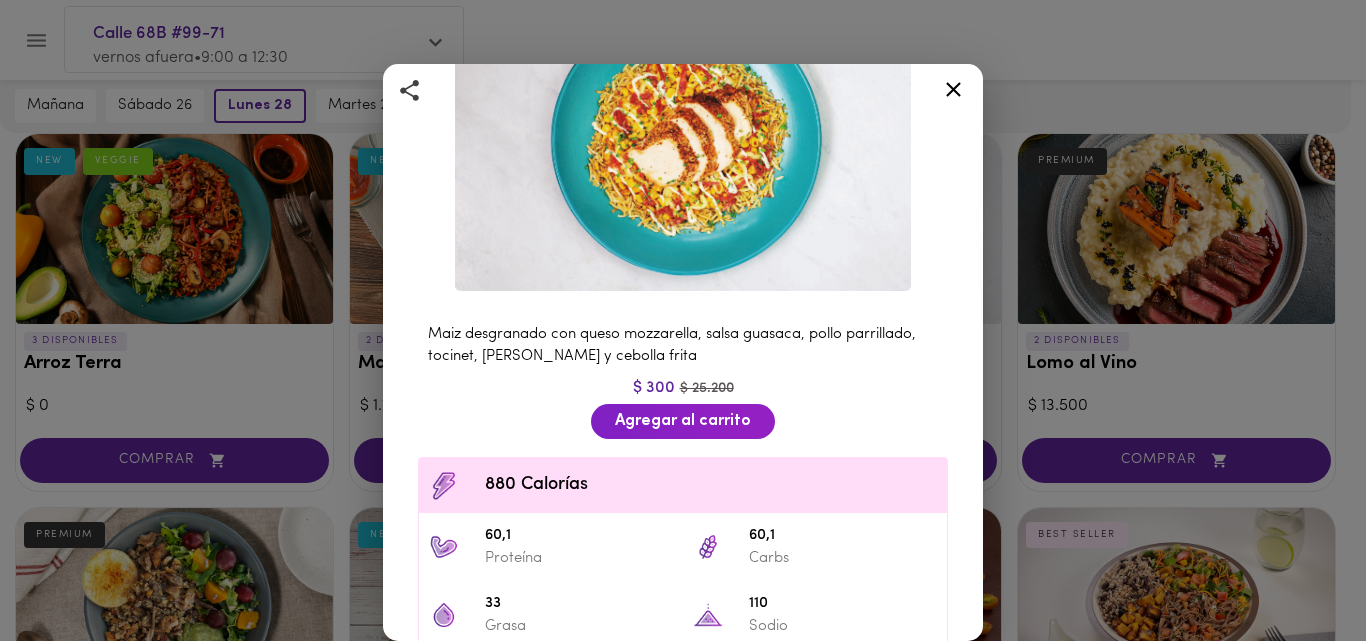 click 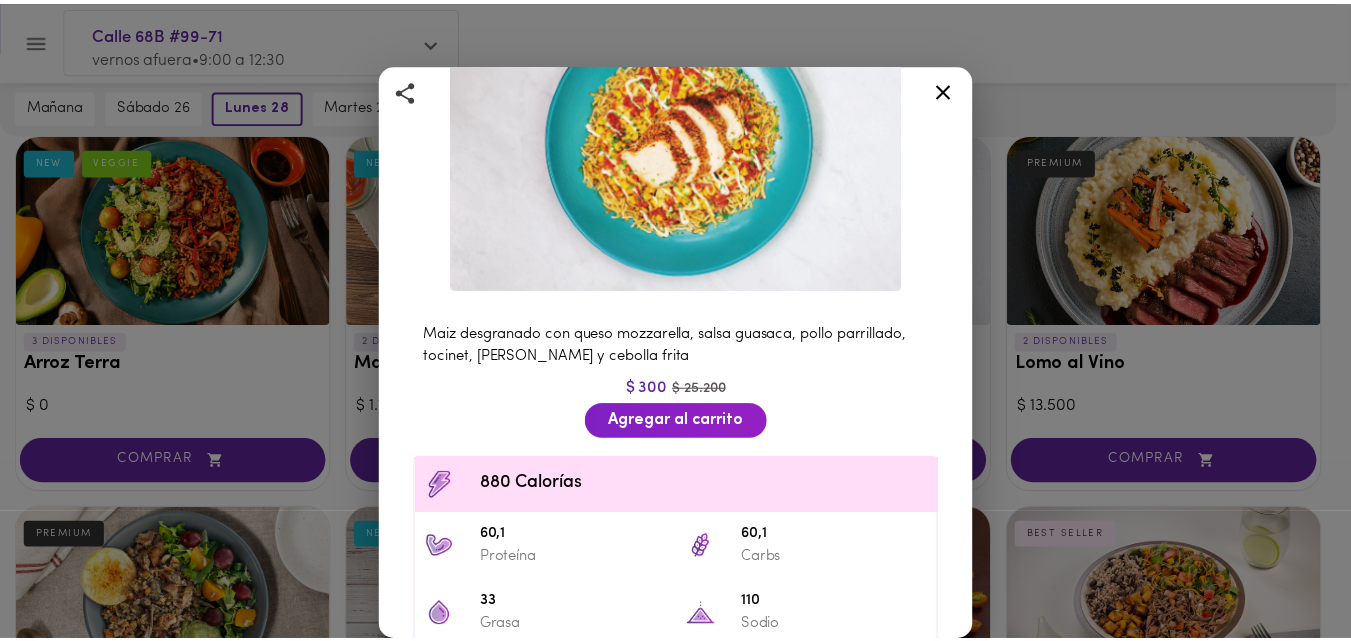 scroll, scrollTop: 0, scrollLeft: 0, axis: both 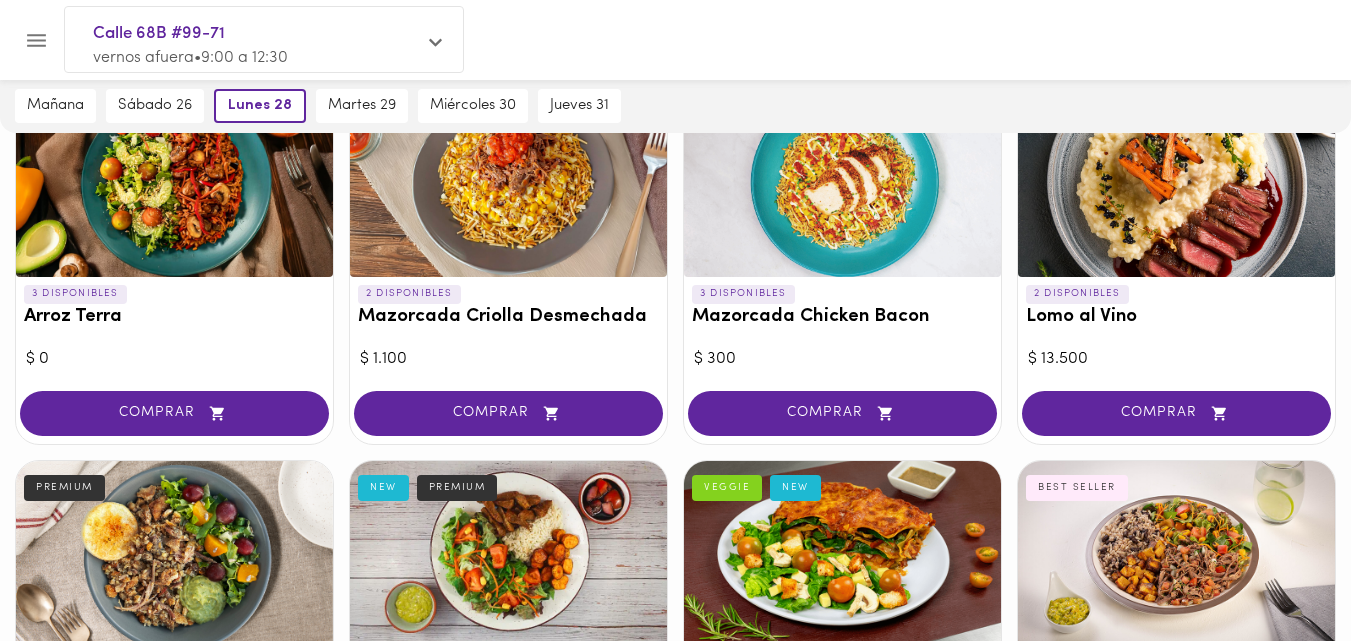 click at bounding box center (1176, 182) 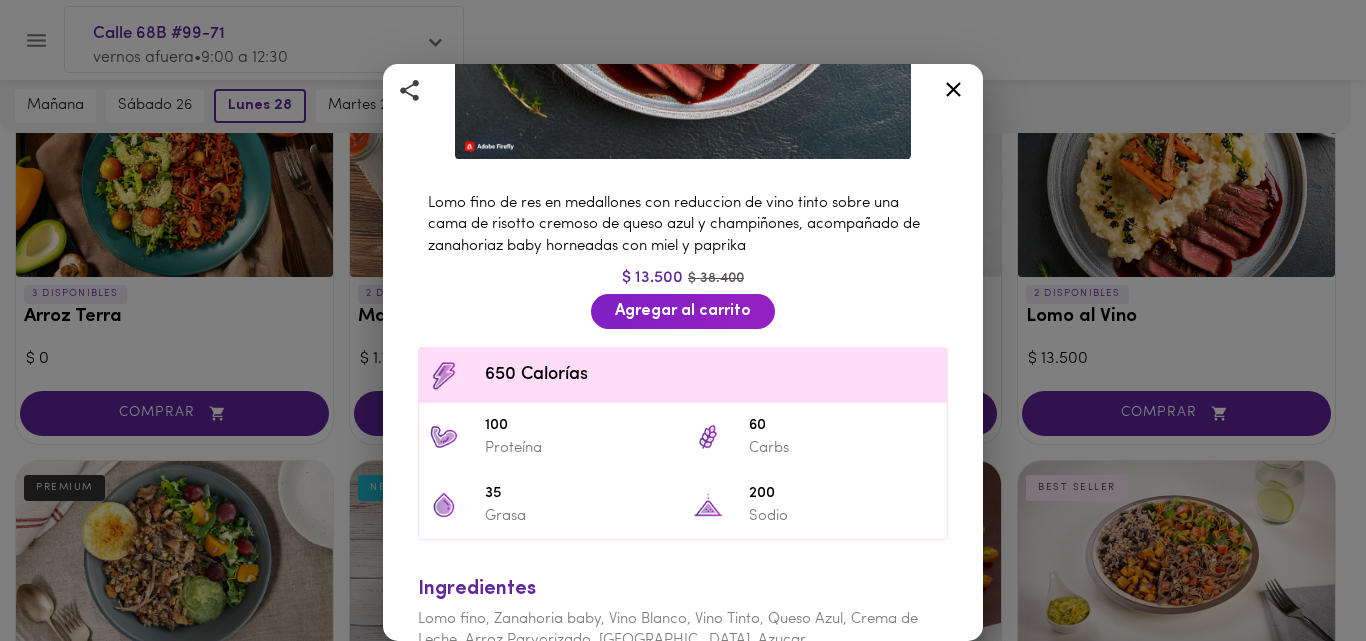 scroll, scrollTop: 500, scrollLeft: 0, axis: vertical 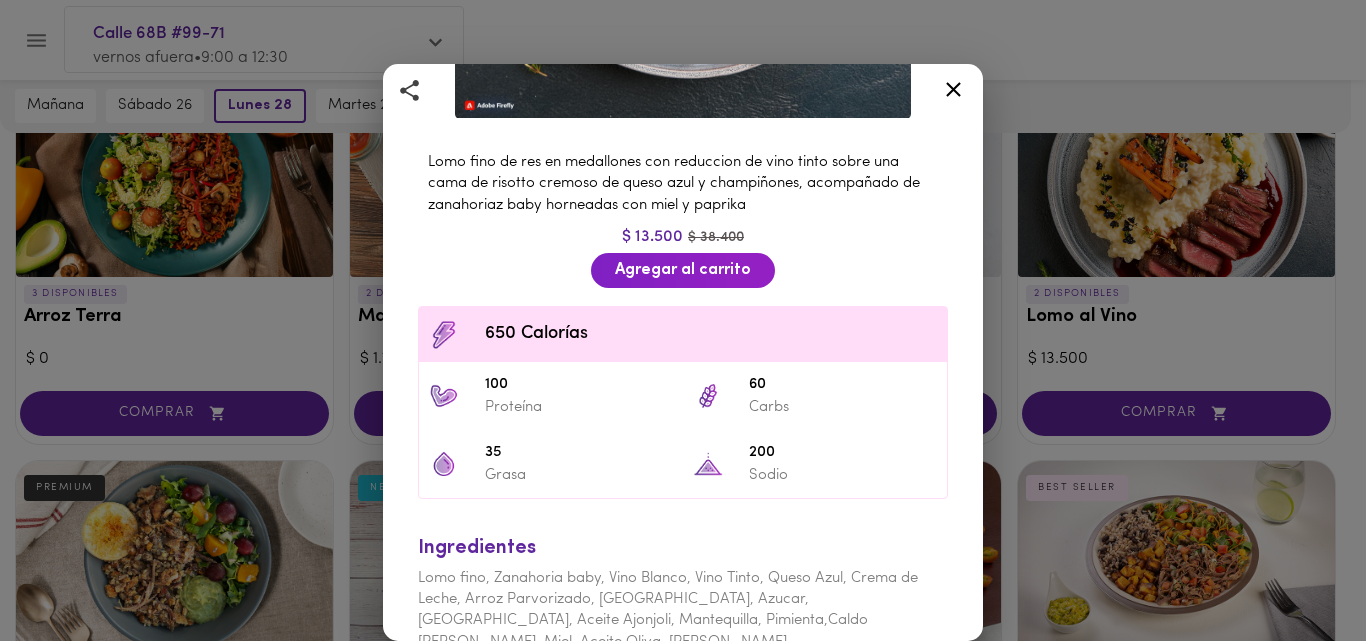 click 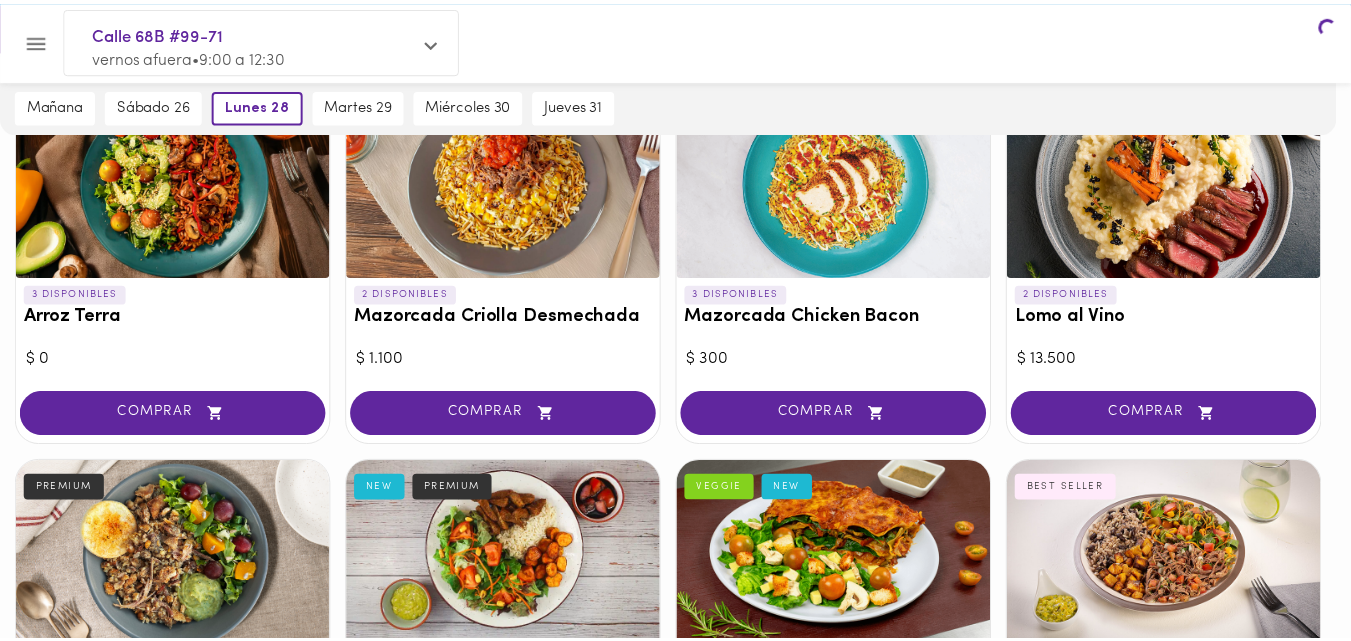 scroll, scrollTop: 0, scrollLeft: 0, axis: both 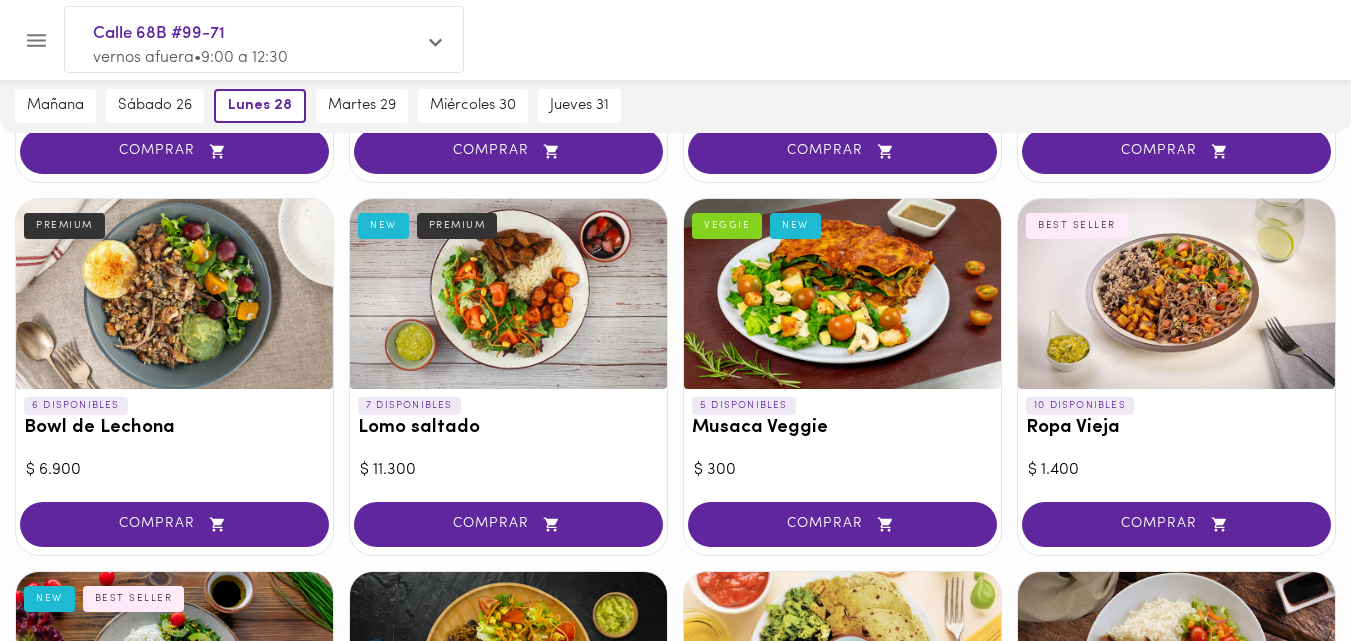 click at bounding box center [842, 294] 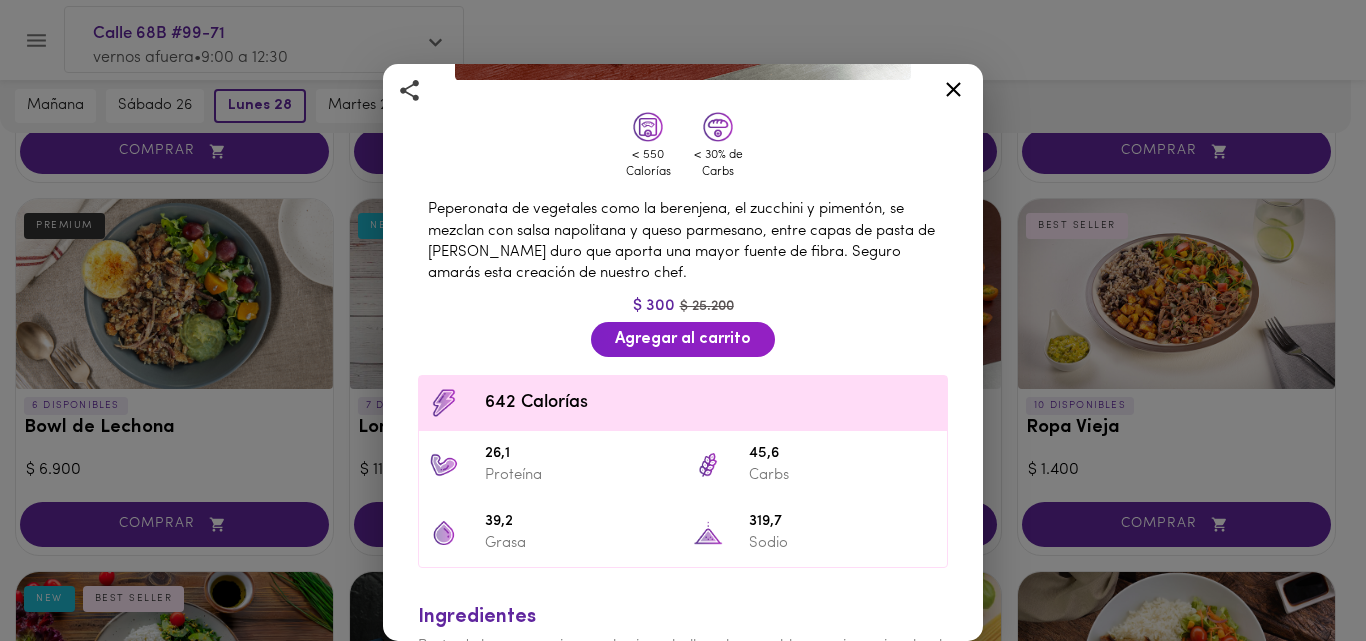 scroll, scrollTop: 395, scrollLeft: 0, axis: vertical 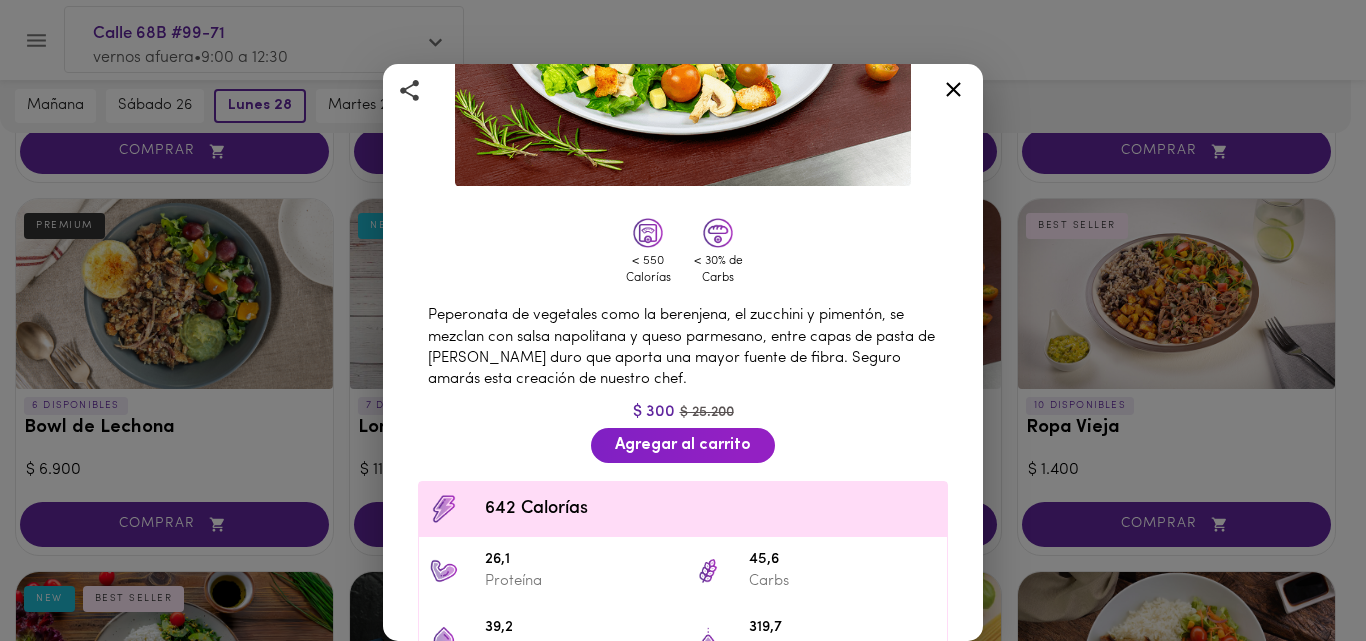 click 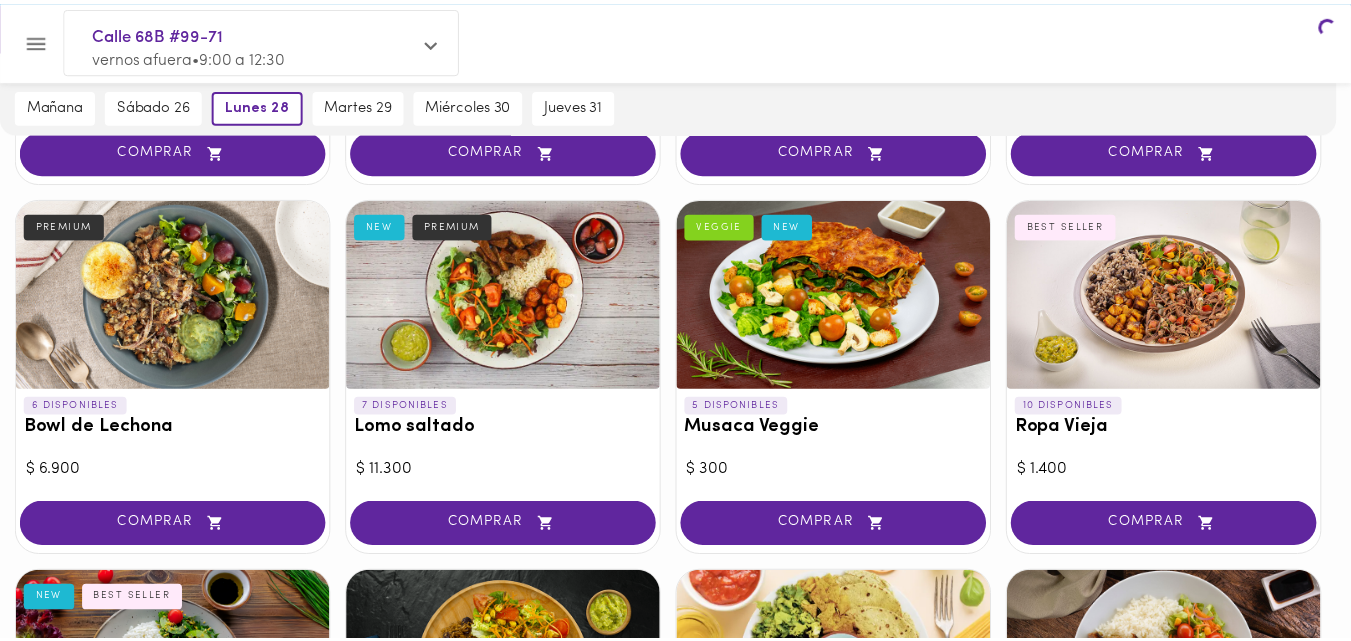 scroll, scrollTop: 0, scrollLeft: 0, axis: both 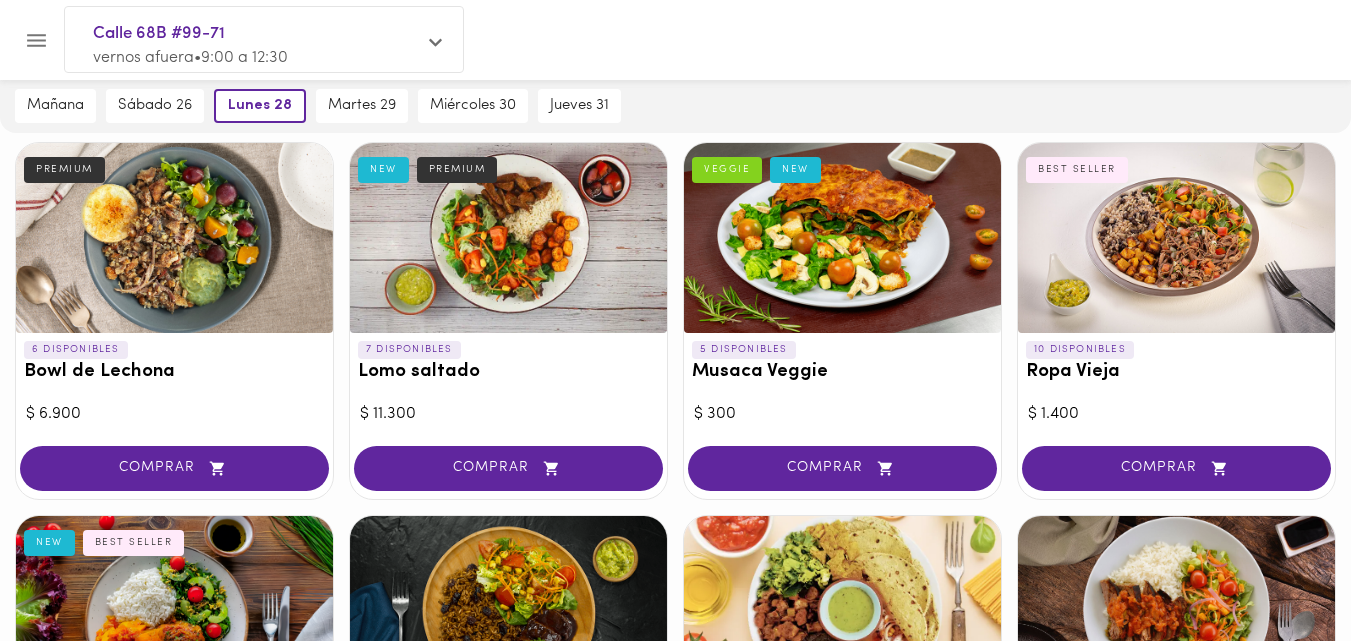 click at bounding box center (1176, 238) 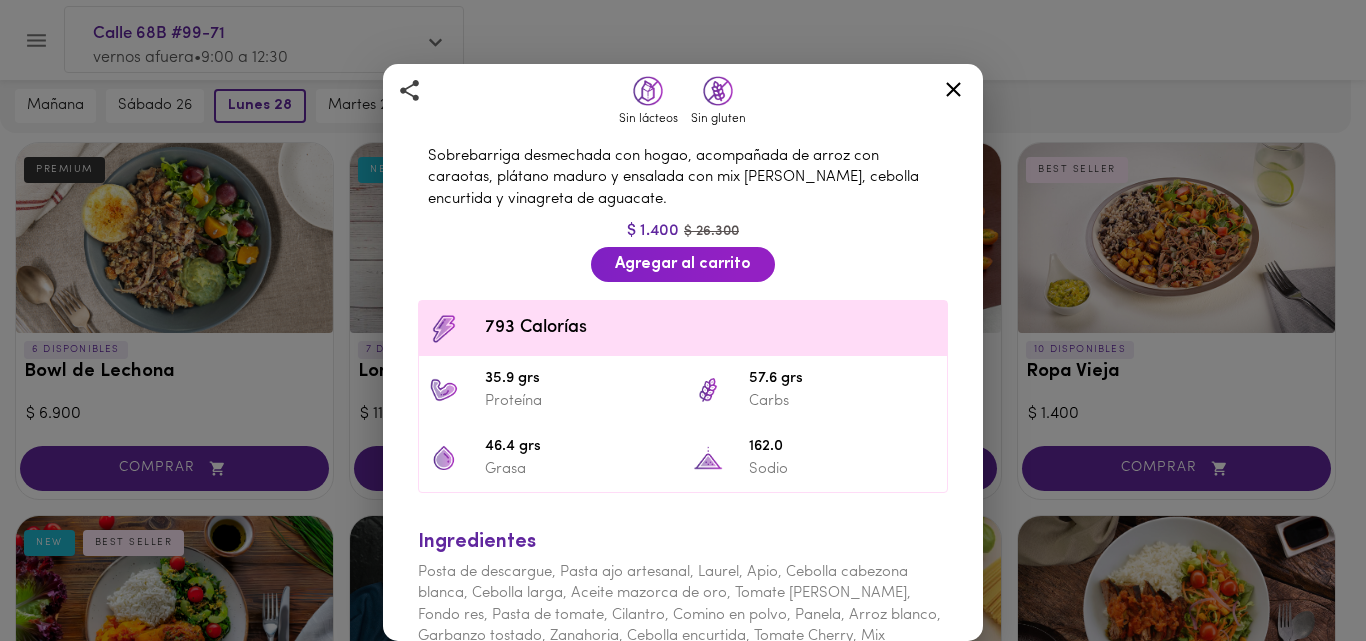 scroll, scrollTop: 383, scrollLeft: 0, axis: vertical 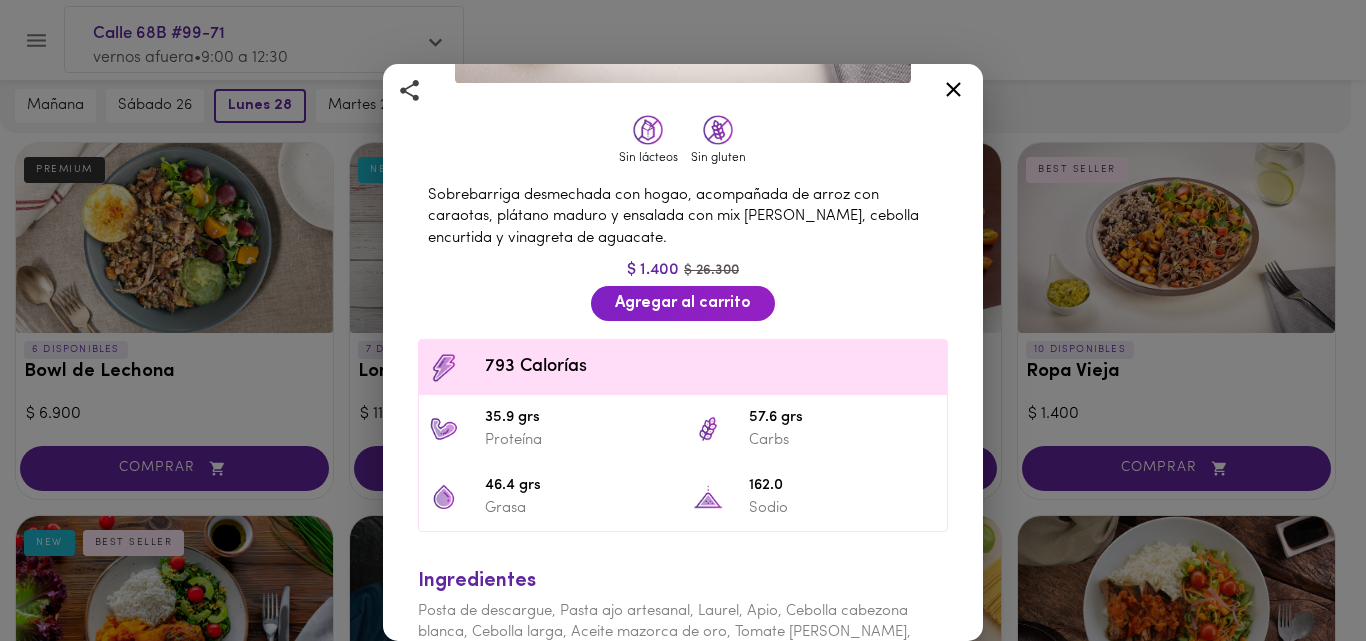 click 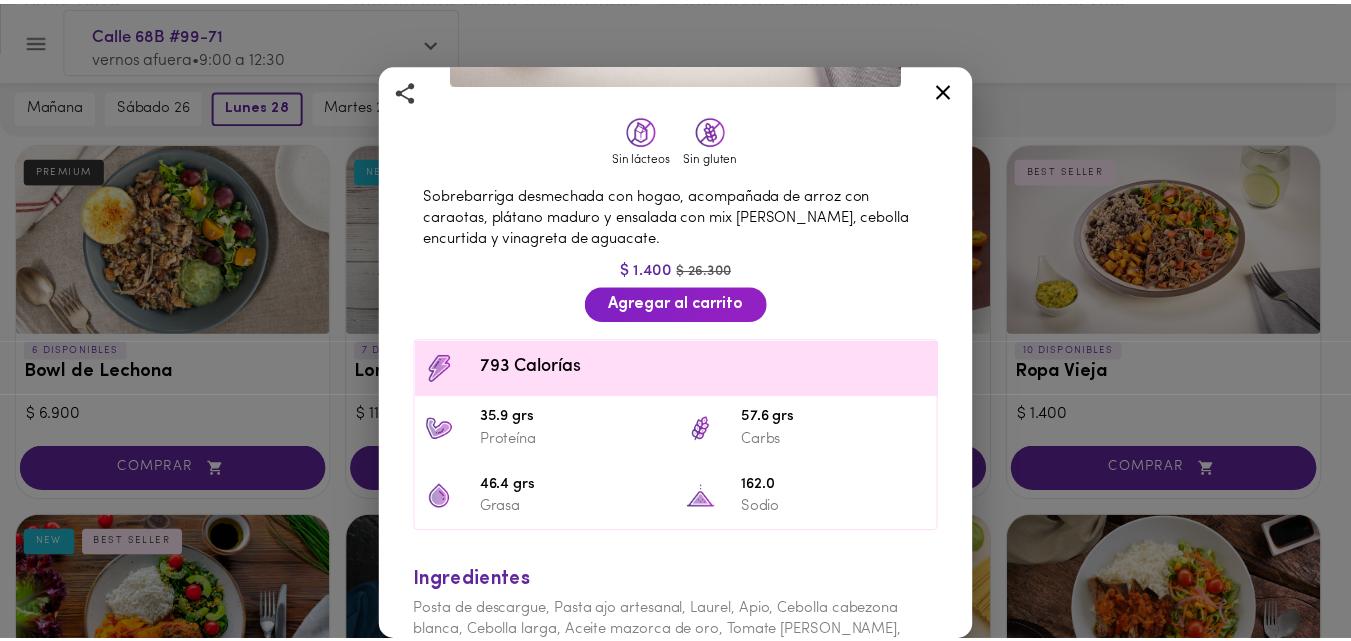 scroll, scrollTop: 0, scrollLeft: 0, axis: both 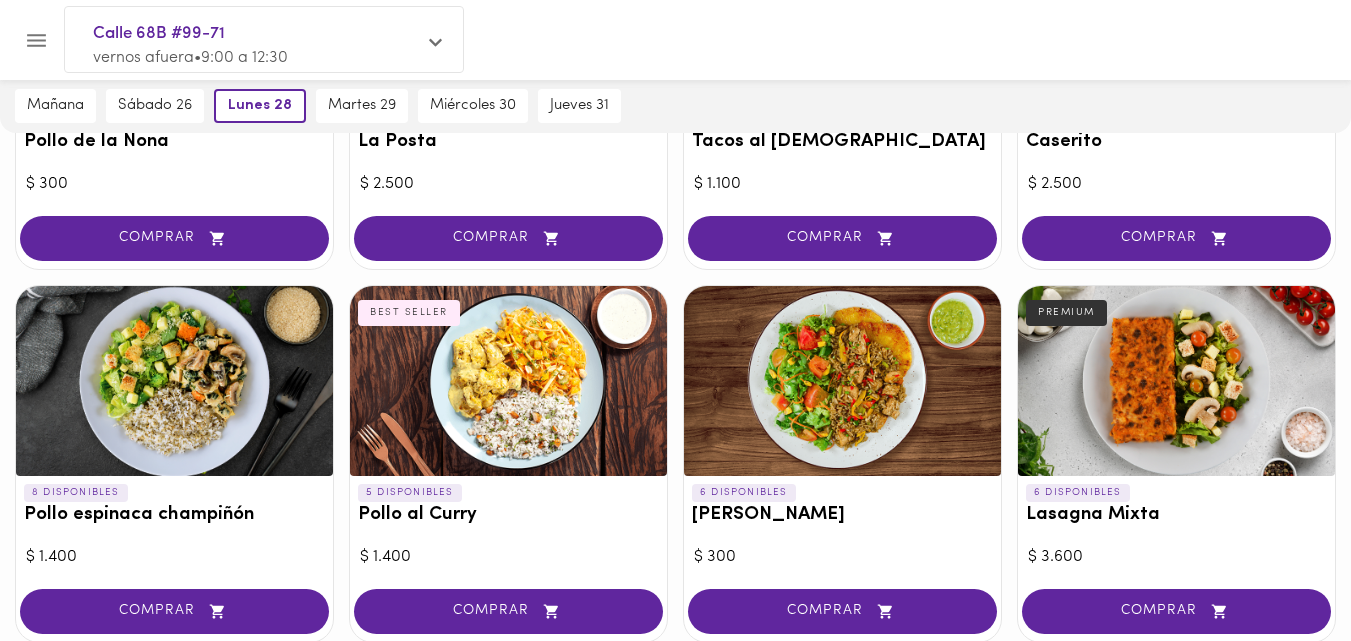 click at bounding box center [174, 381] 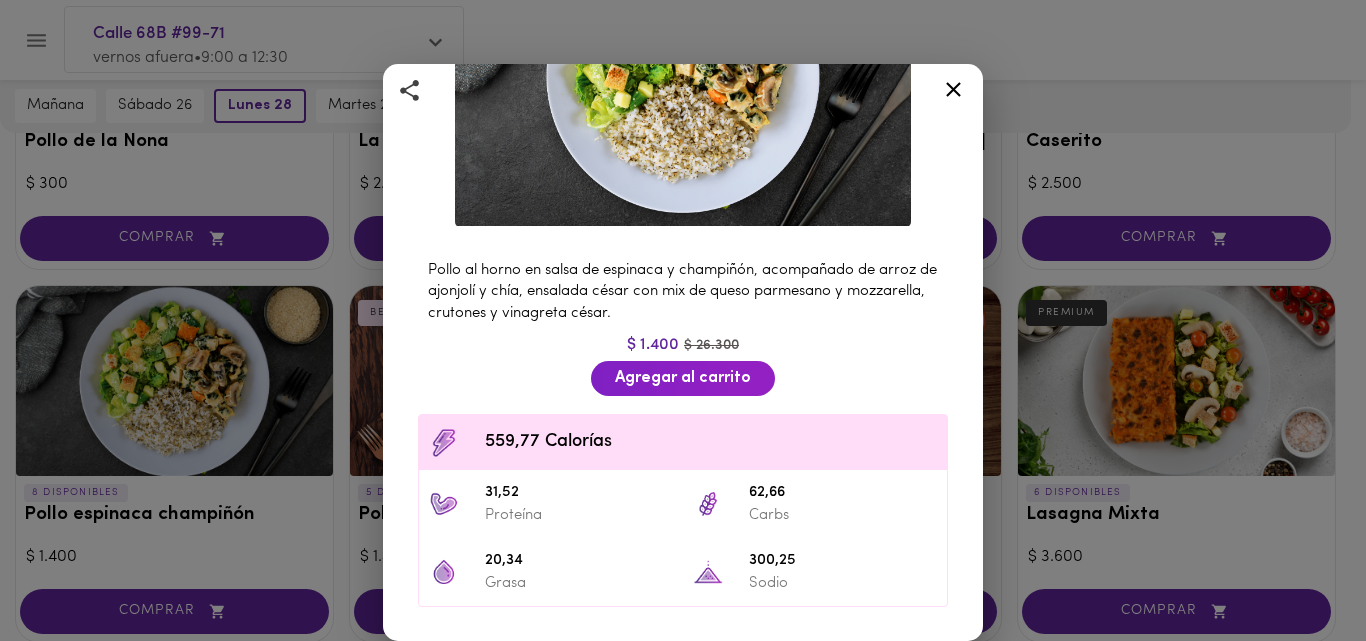 scroll, scrollTop: 234, scrollLeft: 0, axis: vertical 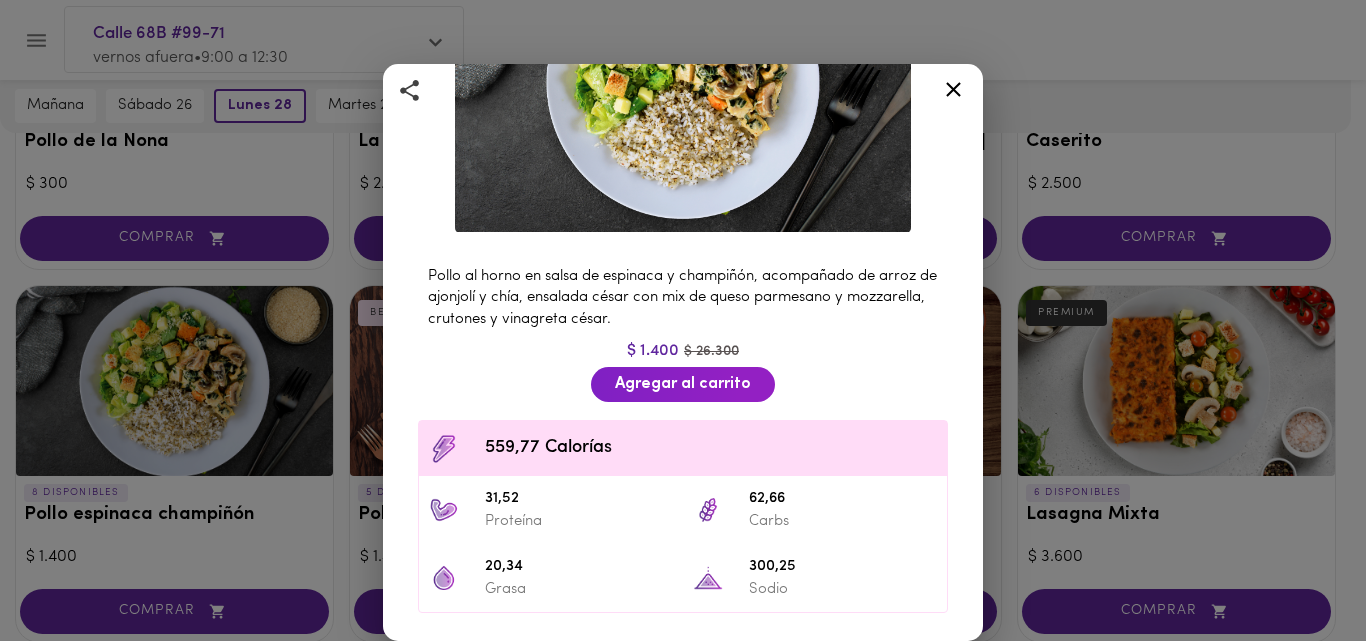 click 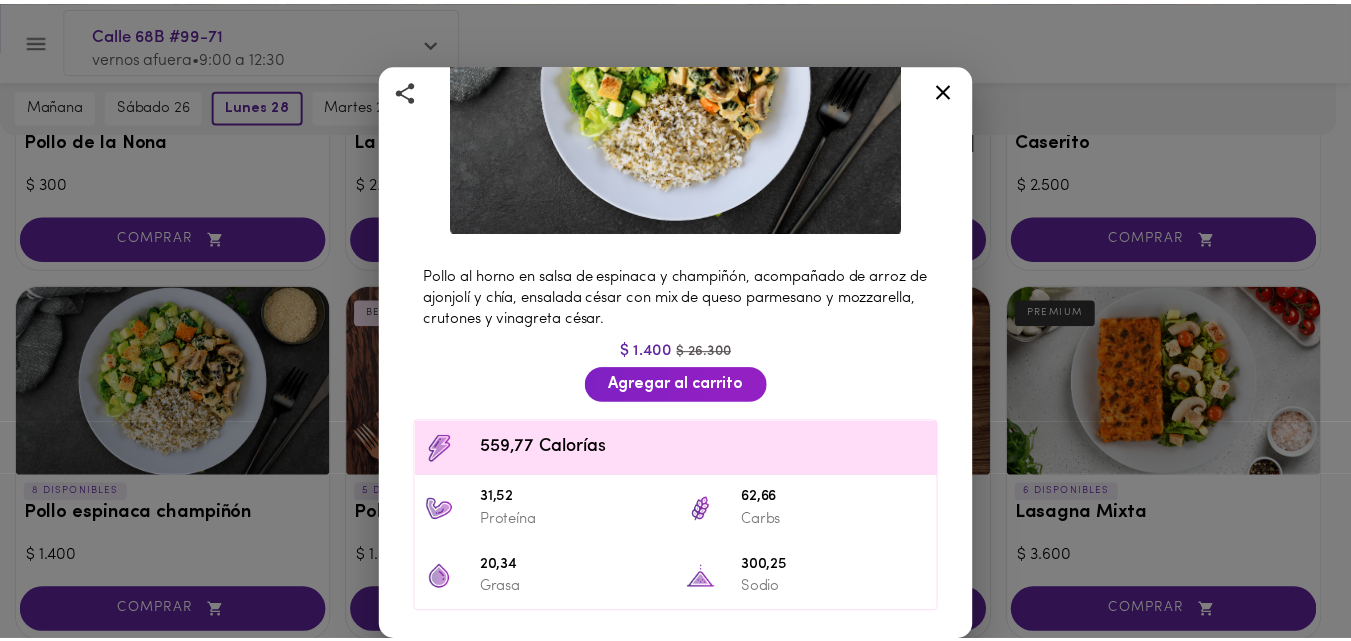 scroll, scrollTop: 0, scrollLeft: 0, axis: both 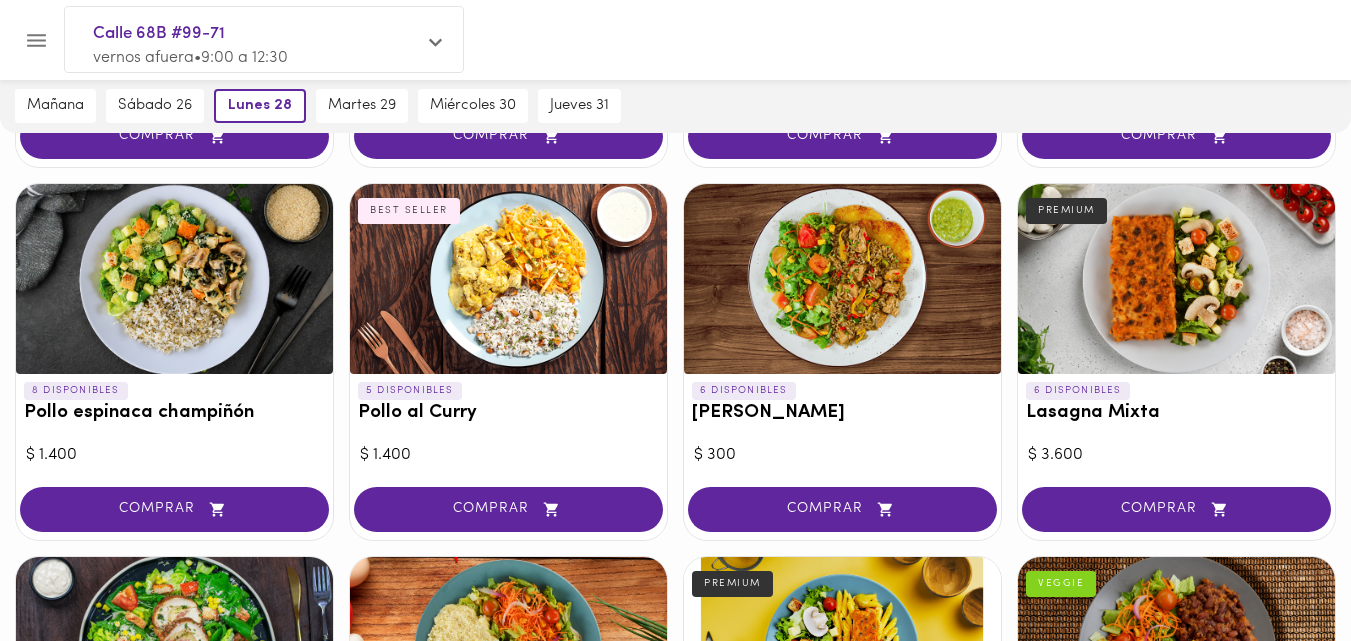 click at bounding box center [842, 279] 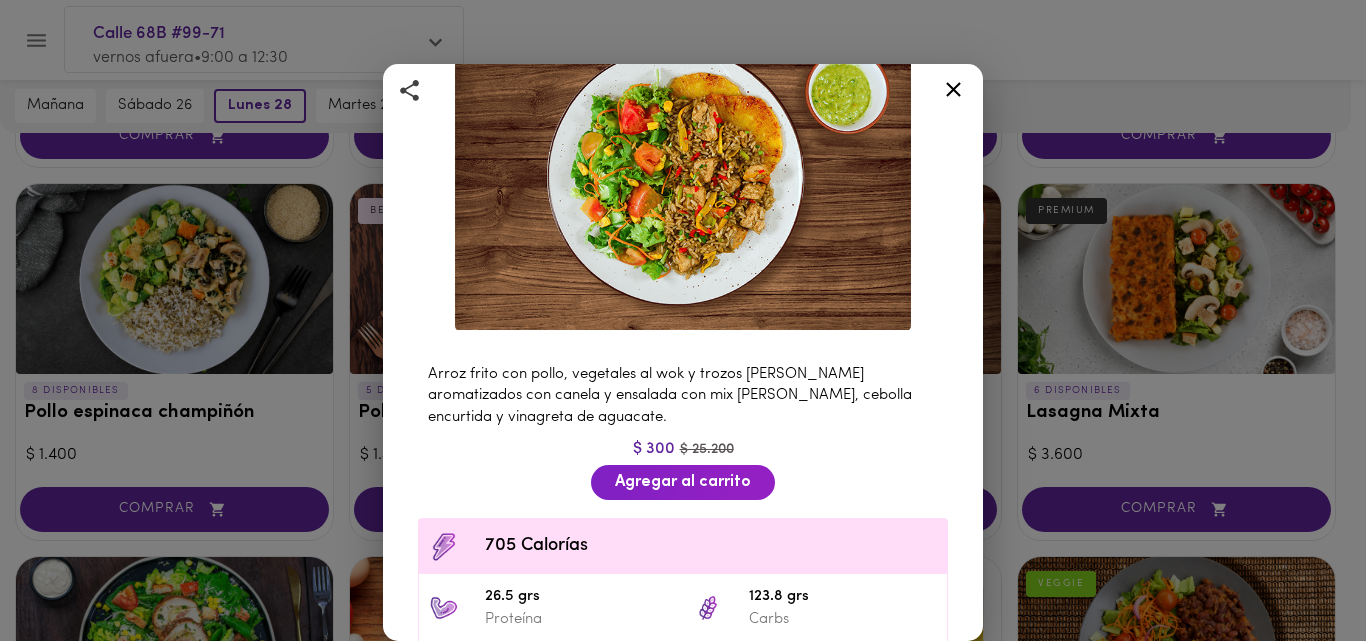scroll, scrollTop: 159, scrollLeft: 0, axis: vertical 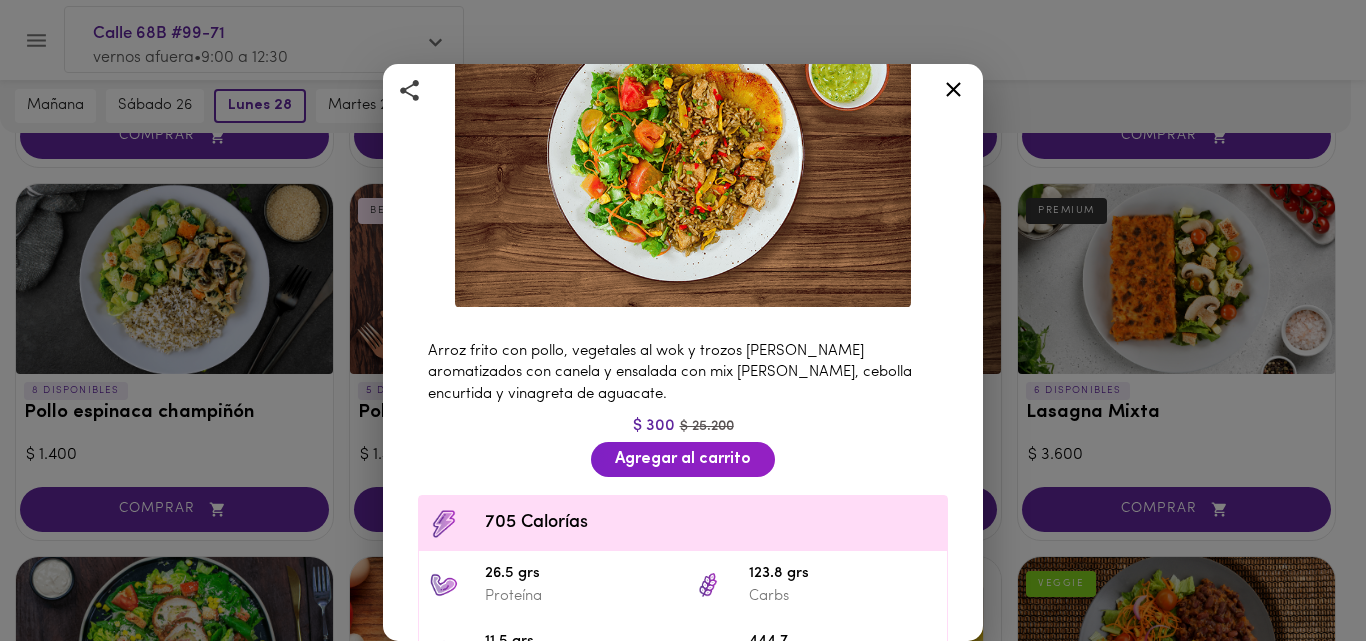 click 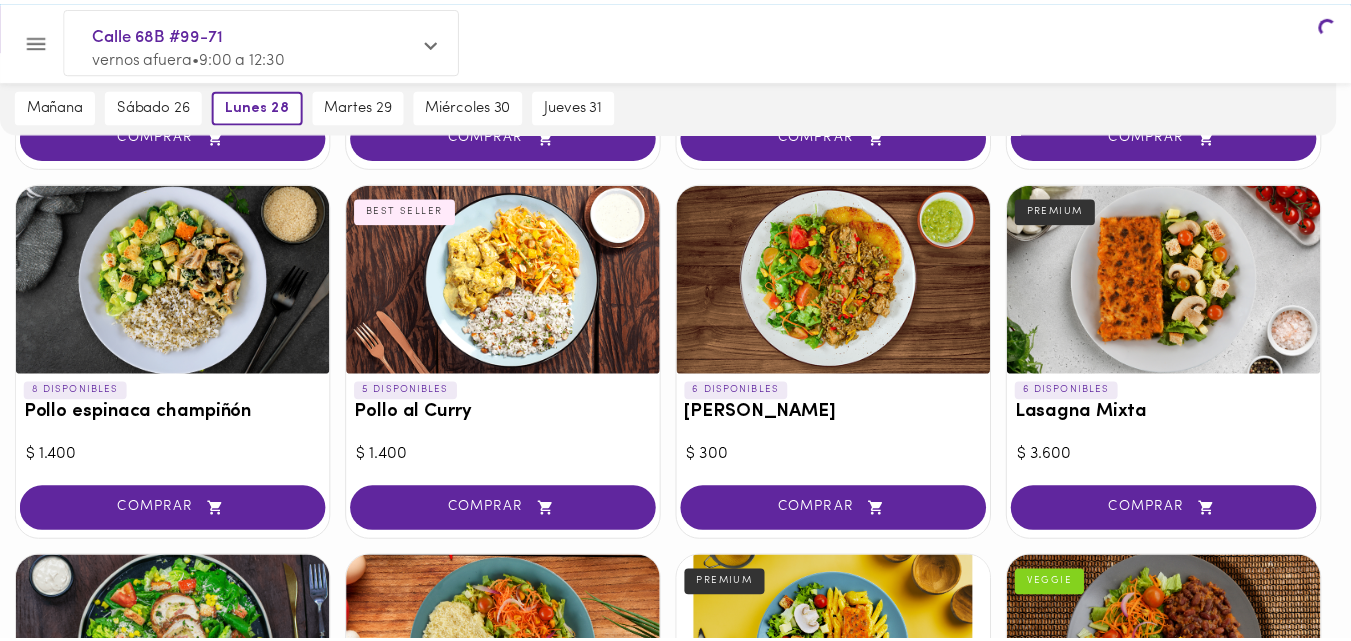 scroll, scrollTop: 0, scrollLeft: 0, axis: both 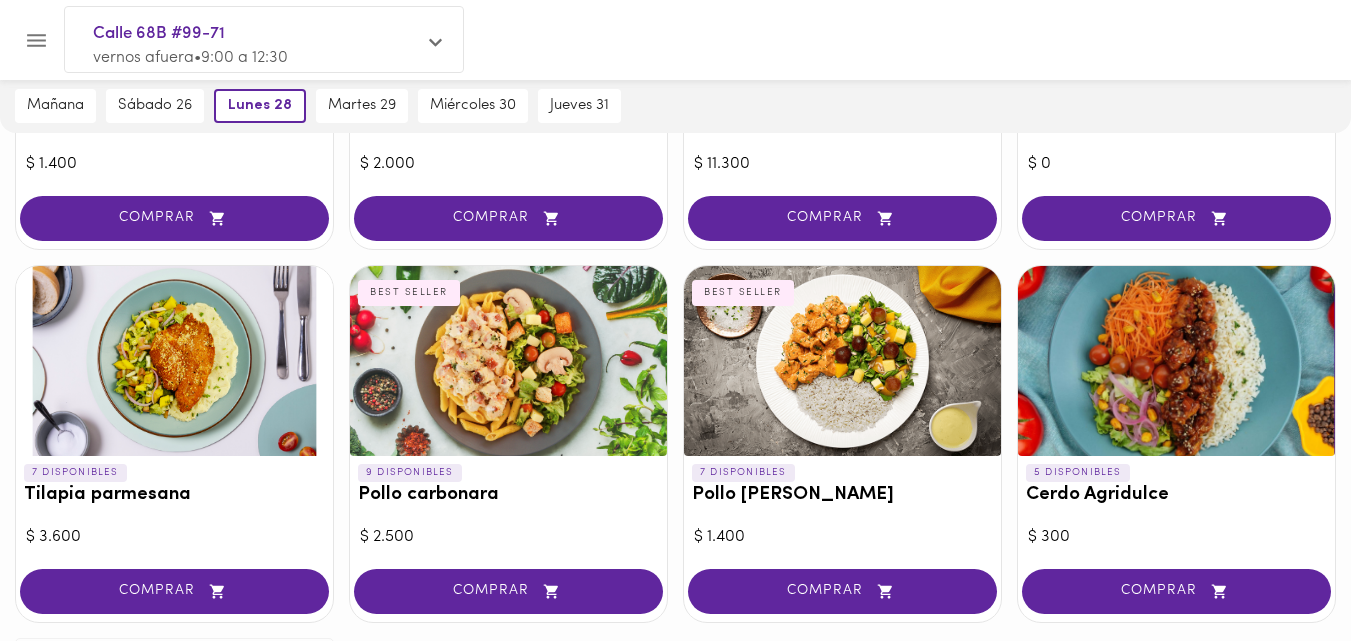 click at bounding box center (174, 361) 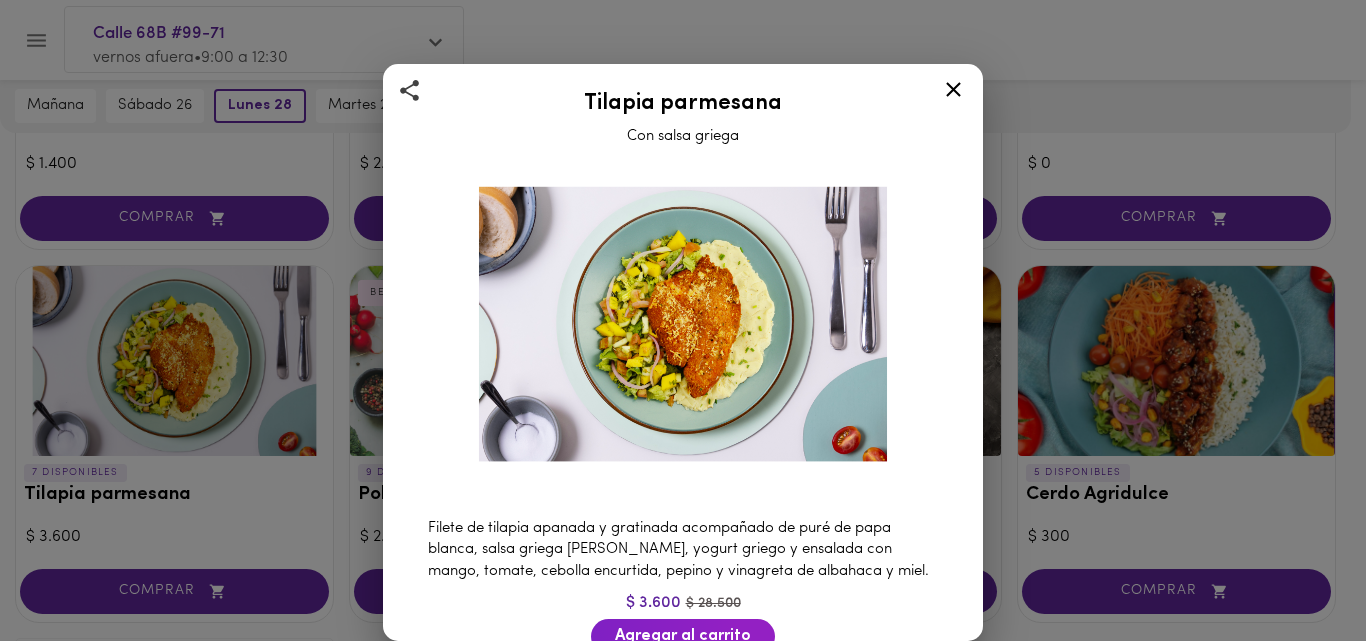 drag, startPoint x: 967, startPoint y: 263, endPoint x: 974, endPoint y: 314, distance: 51.47815 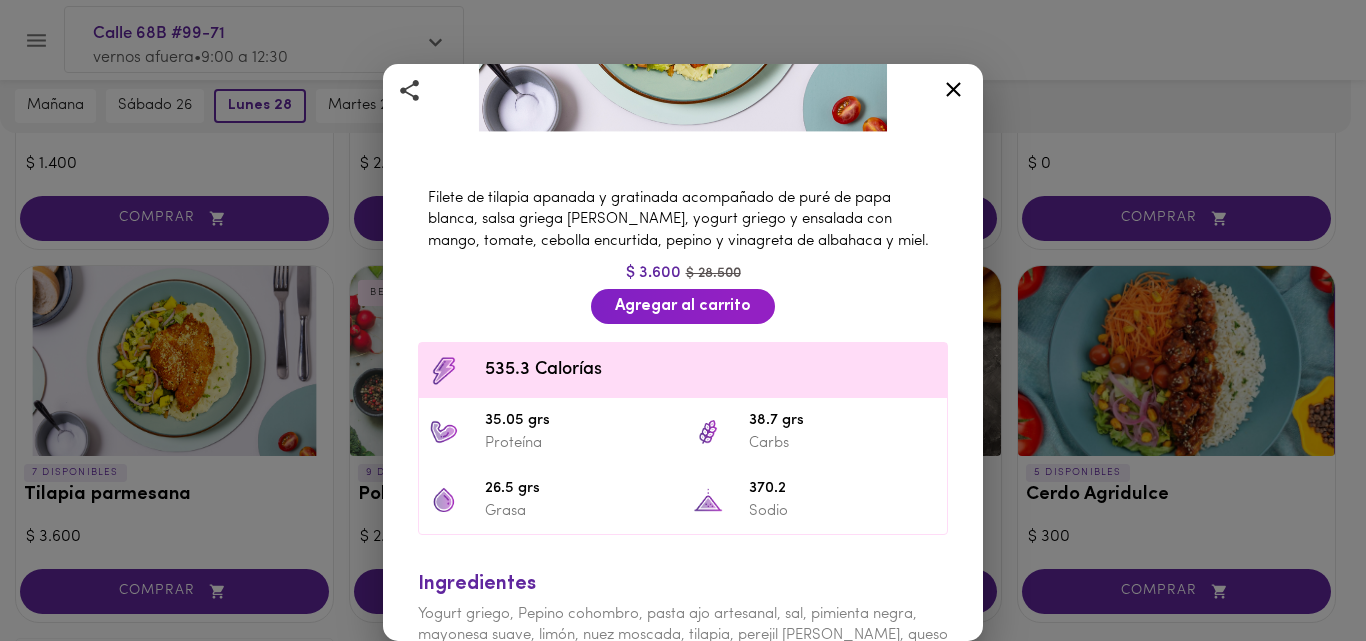 scroll, scrollTop: 324, scrollLeft: 0, axis: vertical 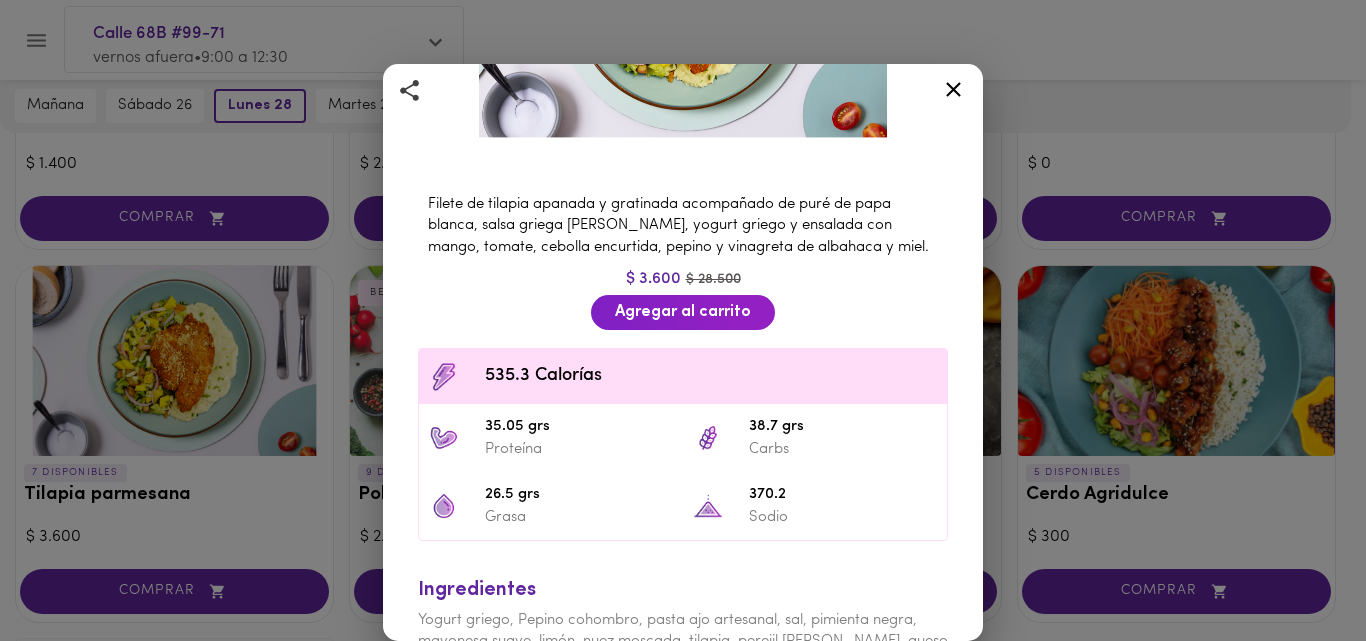 click 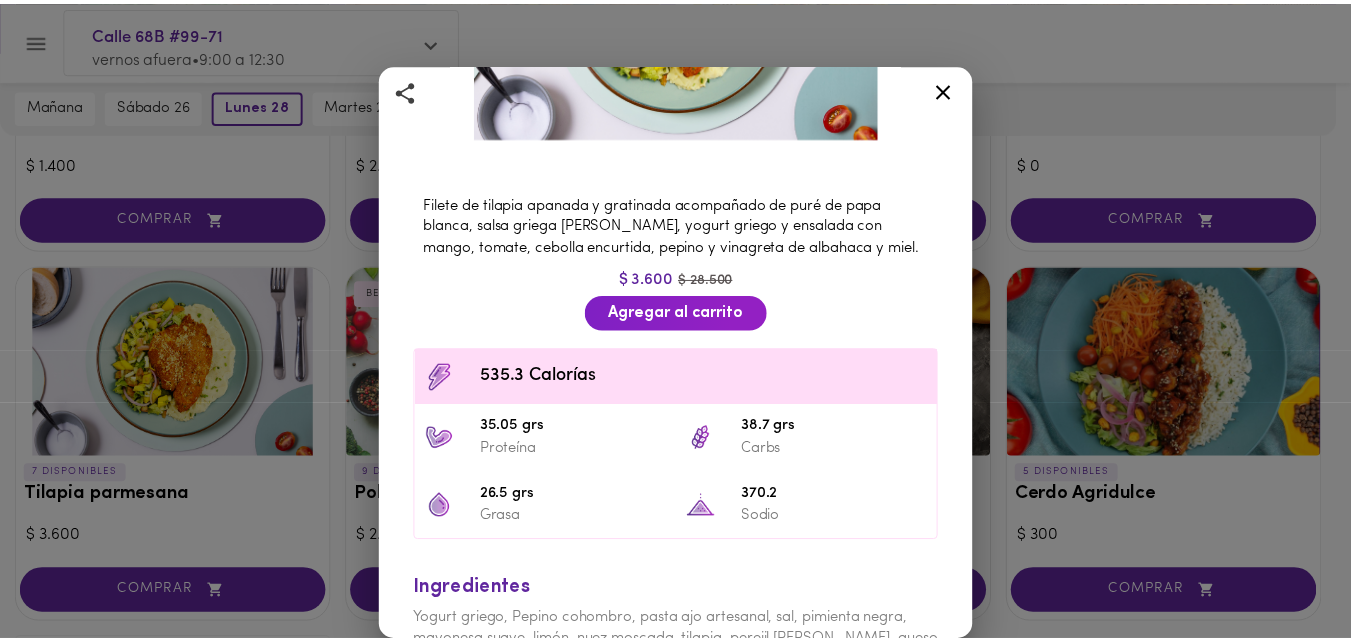 scroll, scrollTop: 0, scrollLeft: 0, axis: both 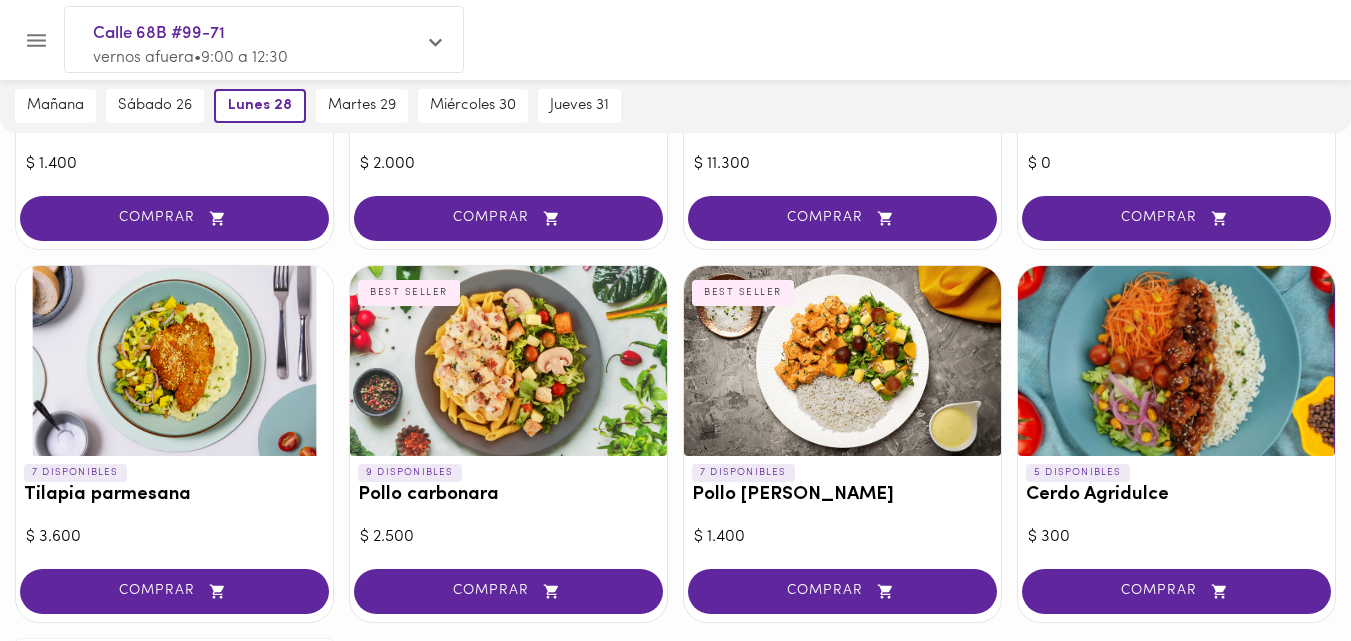 click at bounding box center (174, 361) 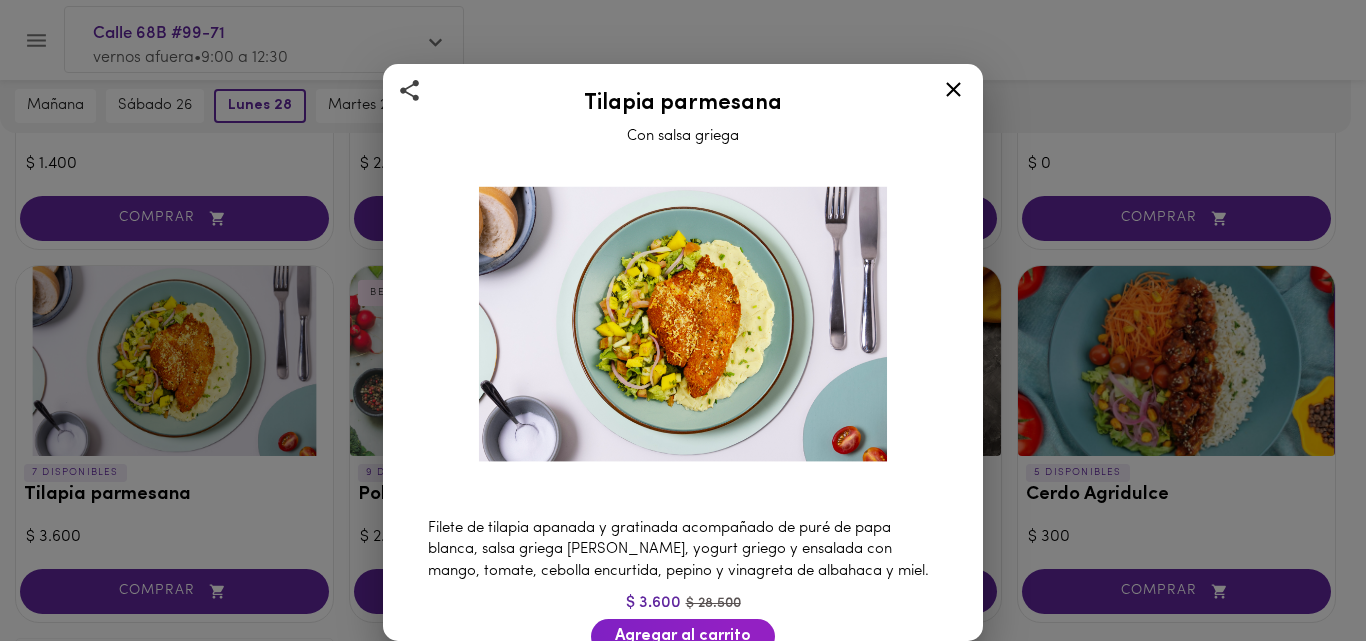 click 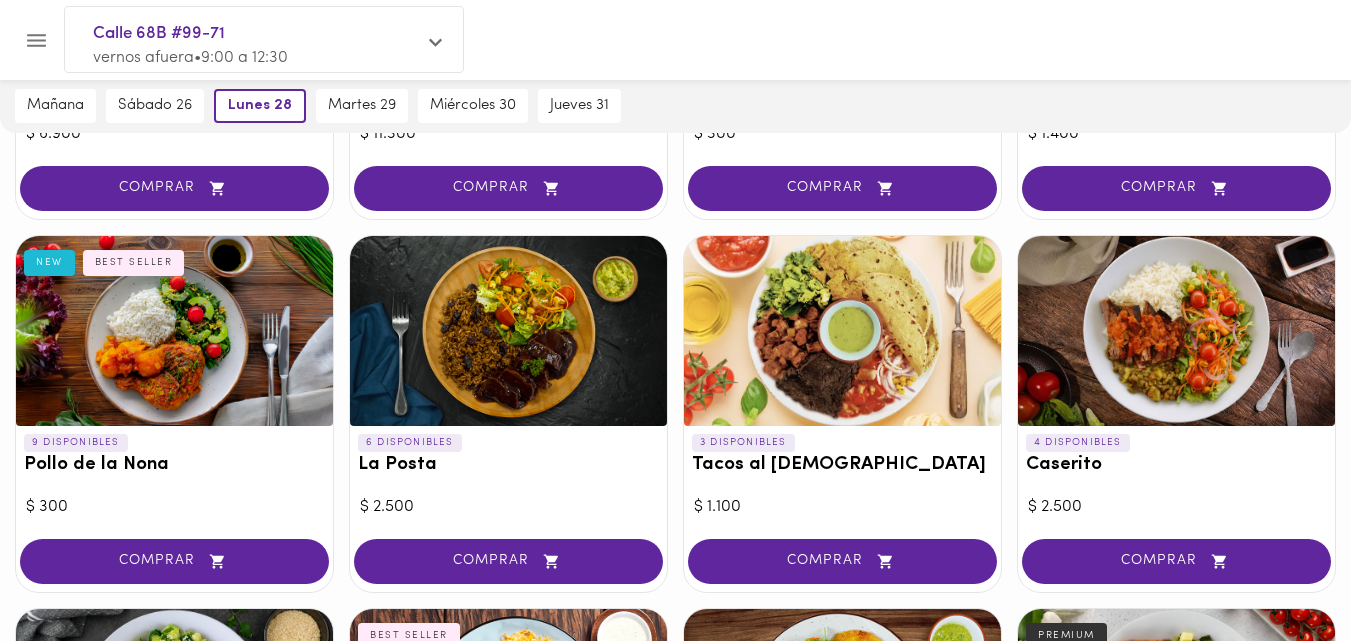 scroll, scrollTop: 790, scrollLeft: 0, axis: vertical 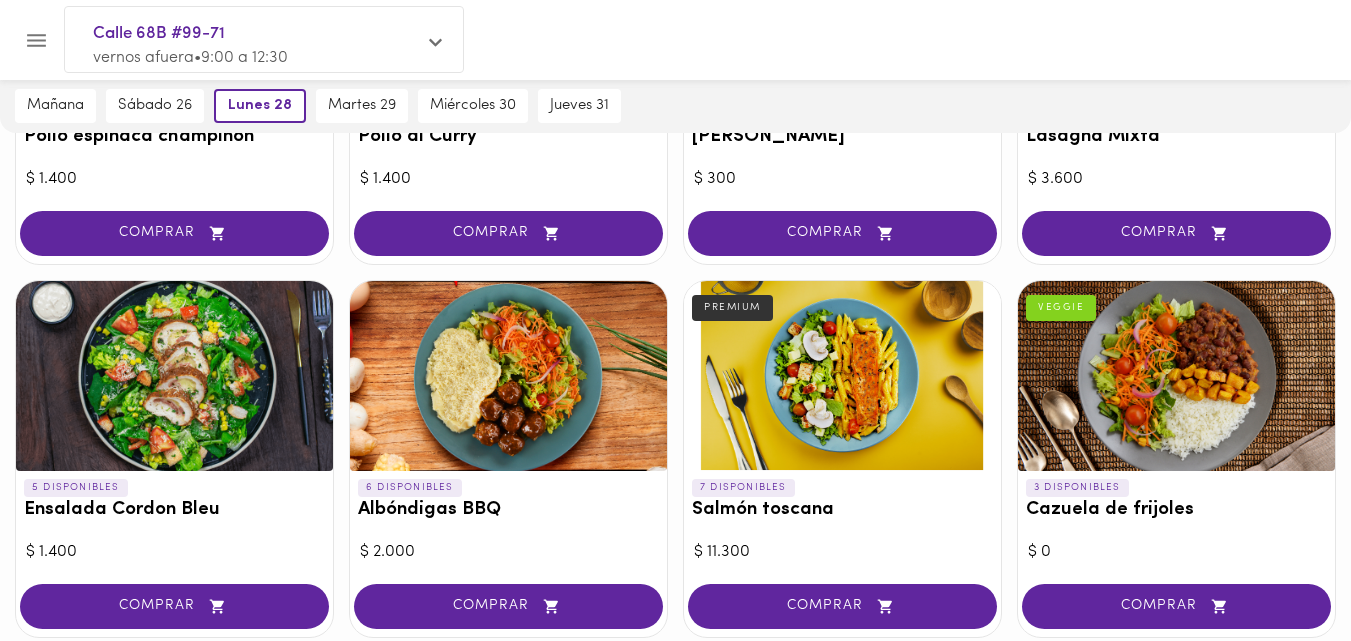 click at bounding box center (508, 376) 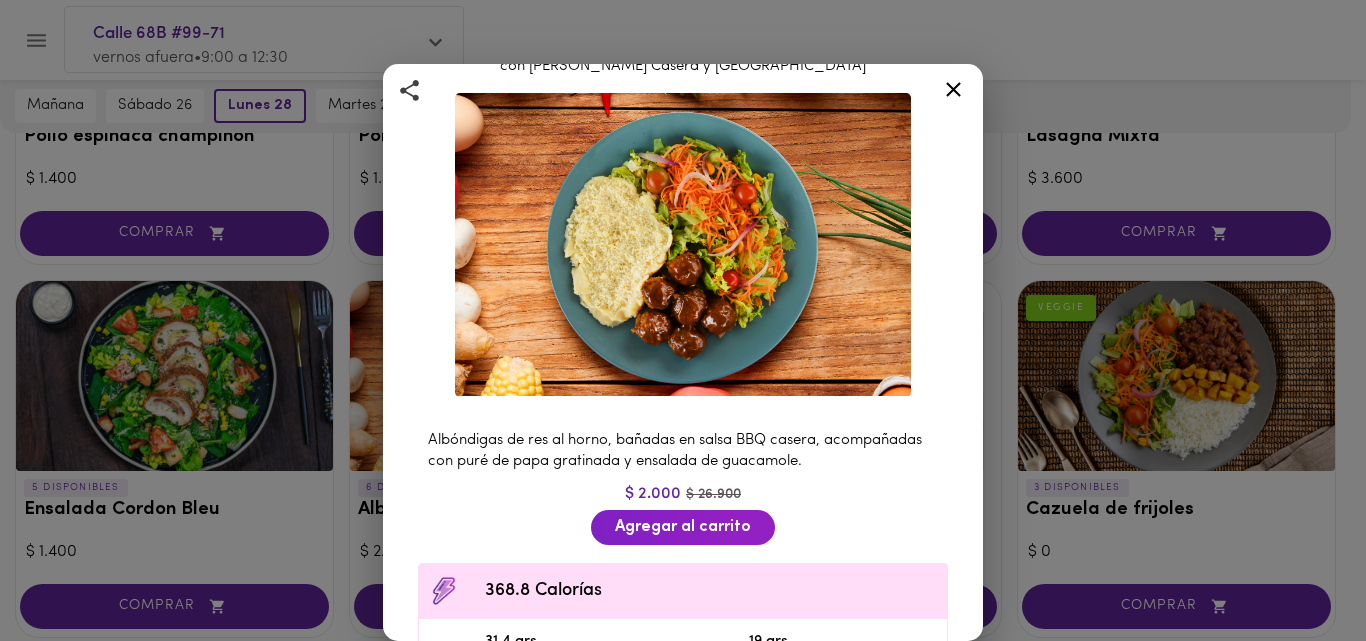 scroll, scrollTop: 87, scrollLeft: 0, axis: vertical 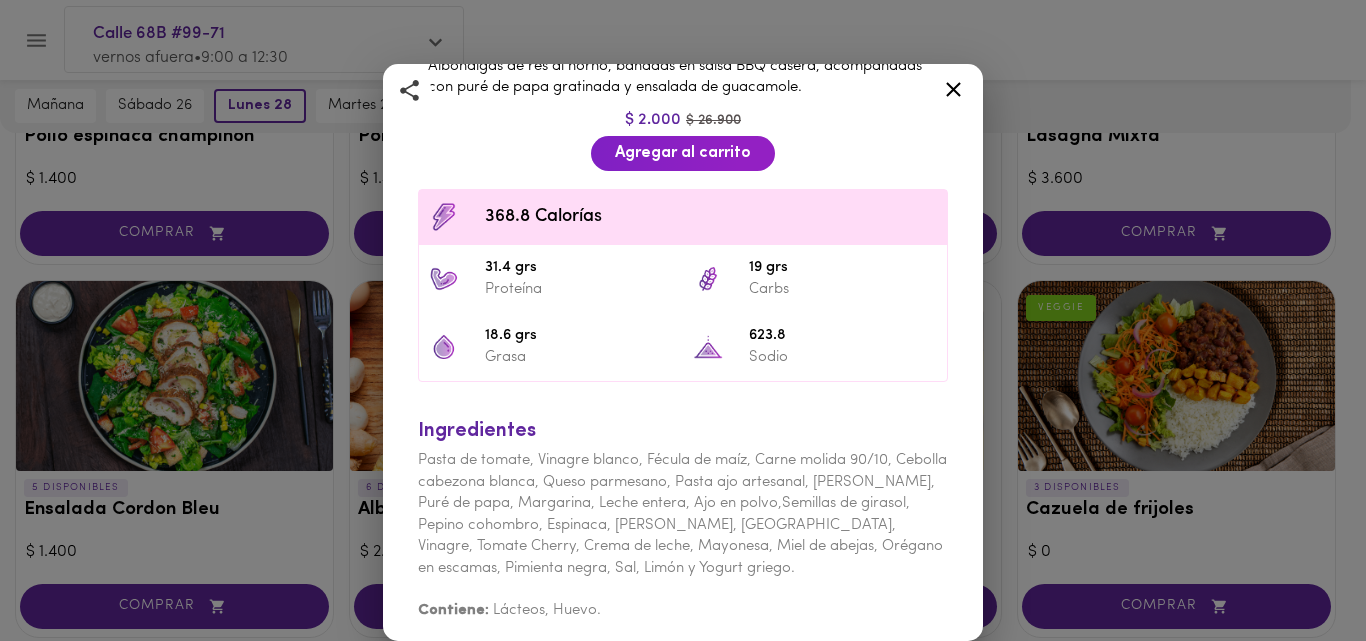 click 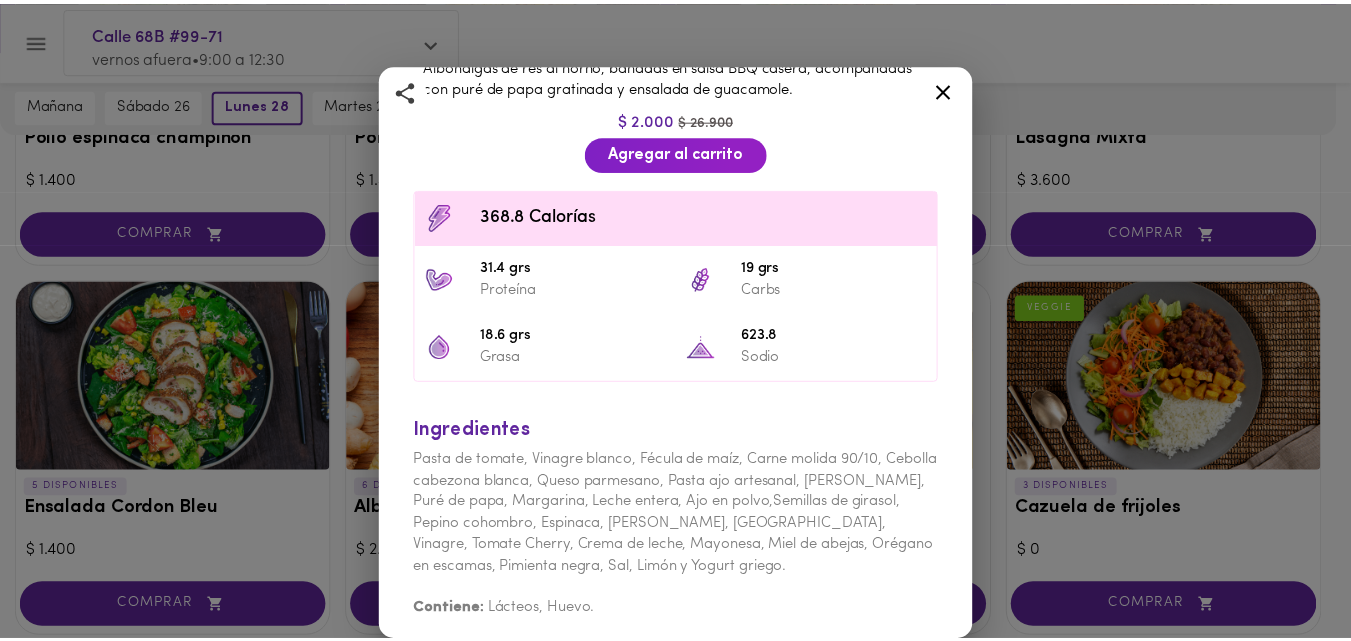 scroll, scrollTop: 0, scrollLeft: 0, axis: both 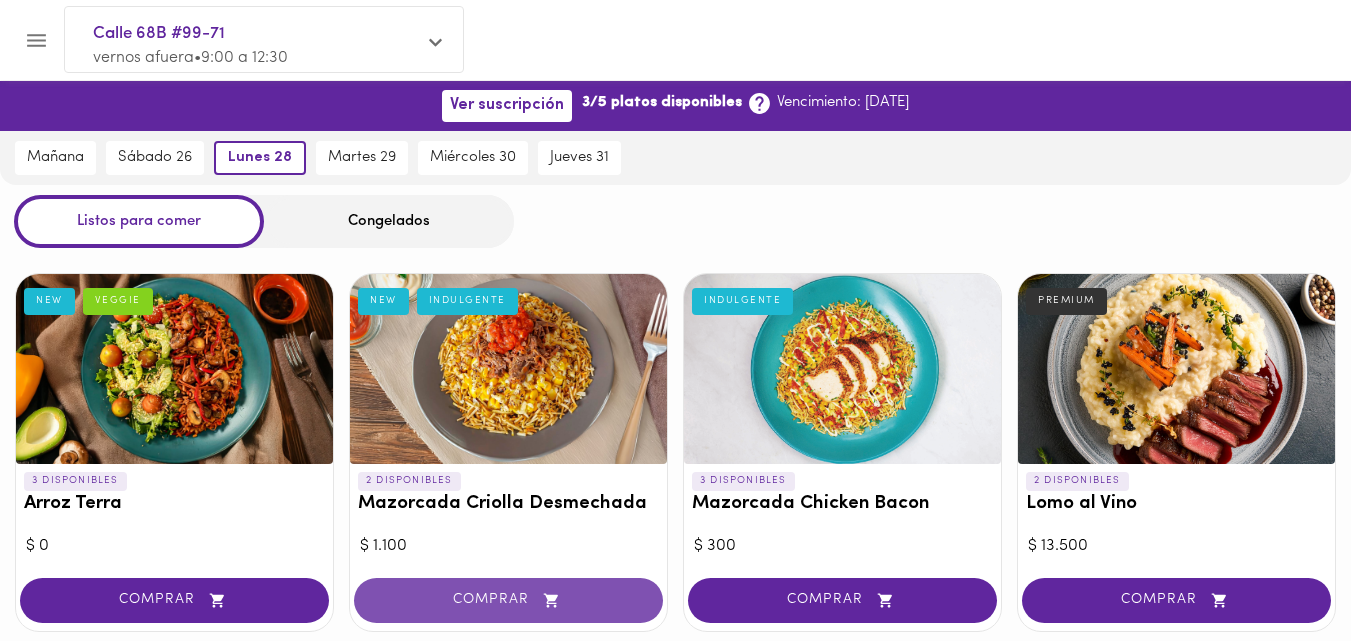 click on "COMPRAR" at bounding box center (508, 600) 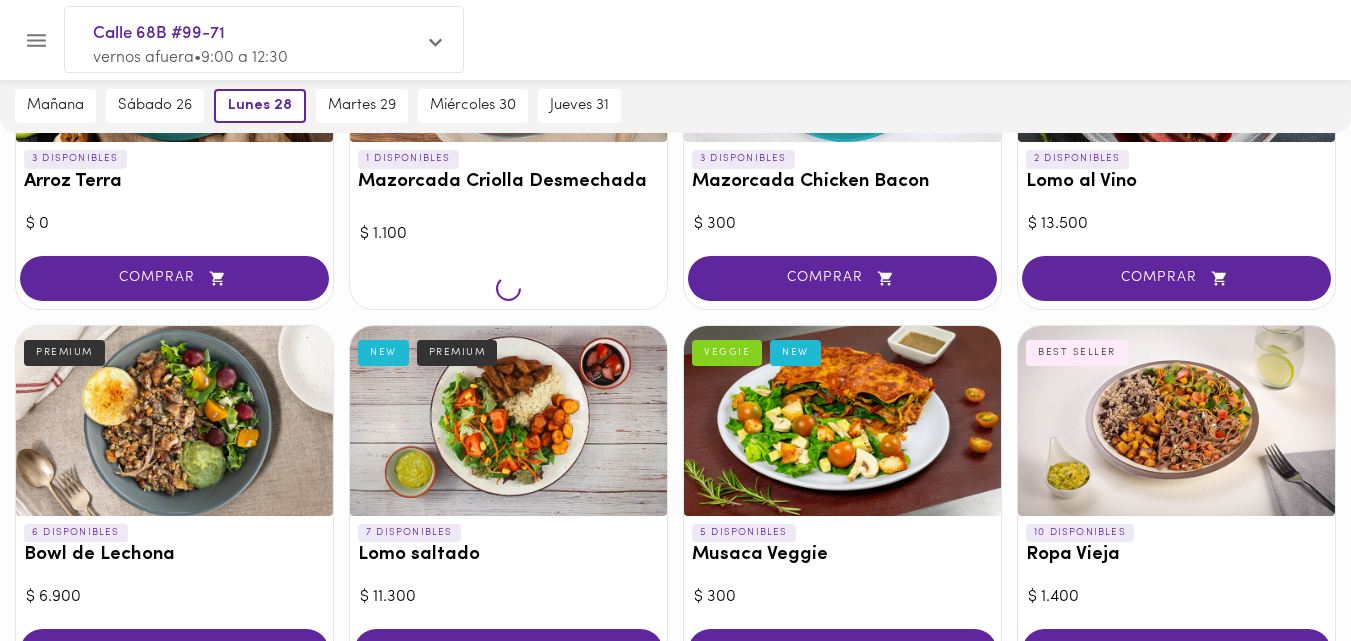 scroll, scrollTop: 5, scrollLeft: 0, axis: vertical 